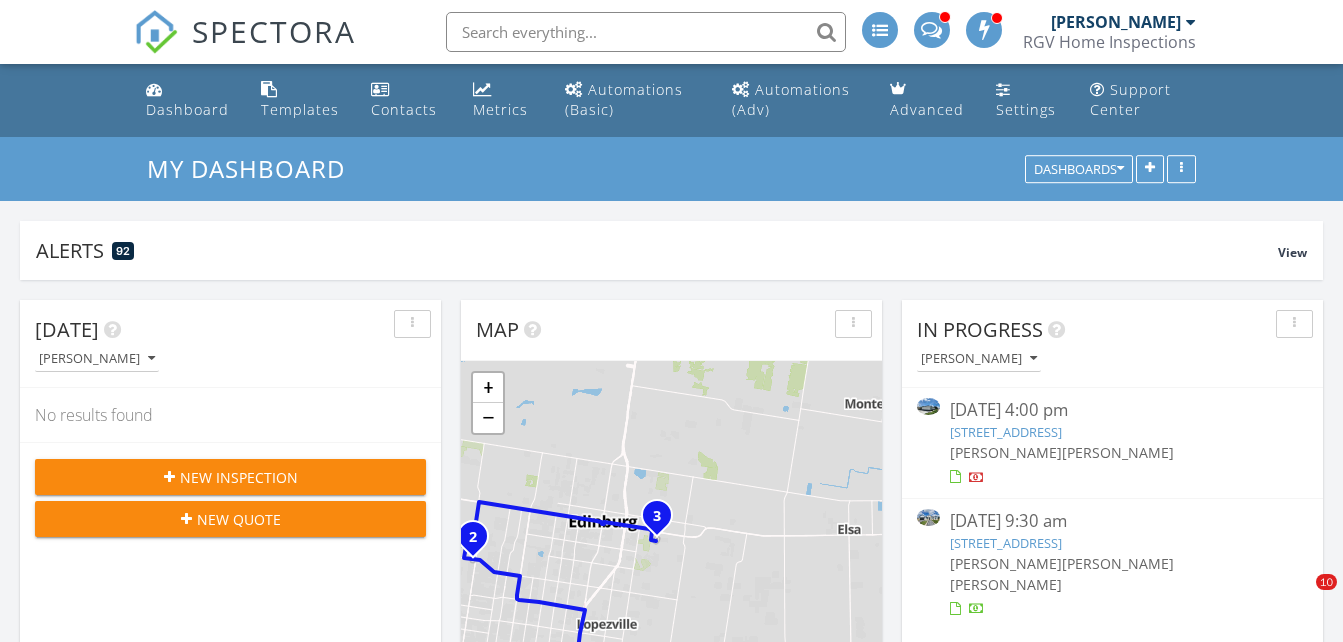 scroll, scrollTop: 1303, scrollLeft: 0, axis: vertical 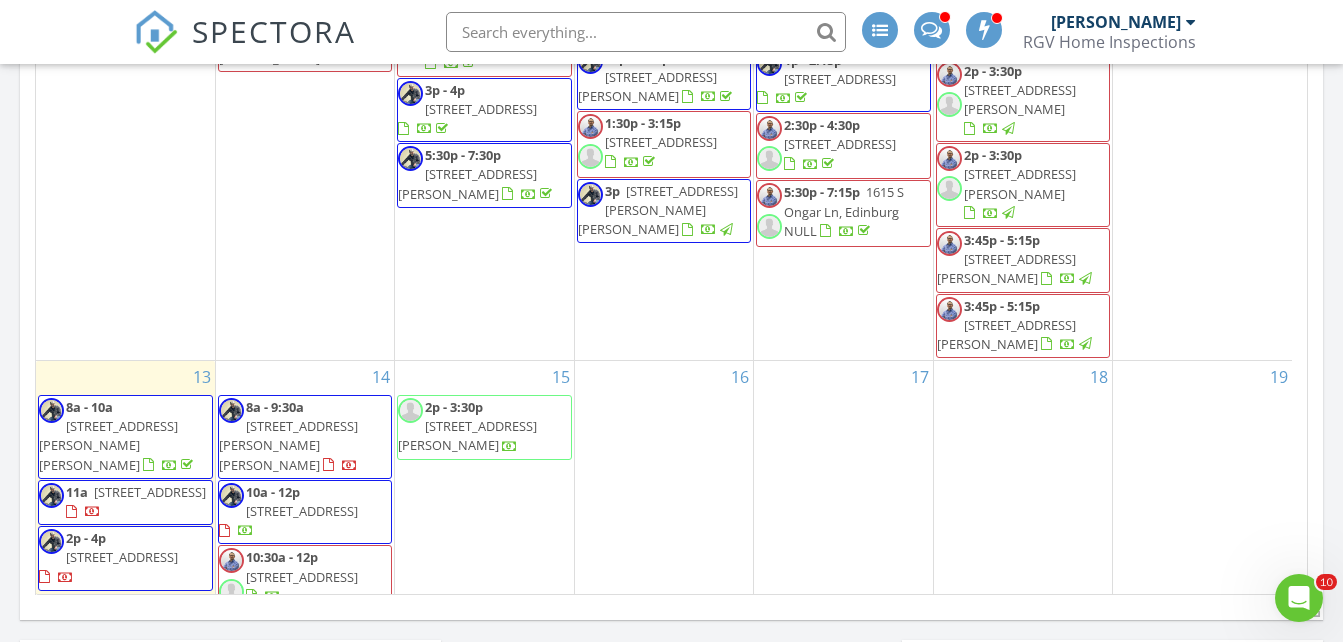 click on "15
2p - 3:30p
3428 E McGrady St, Edinburg 78542" at bounding box center (484, 642) 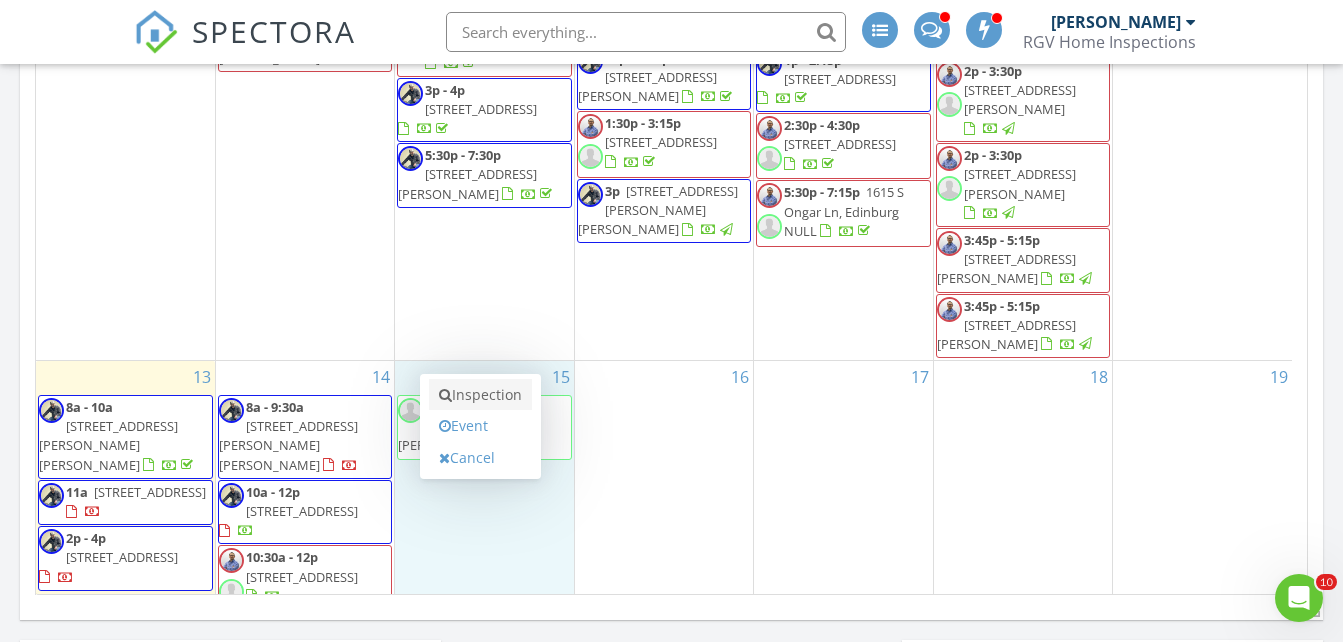 click on "Inspection" at bounding box center [480, 395] 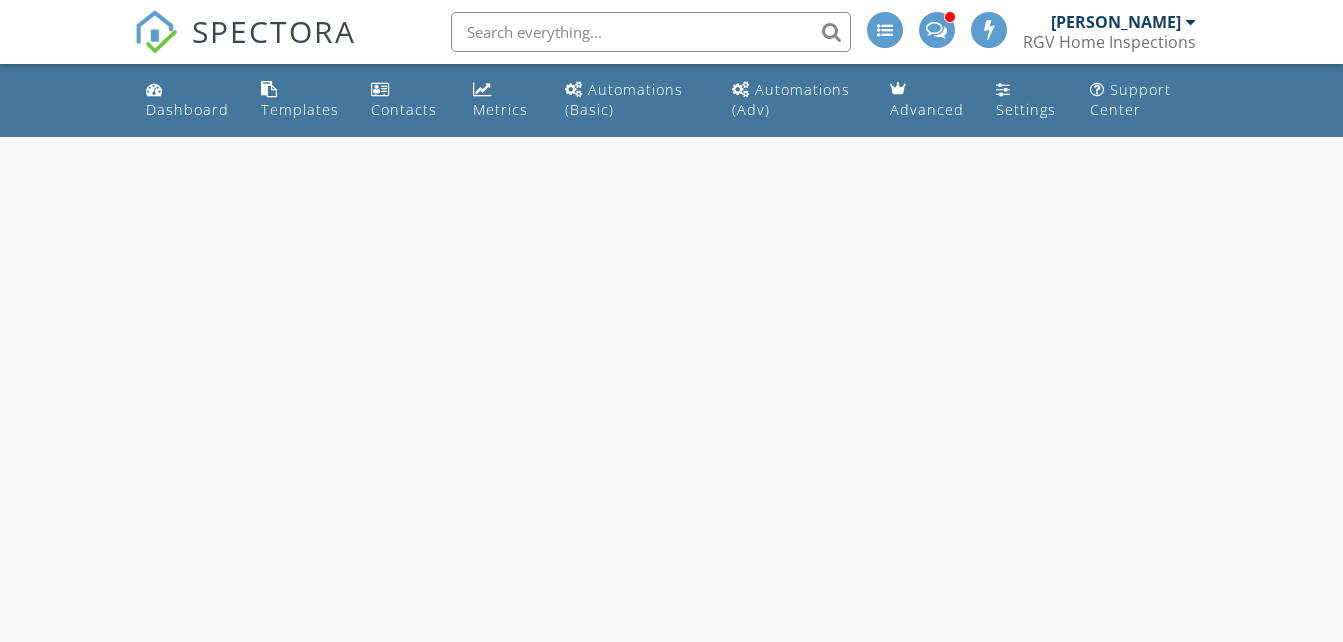 scroll, scrollTop: 0, scrollLeft: 0, axis: both 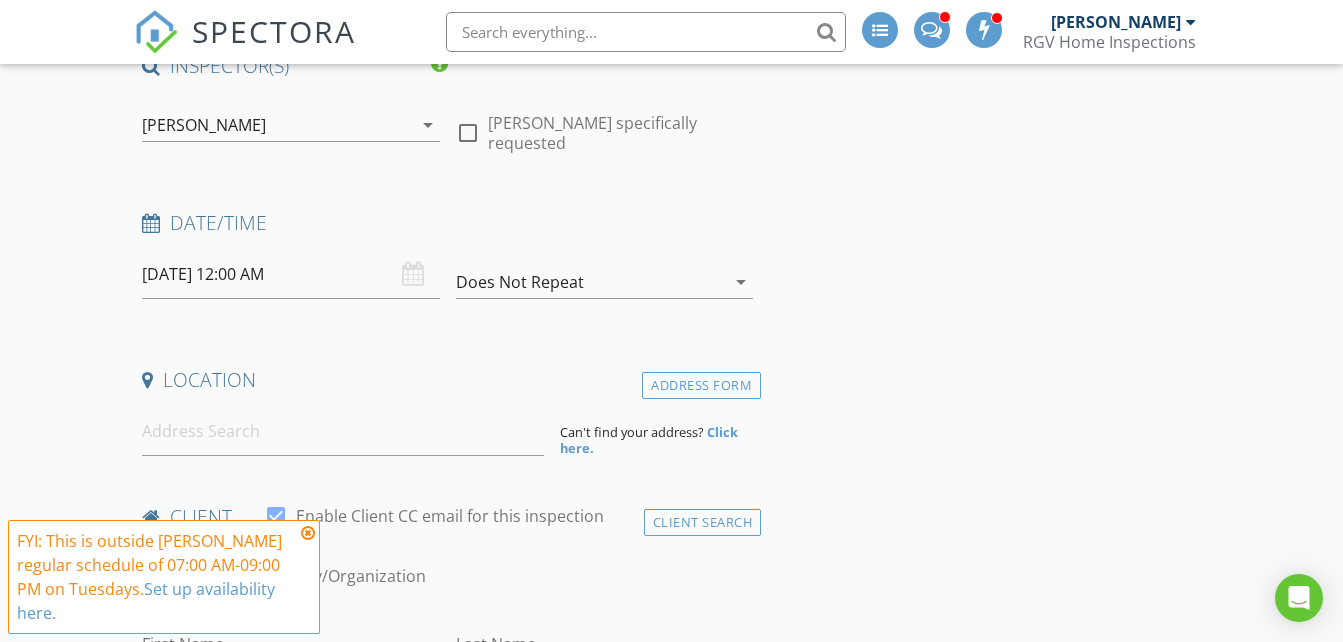 click on "[DATE] 12:00 AM" at bounding box center [290, 274] 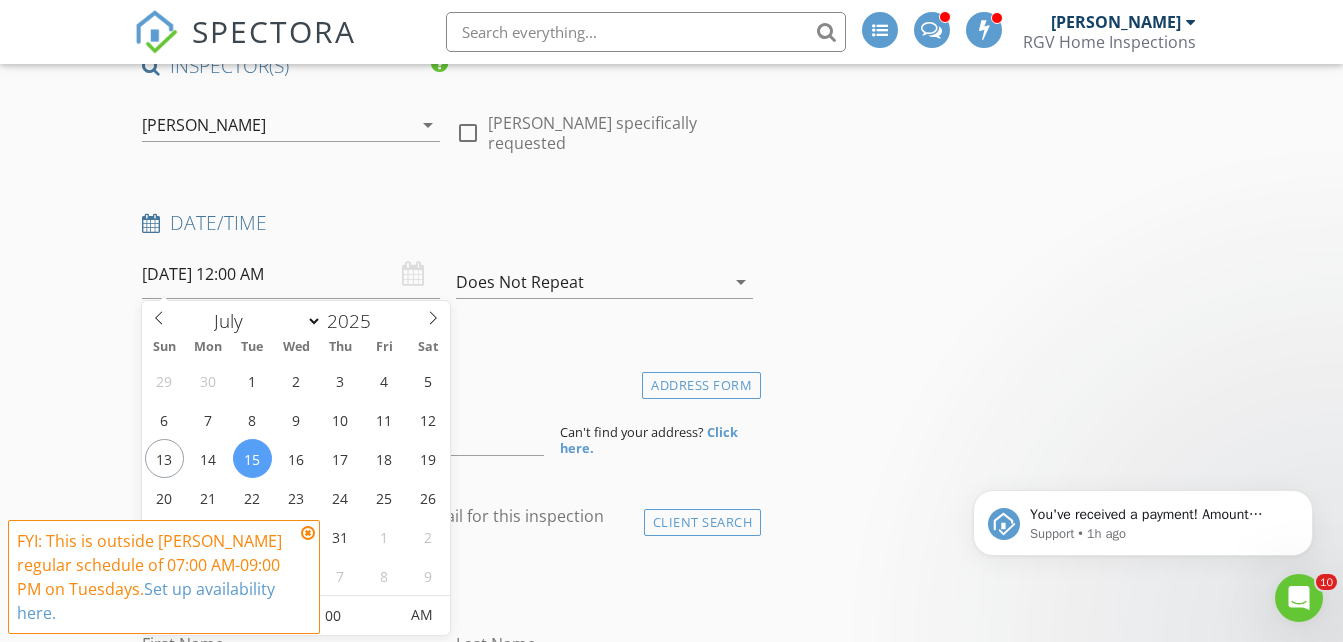 scroll, scrollTop: 0, scrollLeft: 0, axis: both 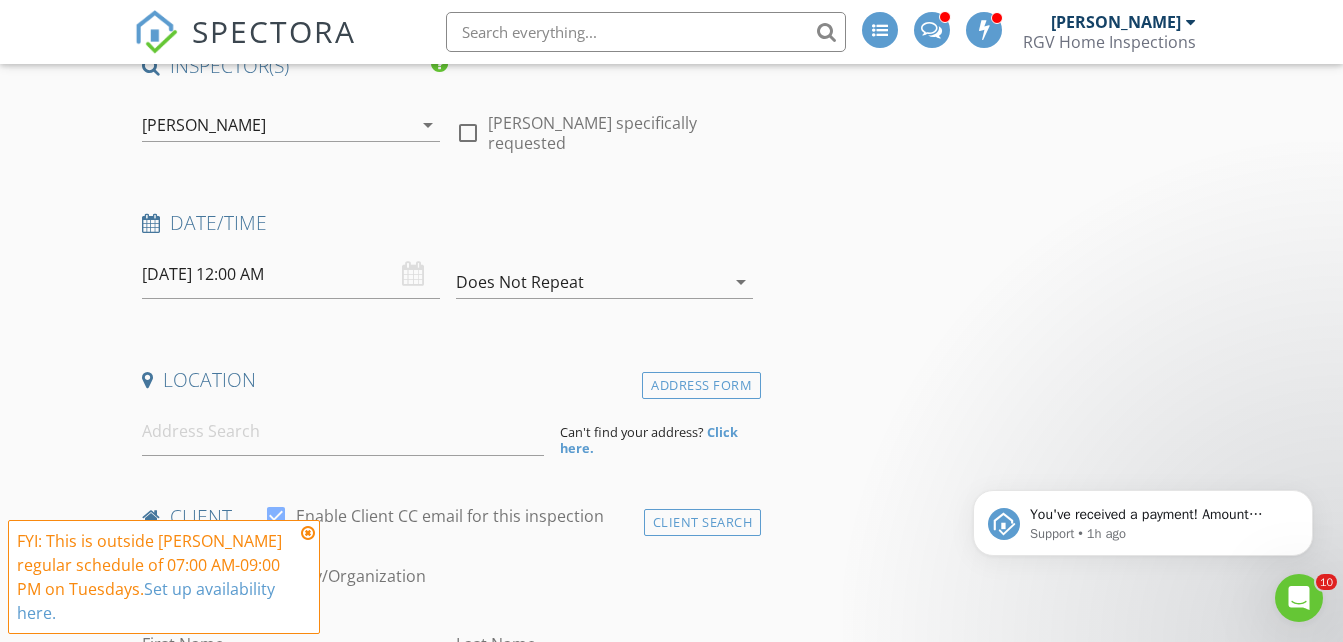 click on "New Inspection
INSPECTOR(S)
check_box   [PERSON_NAME]   PRIMARY   check_box_outline_blank   [PERSON_NAME]     check_box_outline_blank   [PERSON_NAME]     [PERSON_NAME] arrow_drop_down   check_box_outline_blank [PERSON_NAME] specifically requested
Date/Time
[DATE] 12:00 AM   Does Not Repeat arrow_drop_down
Location
Address Form       Can't find your address?   Click here.
client
check_box Enable Client CC email for this inspection   Client Search     check_box_outline_blank Client is a Company/Organization     First Name   Last Name   Email   CC Email   Phone         Tags         Notes   Private Notes
ADD ADDITIONAL client
SERVICES
check_box_outline_blank   Residential Inspection   Residential Home Inspection 750-1500 sq ft check_box_outline_blank" at bounding box center [671, 1679] 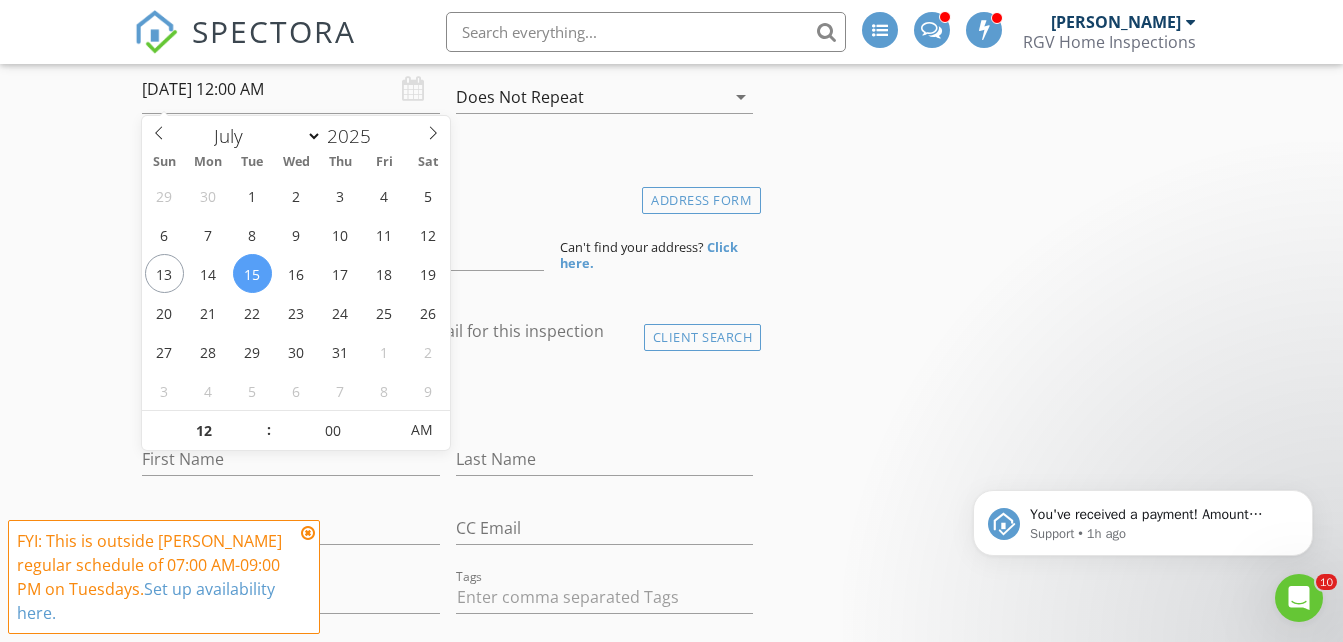 scroll, scrollTop: 400, scrollLeft: 0, axis: vertical 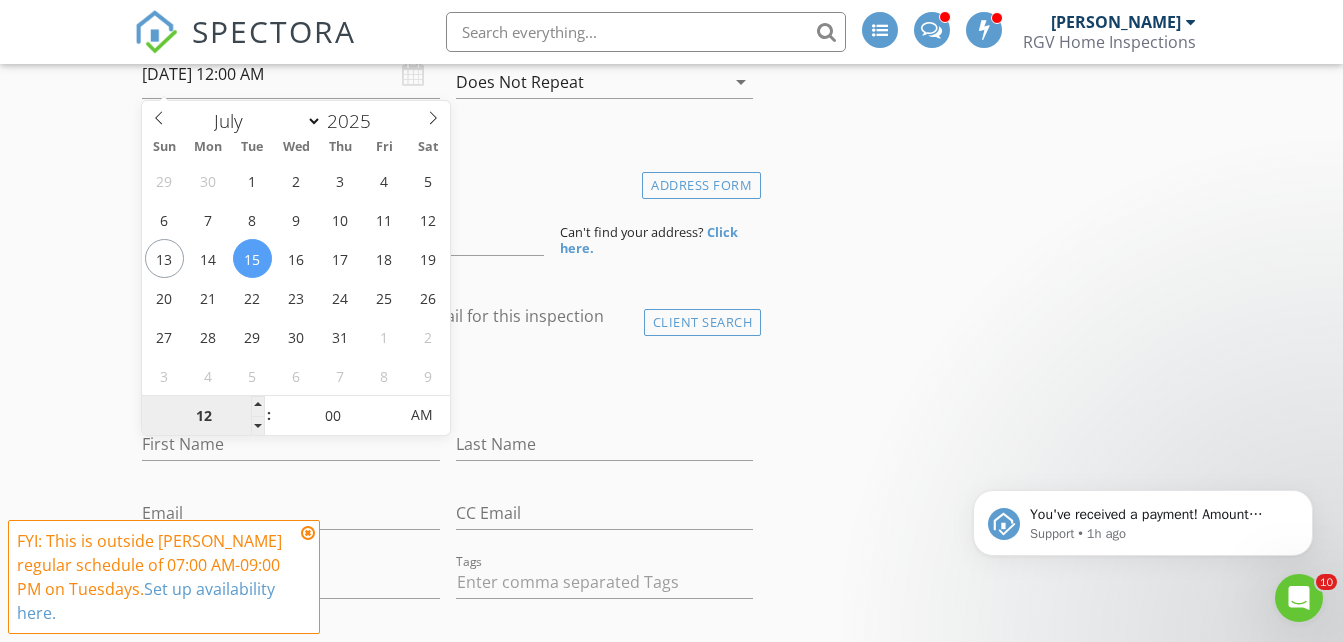 click on "12" at bounding box center (203, 416) 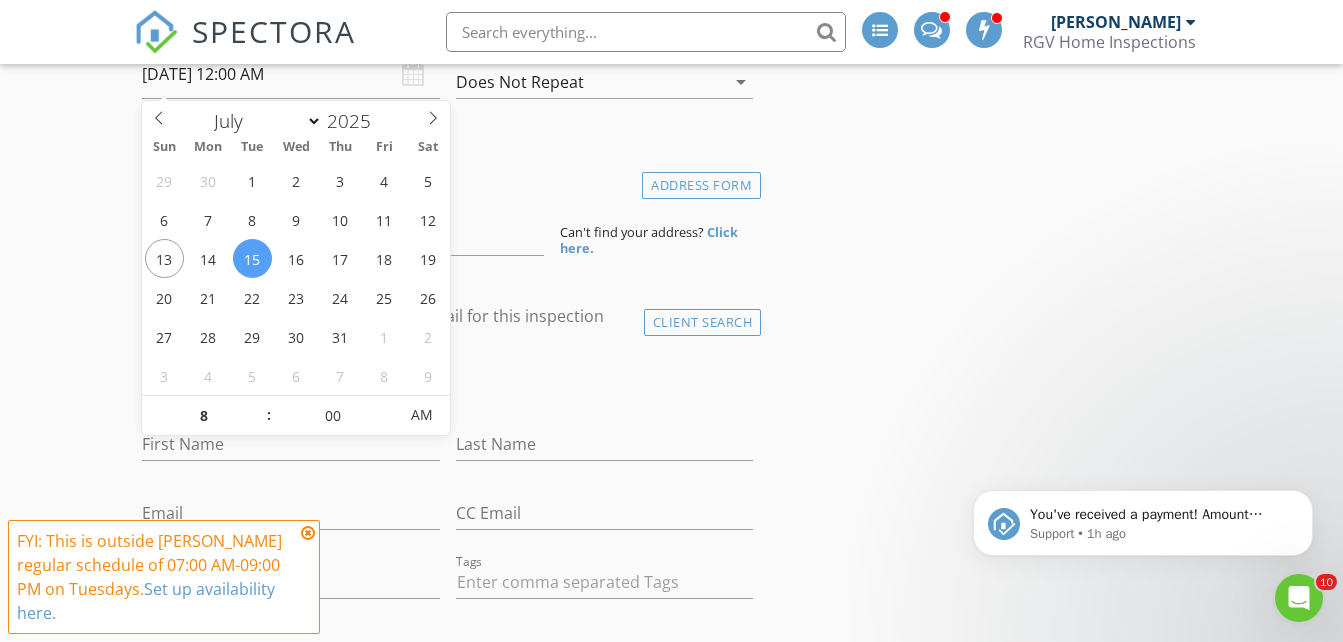 type on "[DATE] 8:00 AM" 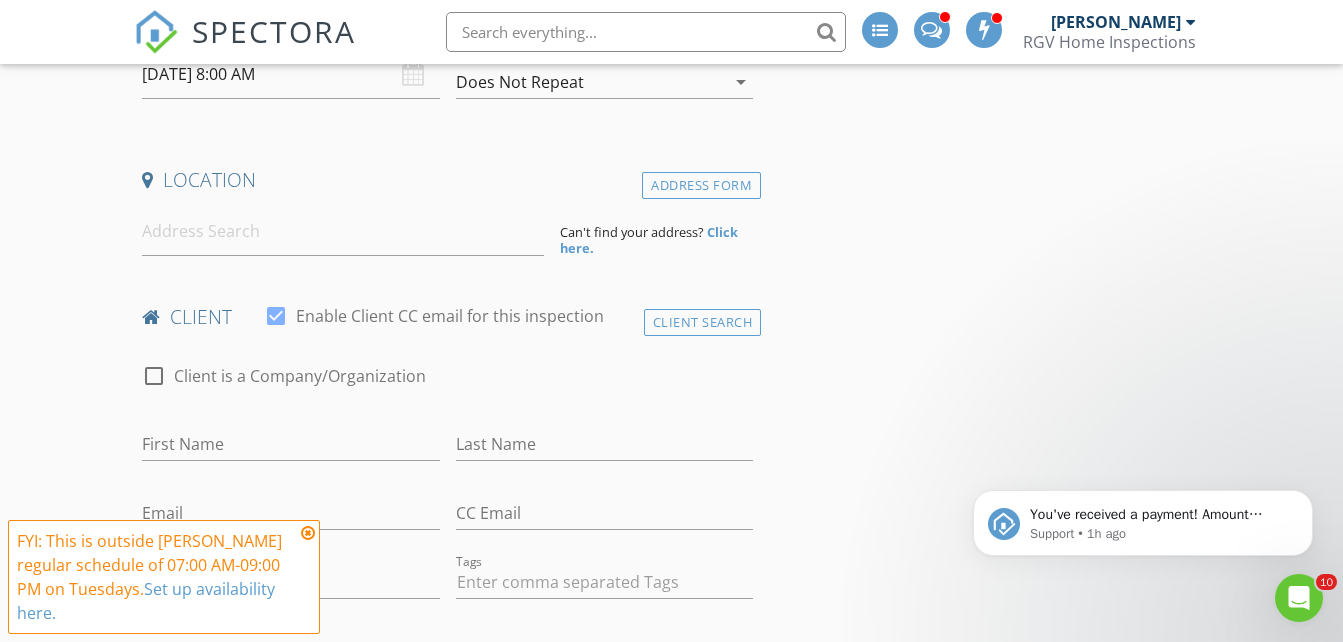 click on "New Inspection
INSPECTOR(S)
check_box   [PERSON_NAME]   PRIMARY   check_box_outline_blank   [PERSON_NAME]     check_box_outline_blank   [PERSON_NAME]     [PERSON_NAME] arrow_drop_down   check_box_outline_blank [PERSON_NAME] specifically requested
Date/Time
[DATE] 8:00 AM   Does Not Repeat arrow_drop_down
Location
Address Form       Can't find your address?   Click here.
client
check_box Enable Client CC email for this inspection   Client Search     check_box_outline_blank Client is a Company/Organization     First Name   Last Name   Email   CC Email   Phone         Tags         Notes   Private Notes
ADD ADDITIONAL client
SERVICES
check_box_outline_blank   Residential Inspection   Residential Home Inspection 750-1500 sq ft check_box_outline_blank" at bounding box center (671, 1479) 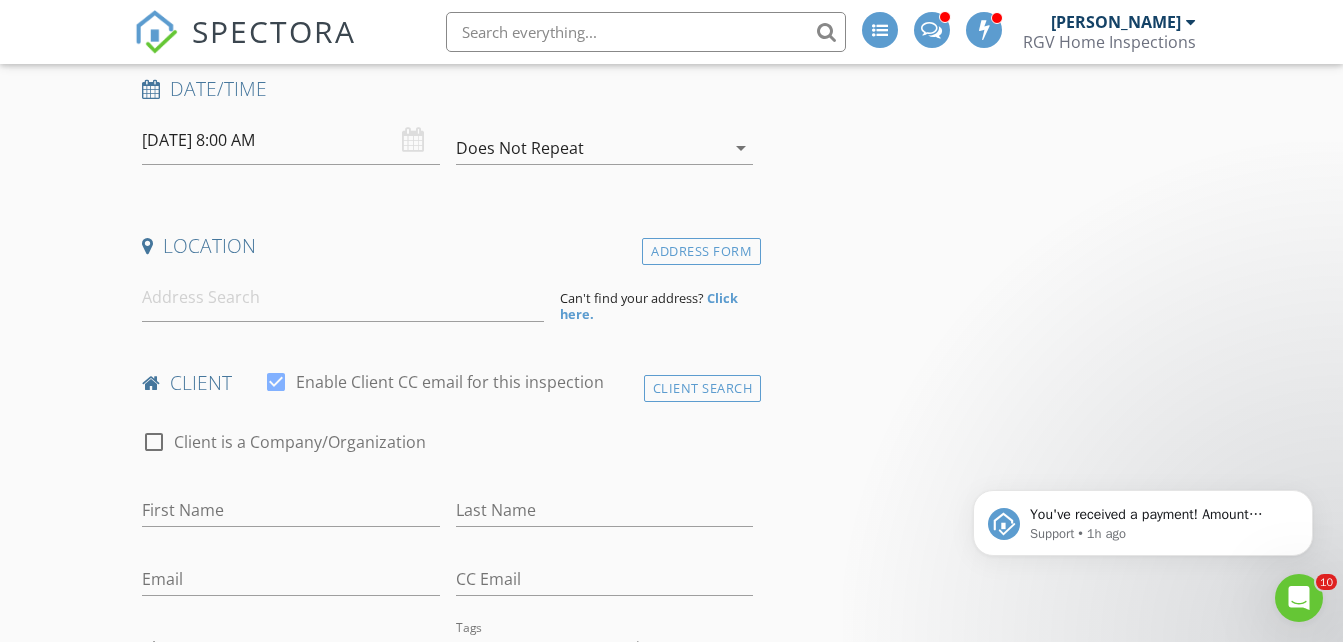 scroll, scrollTop: 300, scrollLeft: 0, axis: vertical 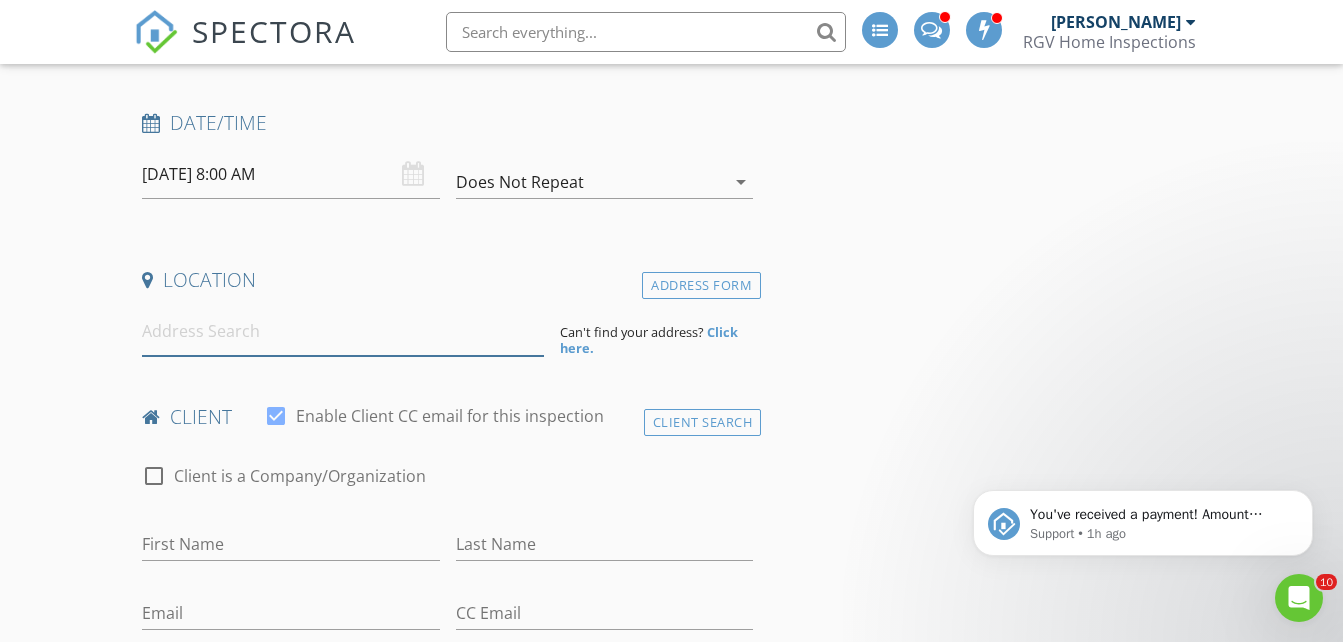 click at bounding box center (343, 331) 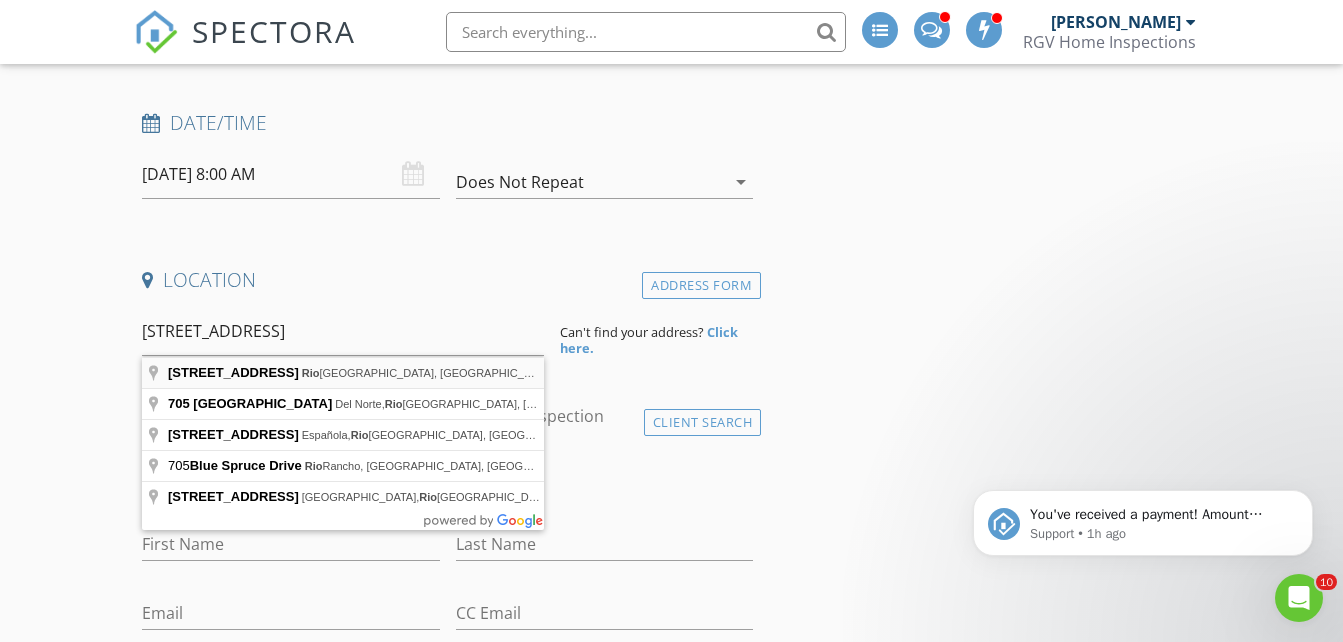 type on "[STREET_ADDRESS]" 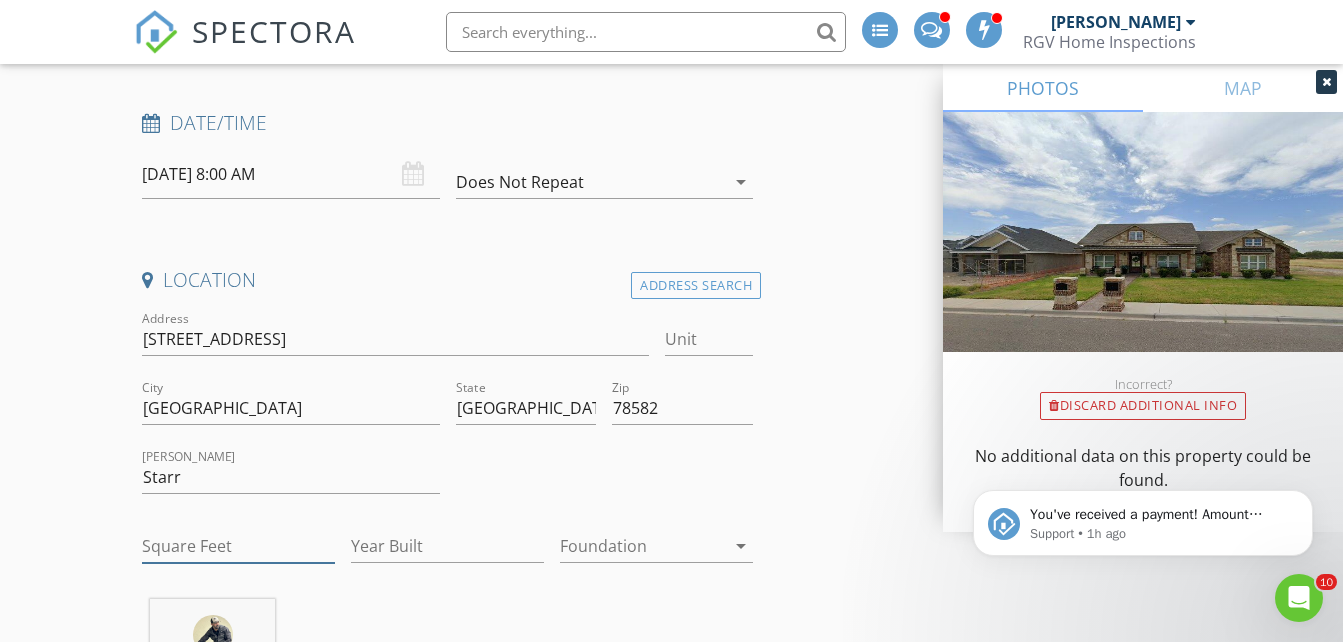 click on "Square Feet" at bounding box center [238, 546] 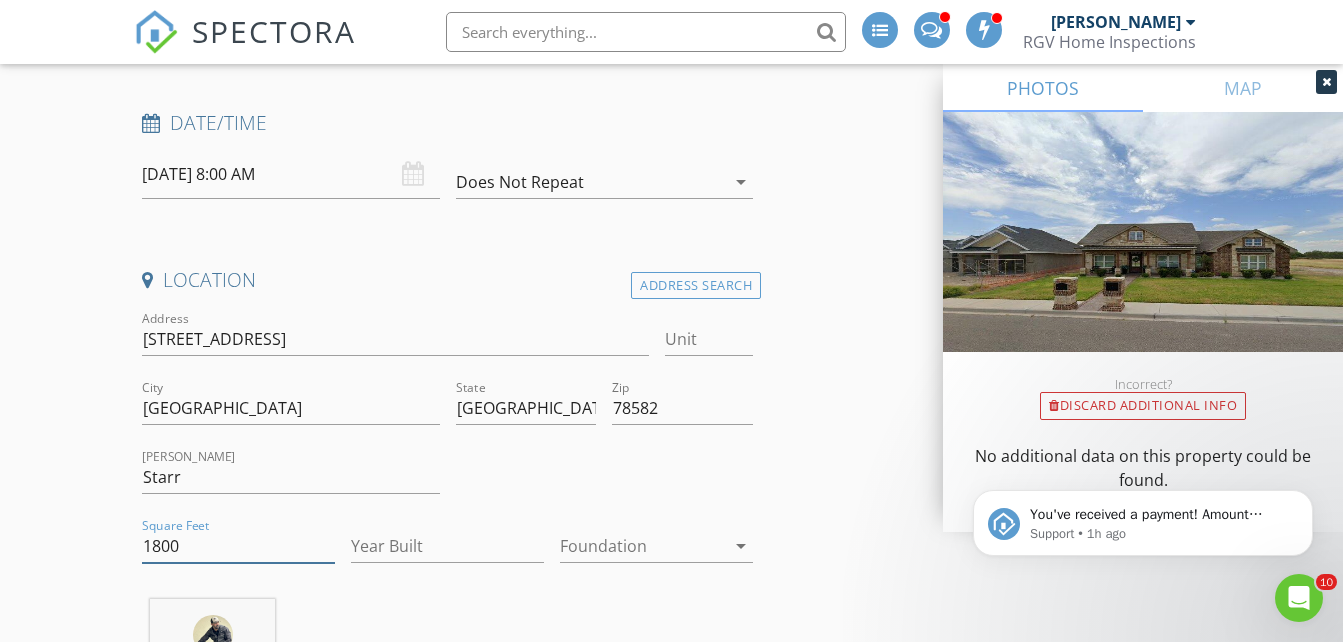 type on "1800" 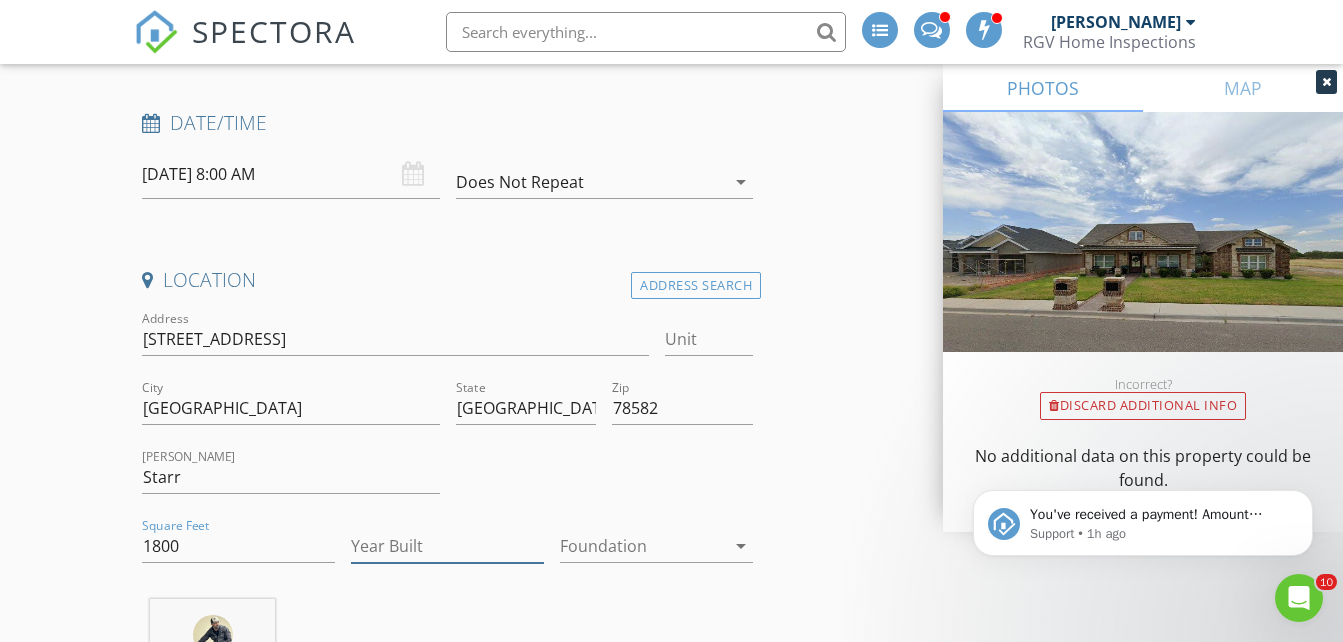 click on "Year Built" at bounding box center [447, 546] 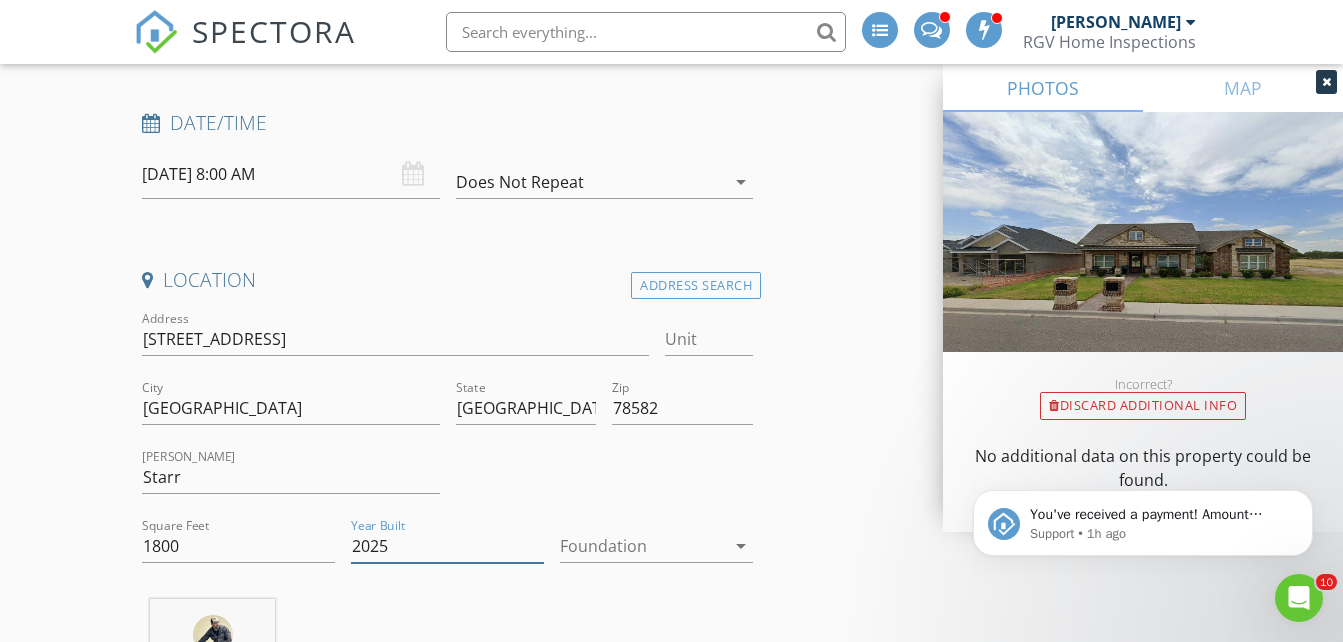 type on "2025" 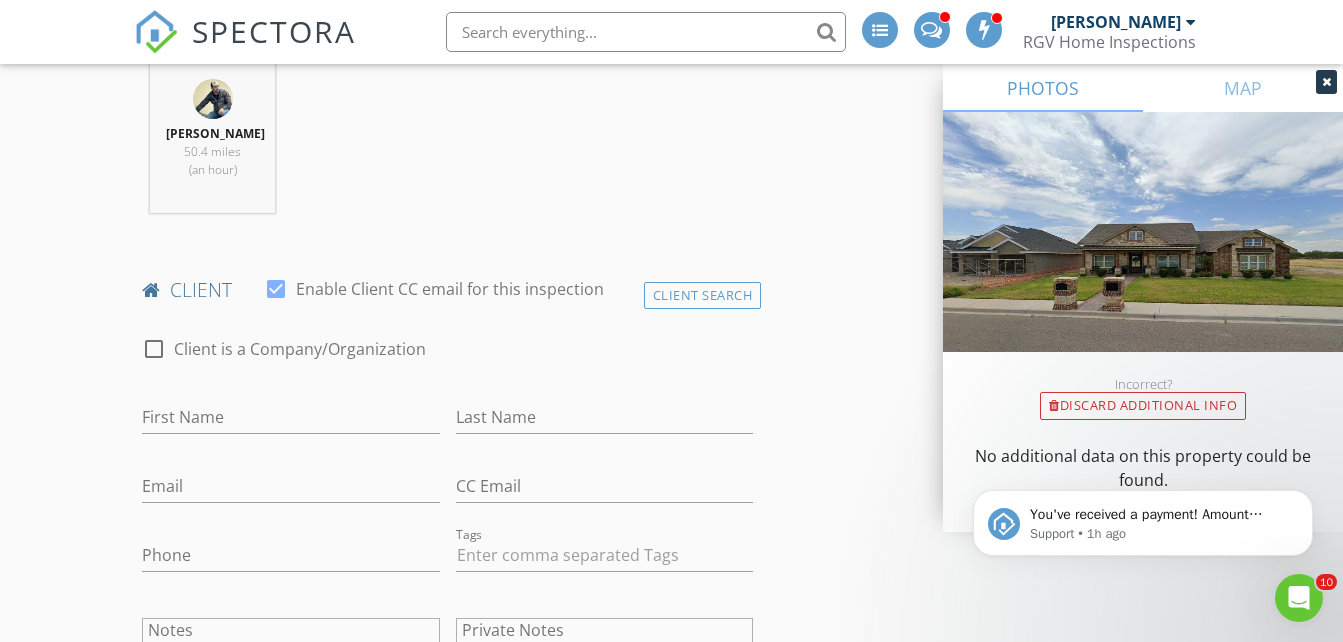 scroll, scrollTop: 900, scrollLeft: 0, axis: vertical 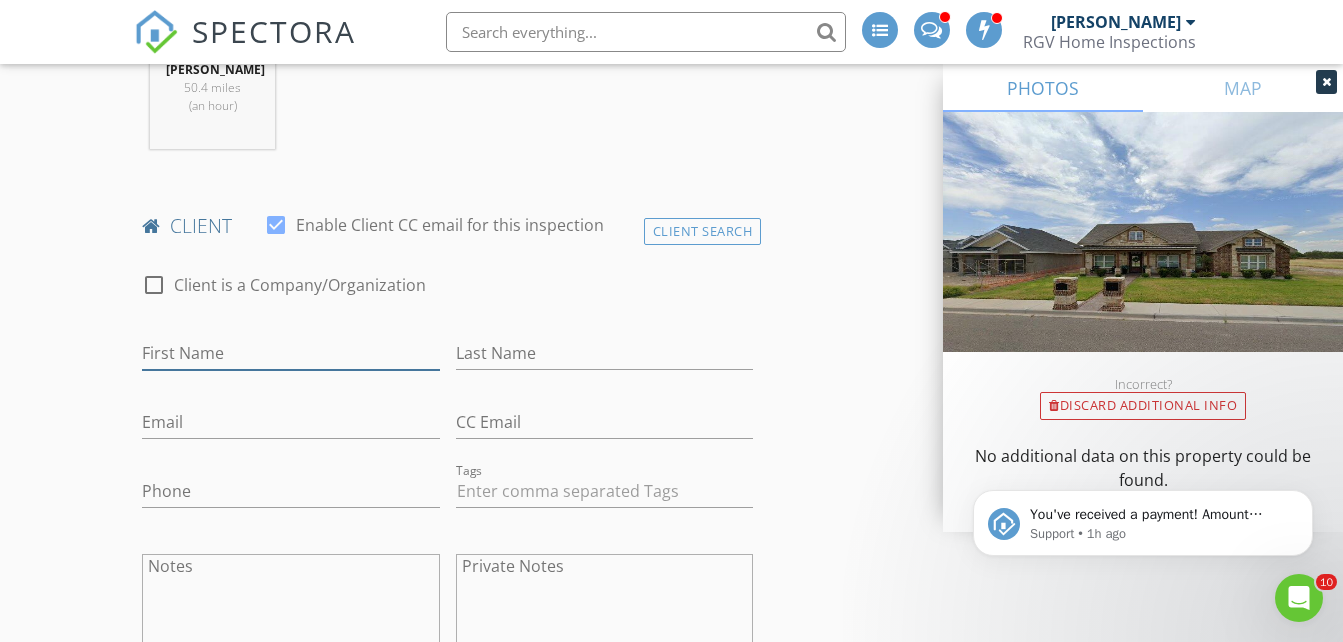 click on "First Name" at bounding box center (290, 353) 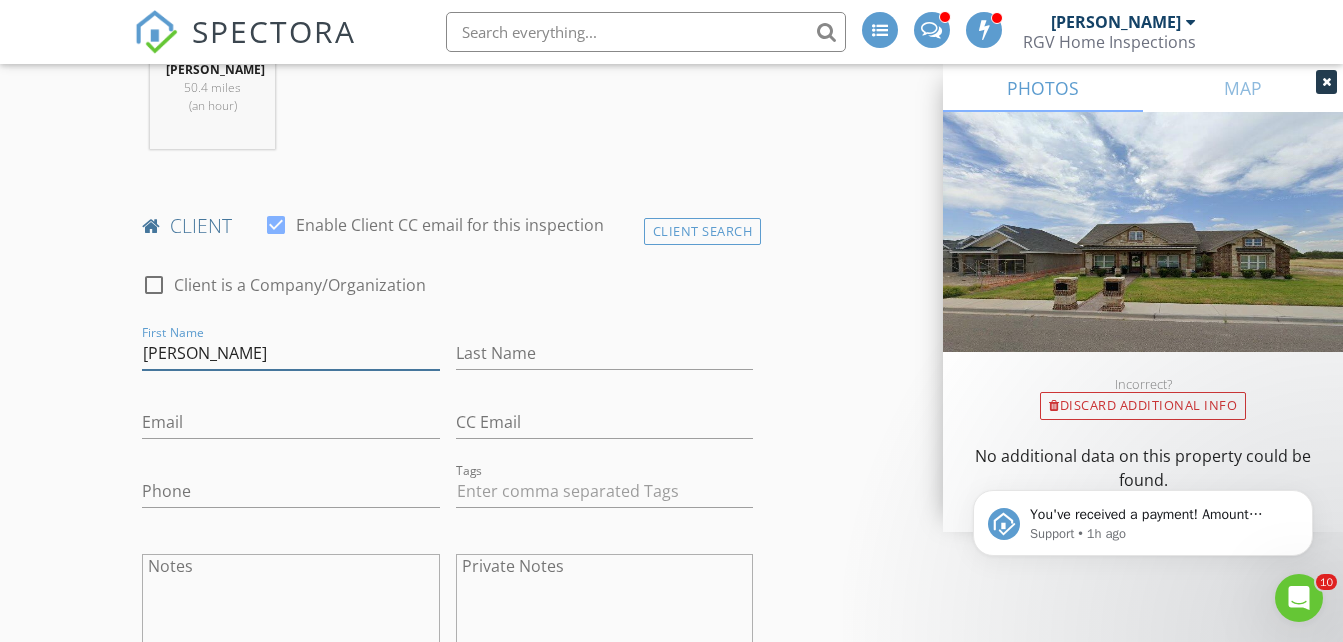 type on "[PERSON_NAME]" 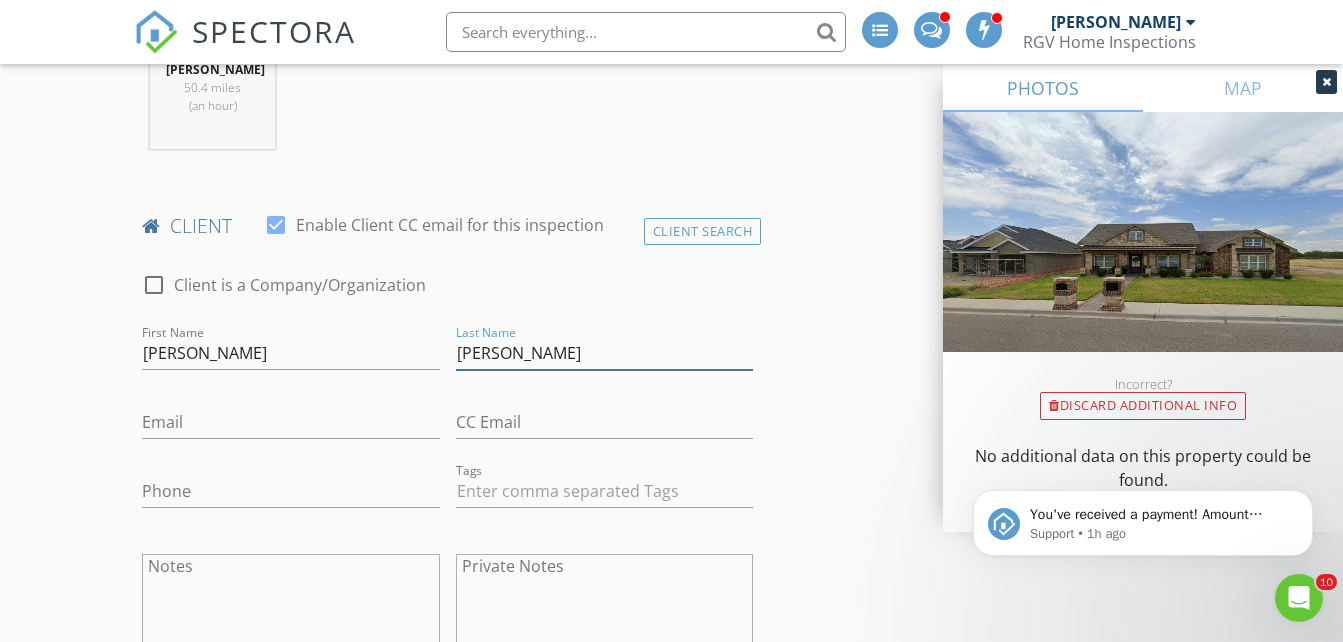 type on "[PERSON_NAME]" 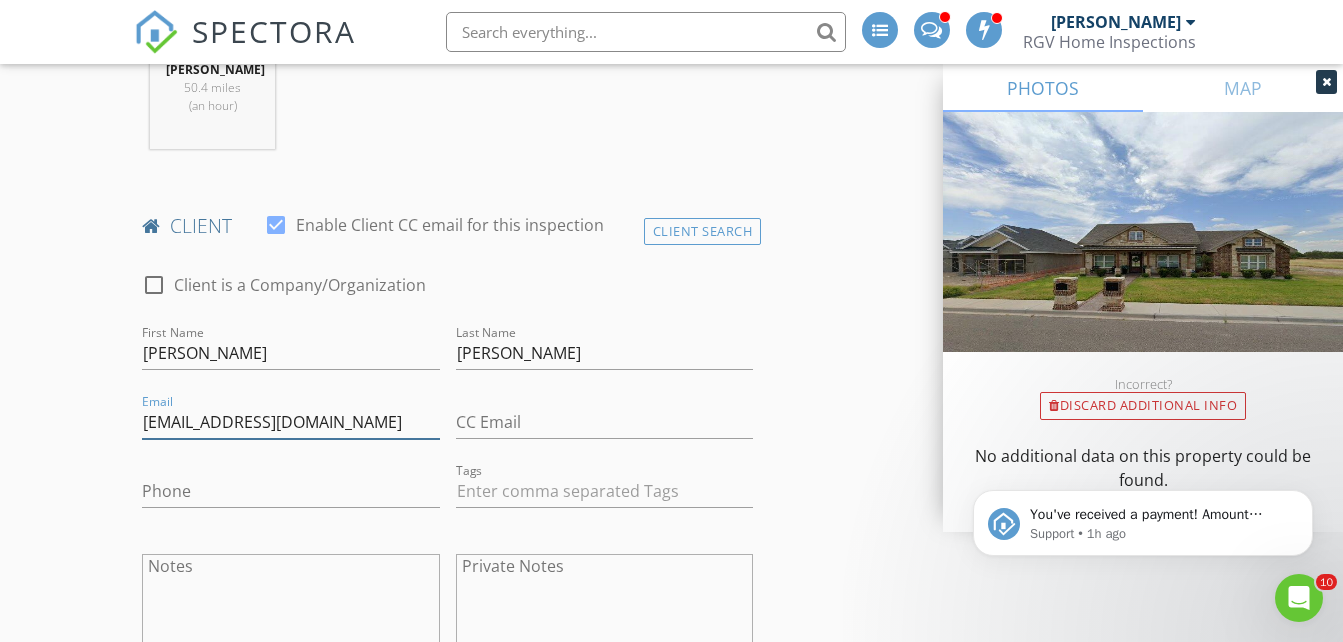 type on "[EMAIL_ADDRESS][DOMAIN_NAME]" 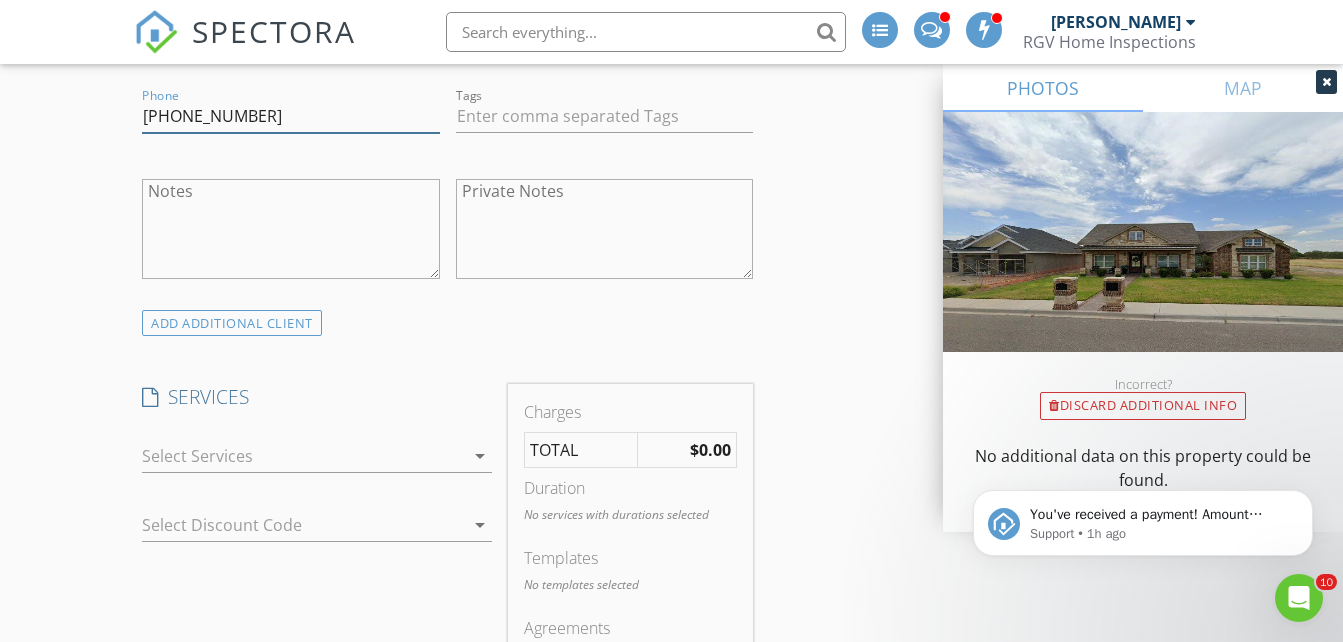 scroll, scrollTop: 1300, scrollLeft: 0, axis: vertical 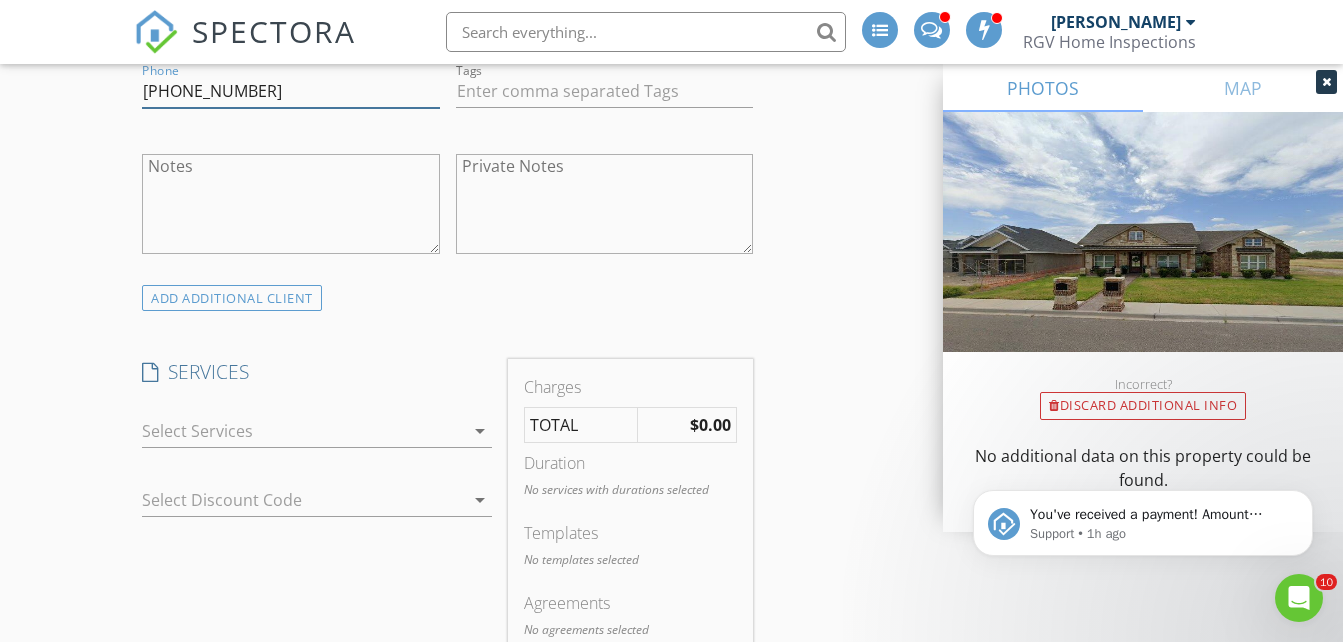 type on "956-263-9382" 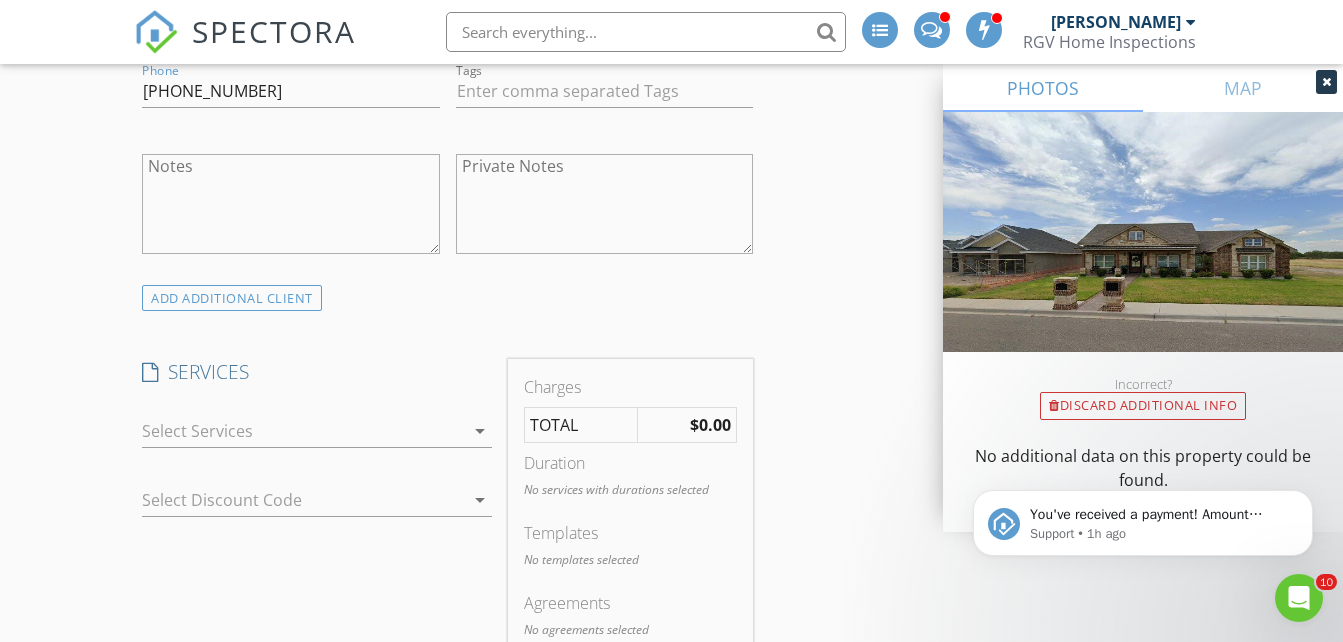 click at bounding box center [303, 431] 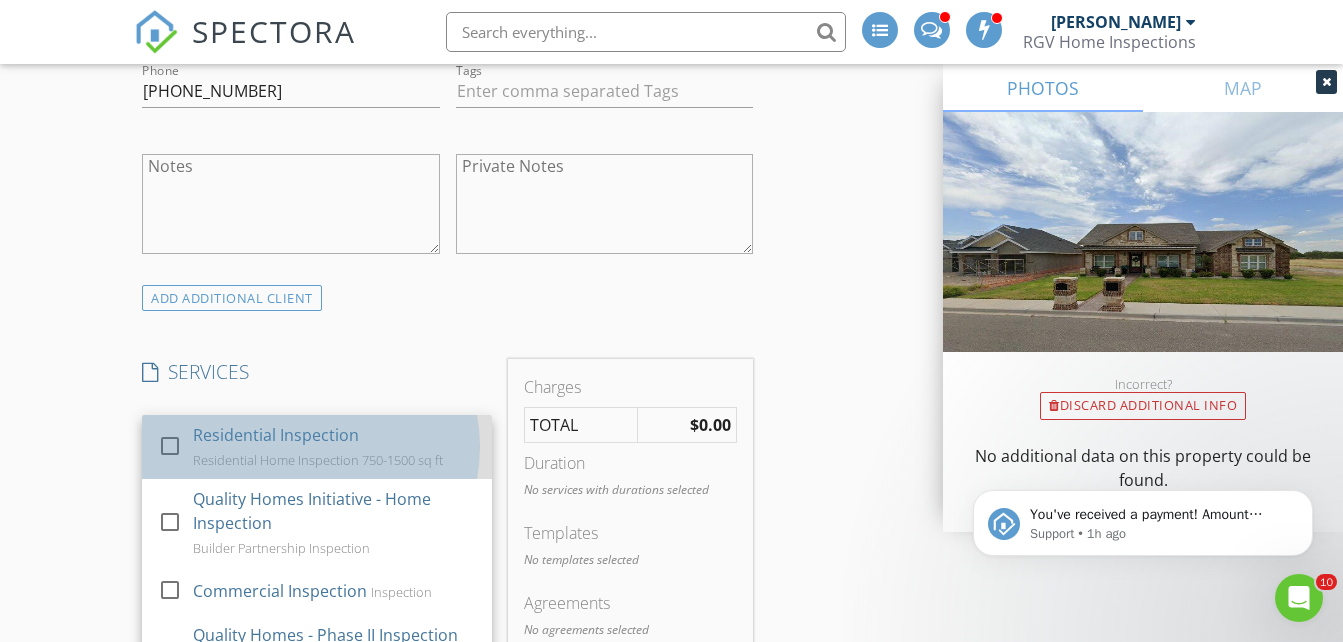 click on "Residential Inspection   Residential Home Inspection 750-1500 sq ft" at bounding box center [335, 447] 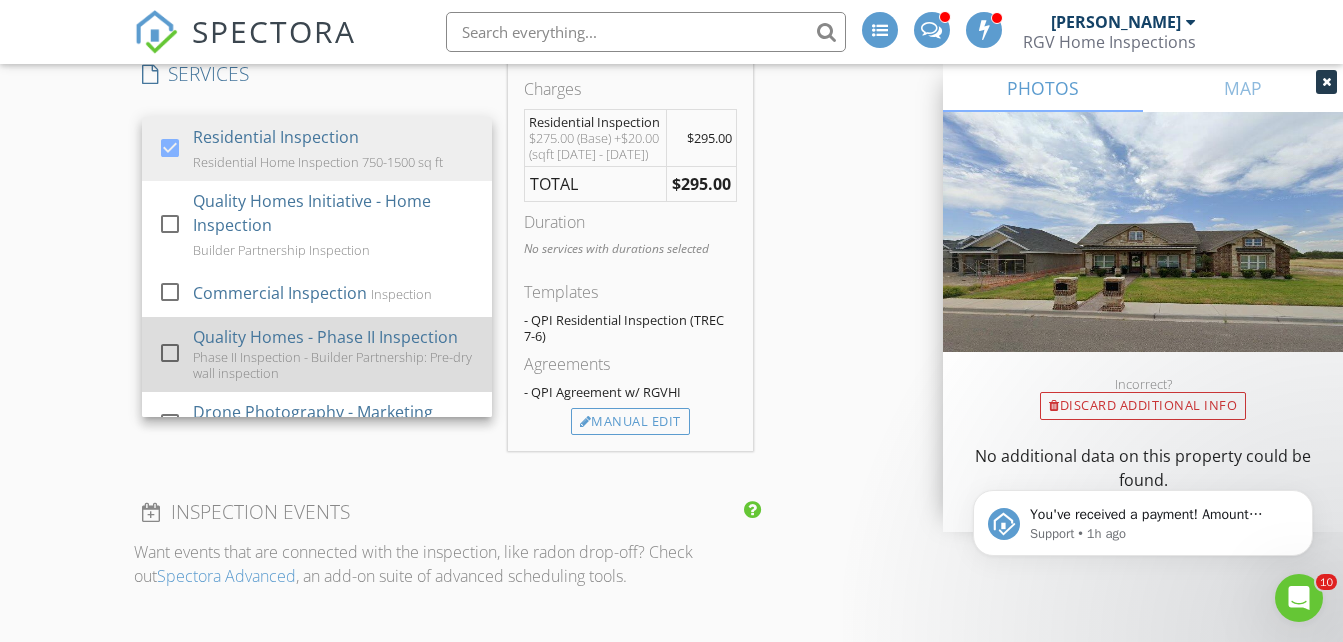 scroll, scrollTop: 1600, scrollLeft: 0, axis: vertical 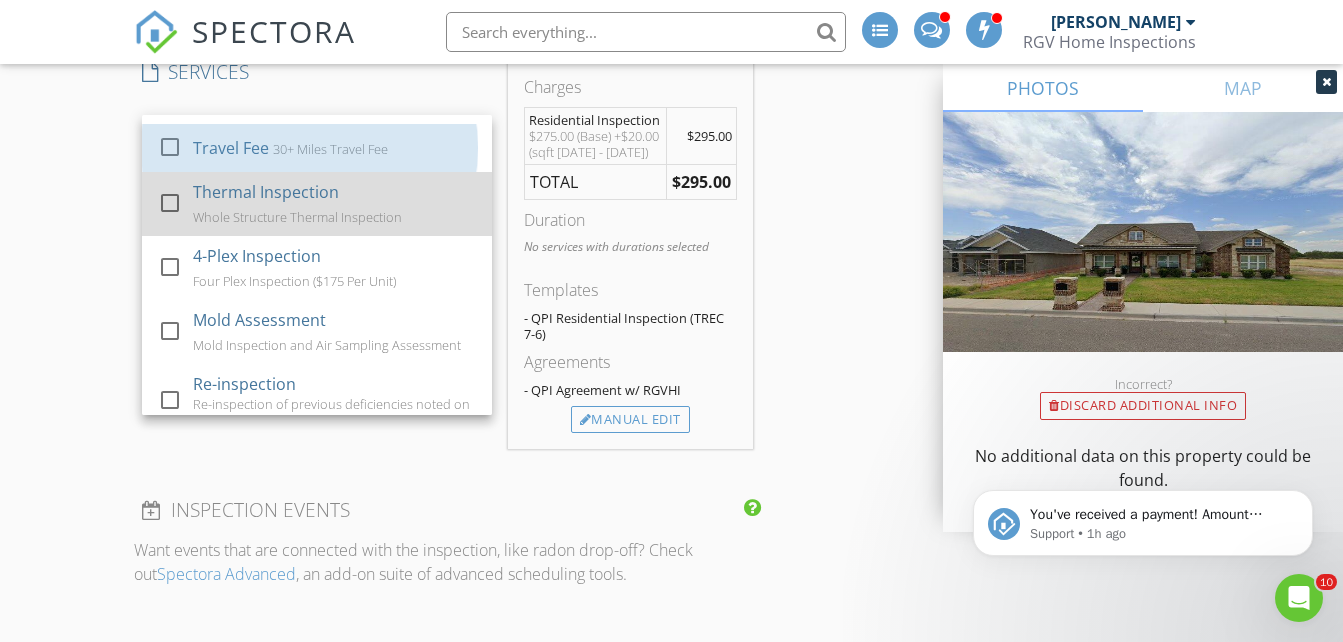 click on "check_box   Residential Inspection   Residential Home Inspection 750-1500 sq ft check_box_outline_blank   Quality Homes Initiative - Home Inspection   Builder Partnership Inspection check_box_outline_blank   Commercial Inspection   Inspection check_box_outline_blank   Quality Homes - Phase II Inspection   Phase II Inspection - Builder Partnership: Pre-dry wall inspection check_box_outline_blank   Drone Photography - Marketing   Drone Inspection / Images / Video check_box_outline_blank   Pre-Pour Inspection - New Construction   Phase I (Before pour of foundation) check_box_outline_blank   Pre-Dry Wall Inspection - New Construction   Phase II: Pre-Dry Wall Inspection (Framing Inspection) check_box_outline_blank   Travel Fee   30+ Miles Travel Fee check_box_outline_blank   Thermal Inspection   Whole Structure Thermal Inspection check_box_outline_blank   4-Plex Inspection   Four Plex Inspection ($175 Per Unit) check_box_outline_blank   Mold Assessment   Mold Inspection and Air Sampling Assessment   Re-inspection" at bounding box center (317, 106) 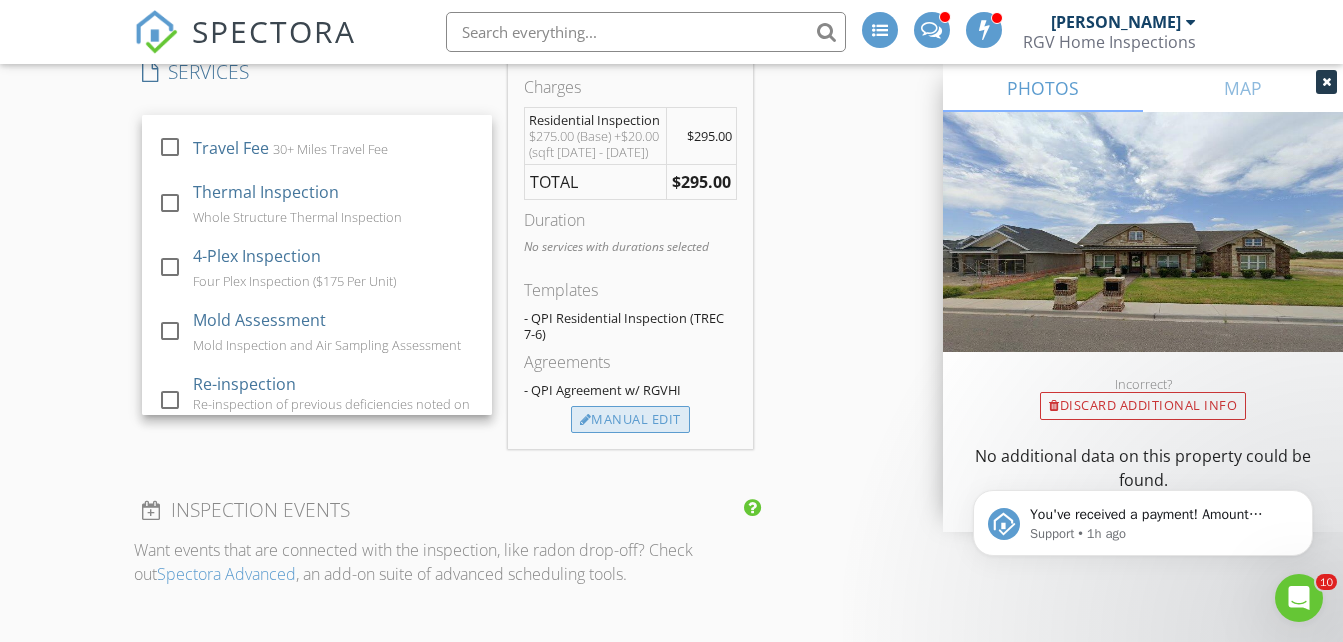 click on "Manual Edit" at bounding box center (630, 420) 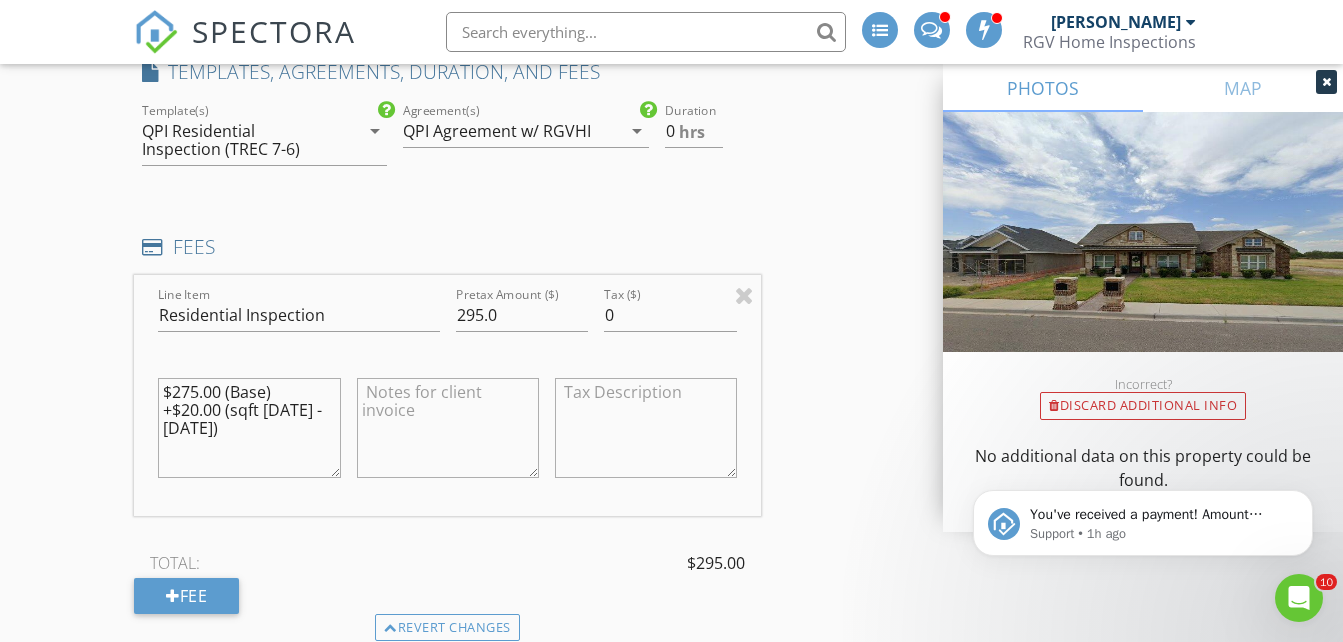 click on "QPI Residential Inspection (TREC 7-6)" at bounding box center (239, 140) 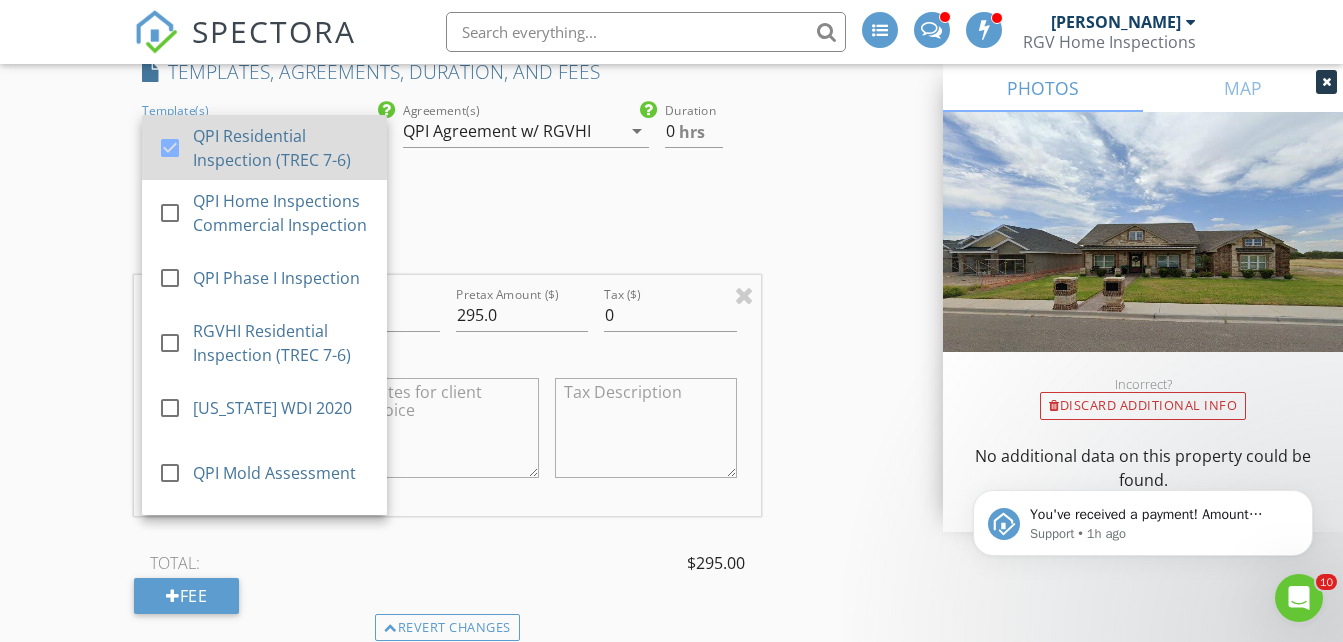 click on "QPI Residential Inspection (TREC 7-6)" at bounding box center (283, 148) 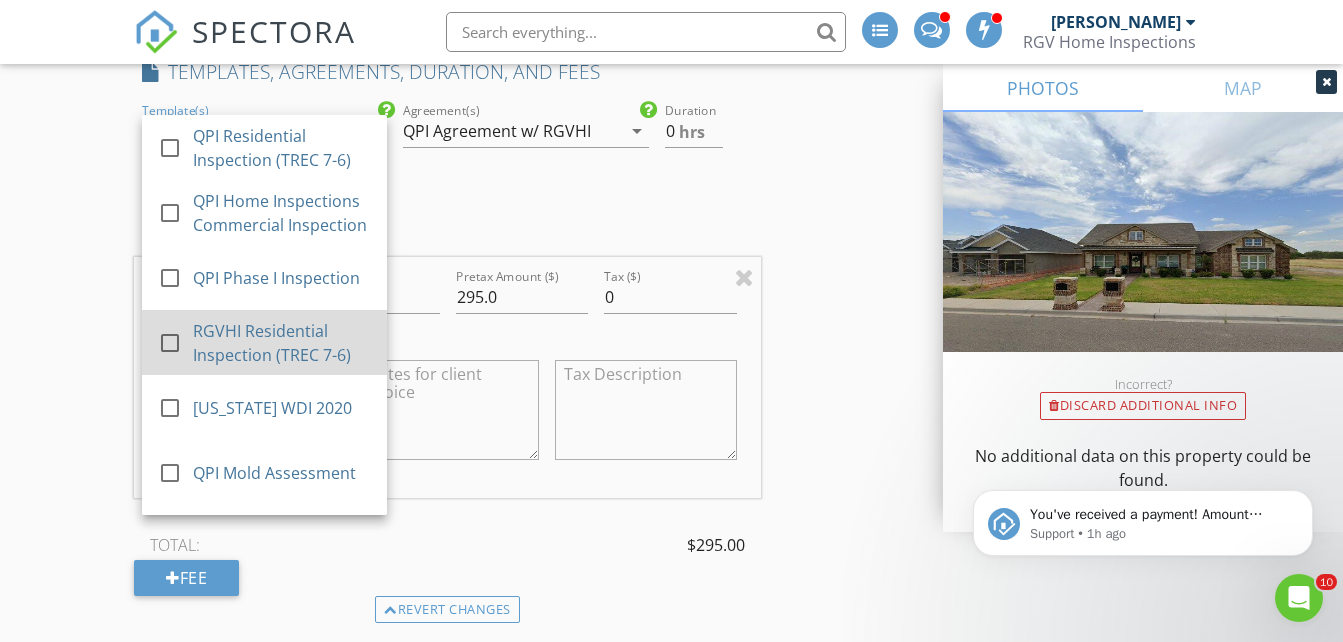 click on "RGVHI Residential Inspection (TREC 7-6)" at bounding box center (283, 343) 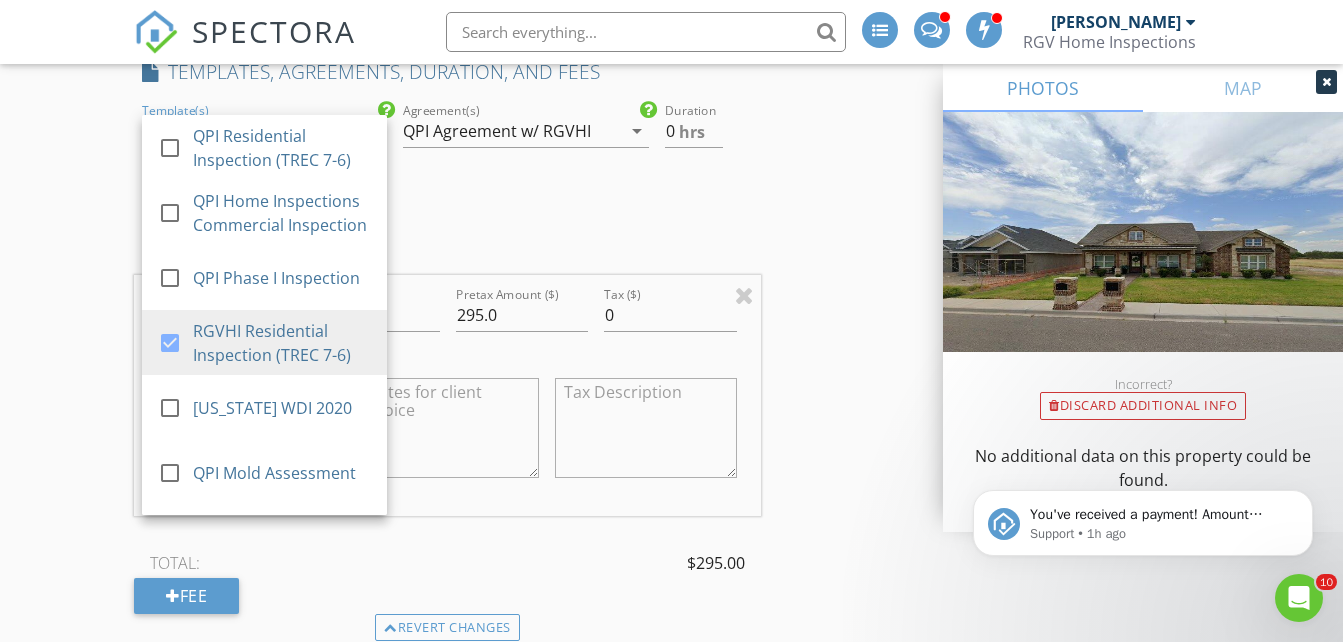 click on "QPI Agreement w/ RGVHI" at bounding box center (497, 131) 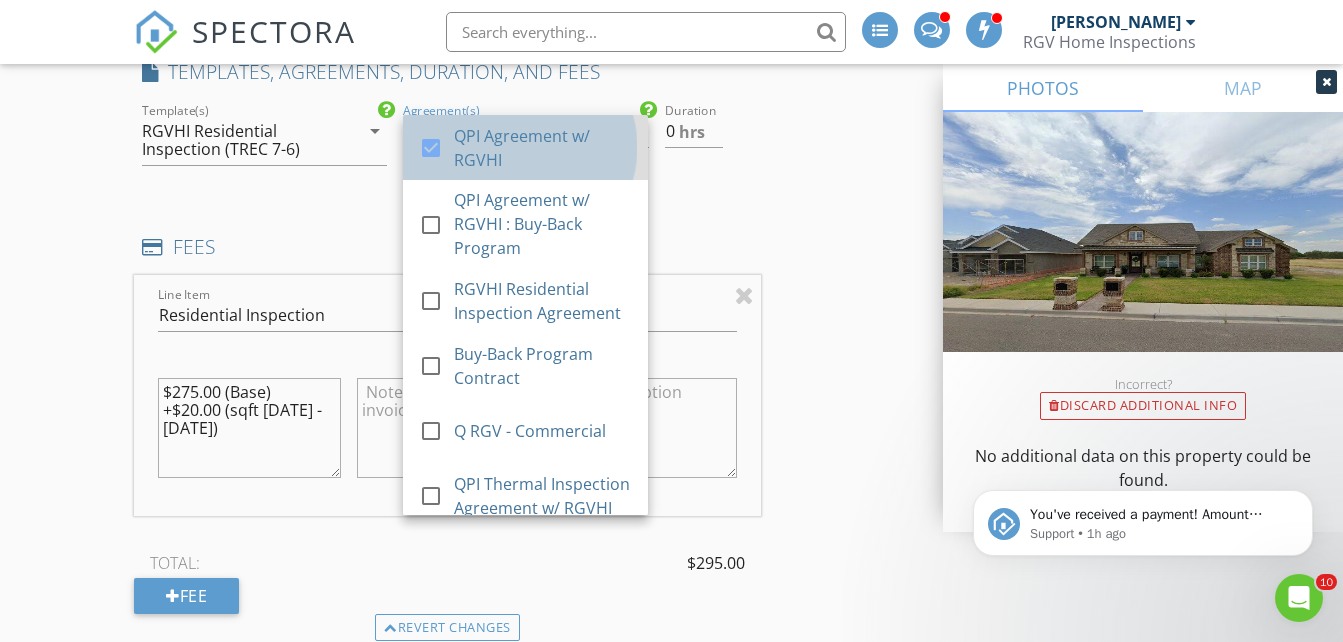 click on "QPI Agreement w/ RGVHI" at bounding box center [544, 148] 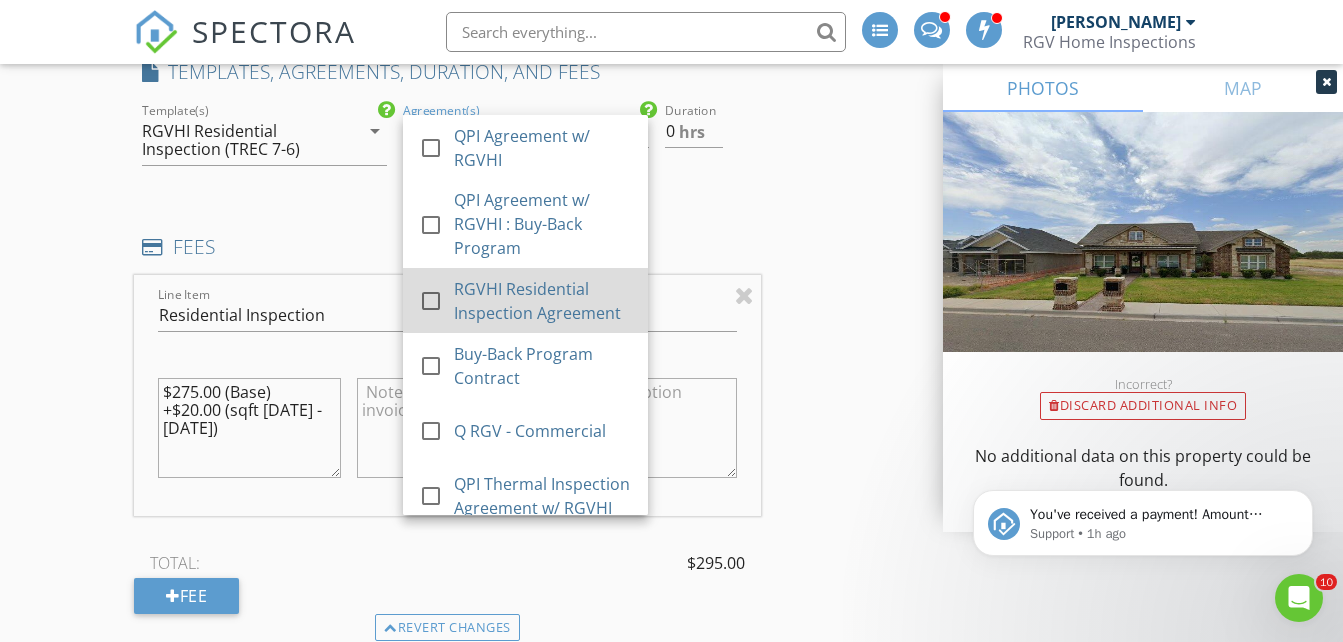 click on "RGVHI Residential Inspection Agreement" at bounding box center [544, 301] 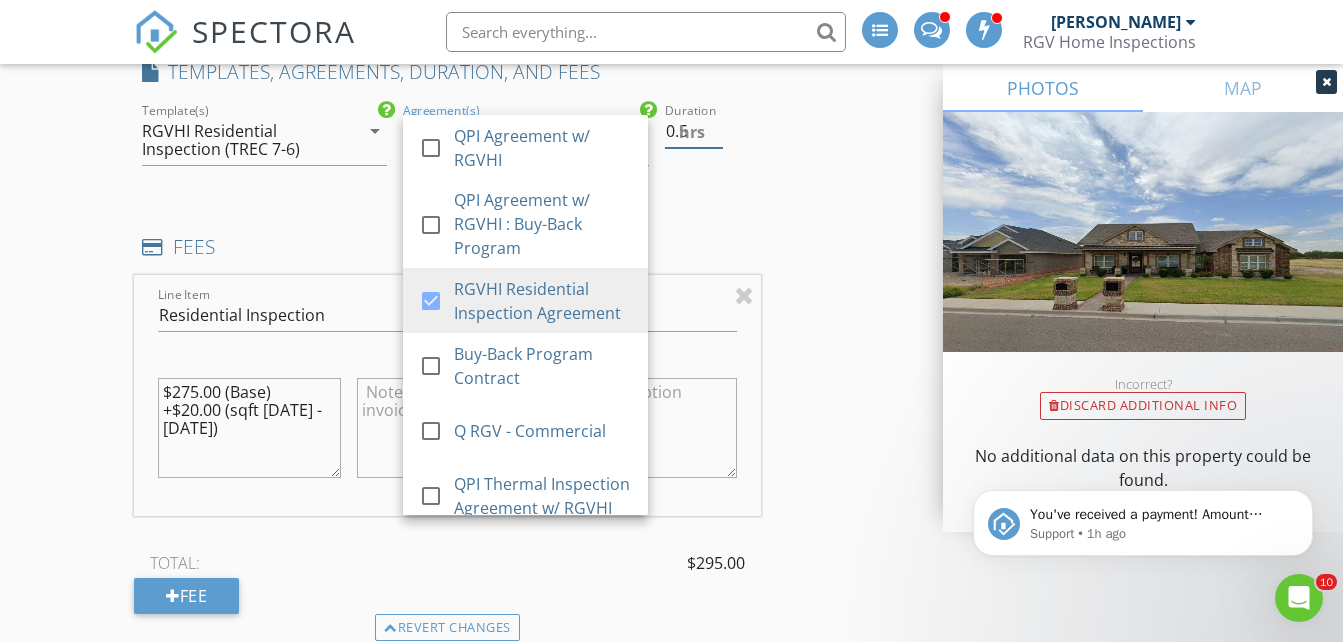 click on "0.5" at bounding box center (694, 131) 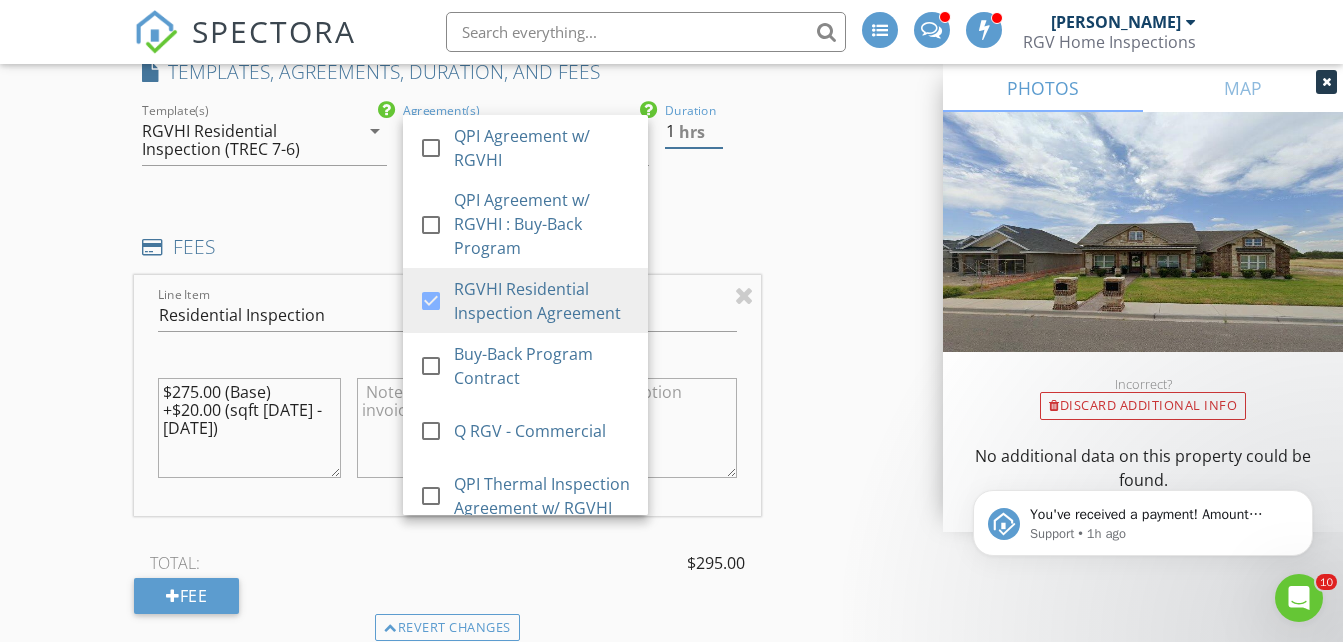 click on "1" at bounding box center (694, 131) 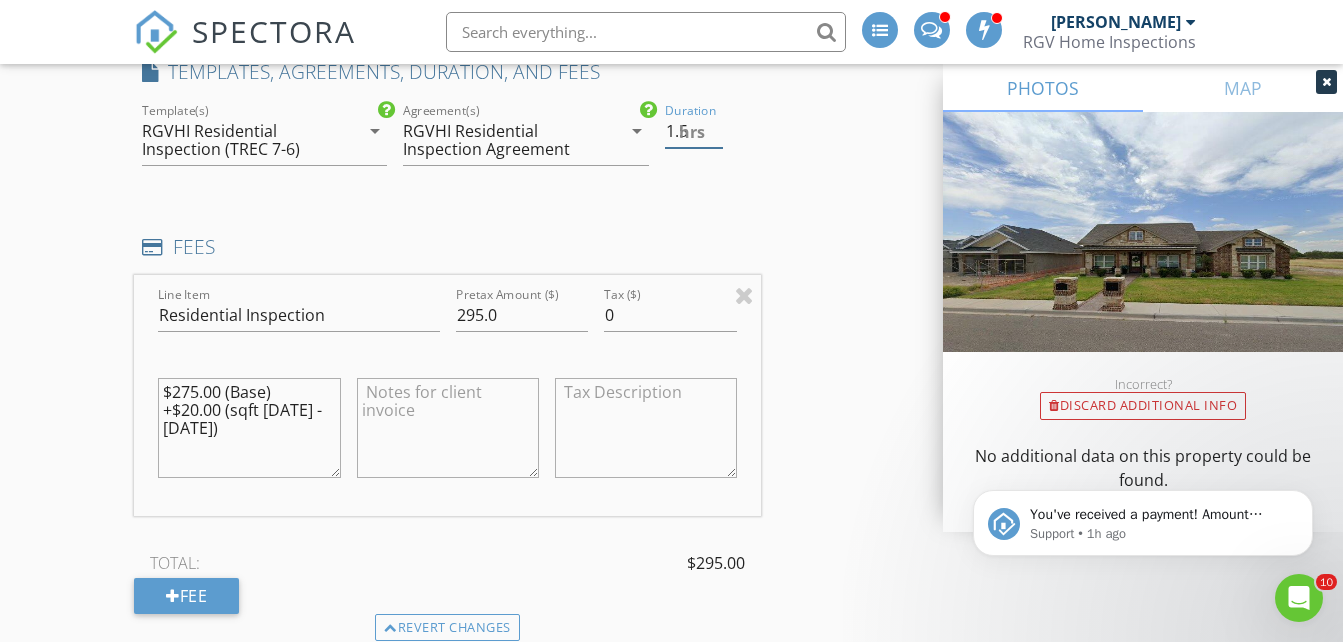 type on "1.5" 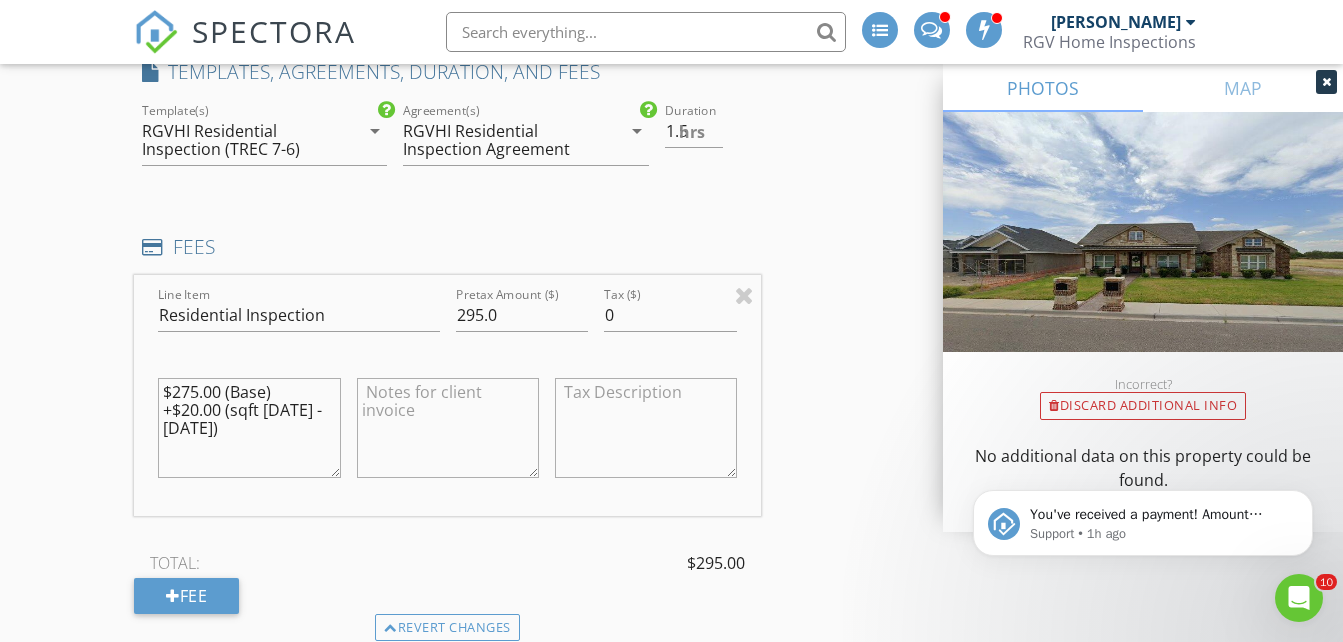 click on "INSPECTOR(S)
check_box   Donnie Quintanilla   PRIMARY   check_box_outline_blank   Fernando Valbuena     check_box_outline_blank   Nick De Santos     Donnie Quintanilla arrow_drop_down   check_box_outline_blank Donnie Quintanilla specifically requested
Date/Time
07/15/2025 8:00 AM   Does Not Repeat arrow_drop_down
Location
Address Search       Address 705 Spruce St   Unit   City Rio Grande City   State TX   Zip 78582   Hidalgo Starr     Square Feet 1800   Year Built 2025   Foundation arrow_drop_down     Donnie Quintanilla     50.4 miles     (an hour)
client
check_box Enable Client CC email for this inspection   Client Search     check_box_outline_blank Client is a Company/Organization     First Name Jorge Luis   Last Name Guerra   Email jorge_guerra94@ymail.com   CC Email   Phone 956-263-9382         Tags         Notes   Private Notes          check_box" at bounding box center [671, 636] 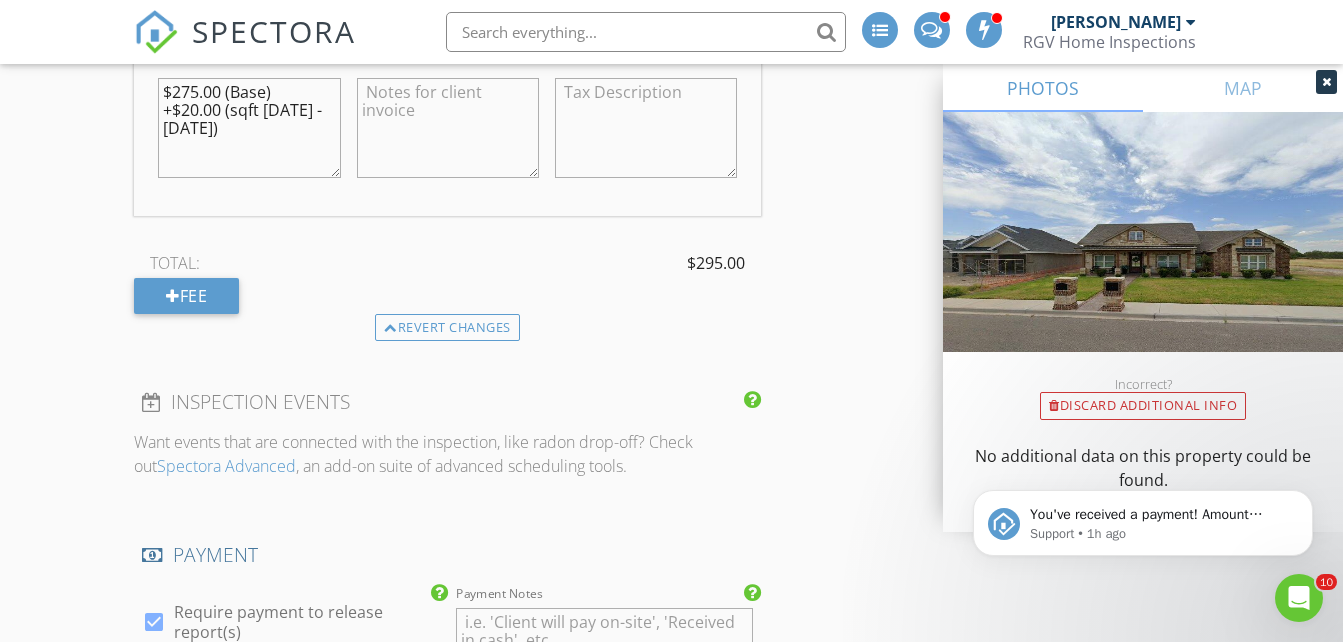 scroll, scrollTop: 1500, scrollLeft: 0, axis: vertical 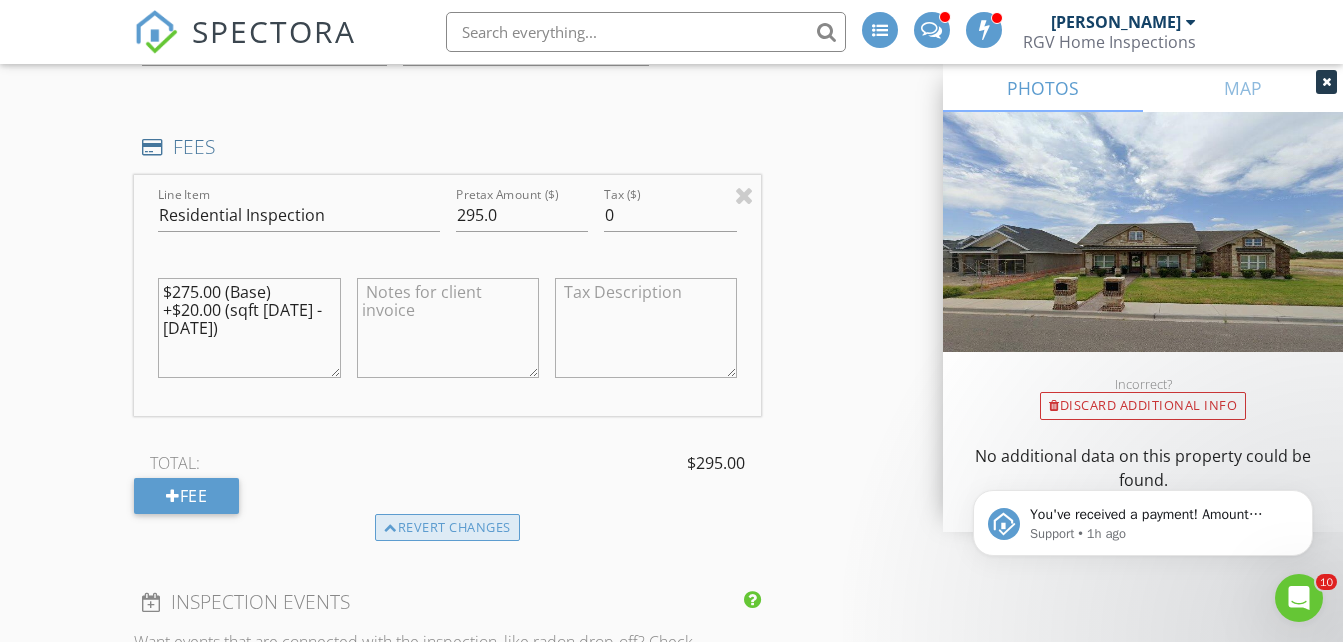 click on "Revert changes" at bounding box center (447, 528) 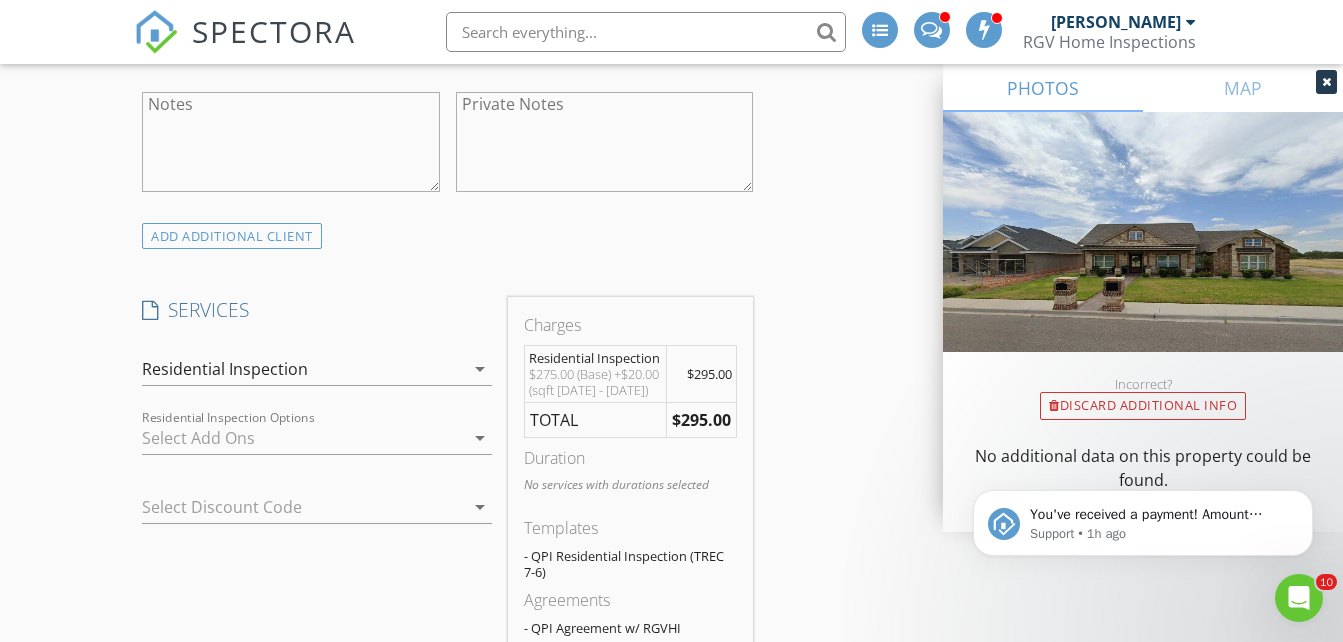scroll, scrollTop: 1448, scrollLeft: 0, axis: vertical 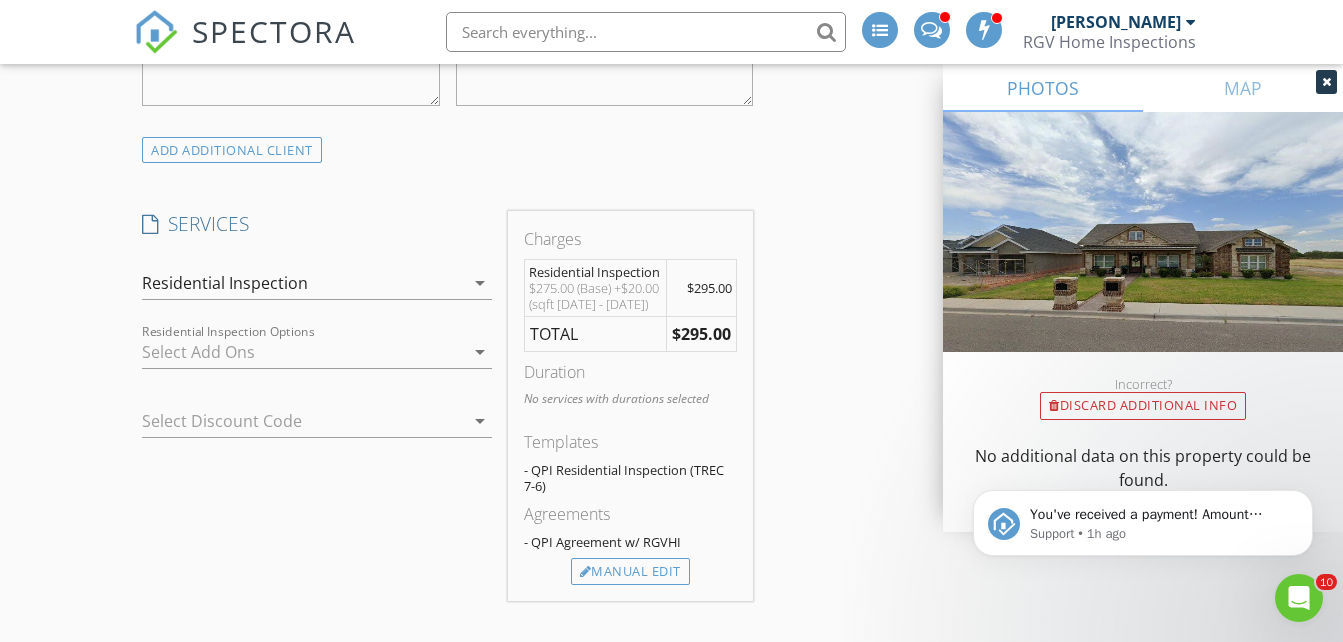 click at bounding box center (303, 352) 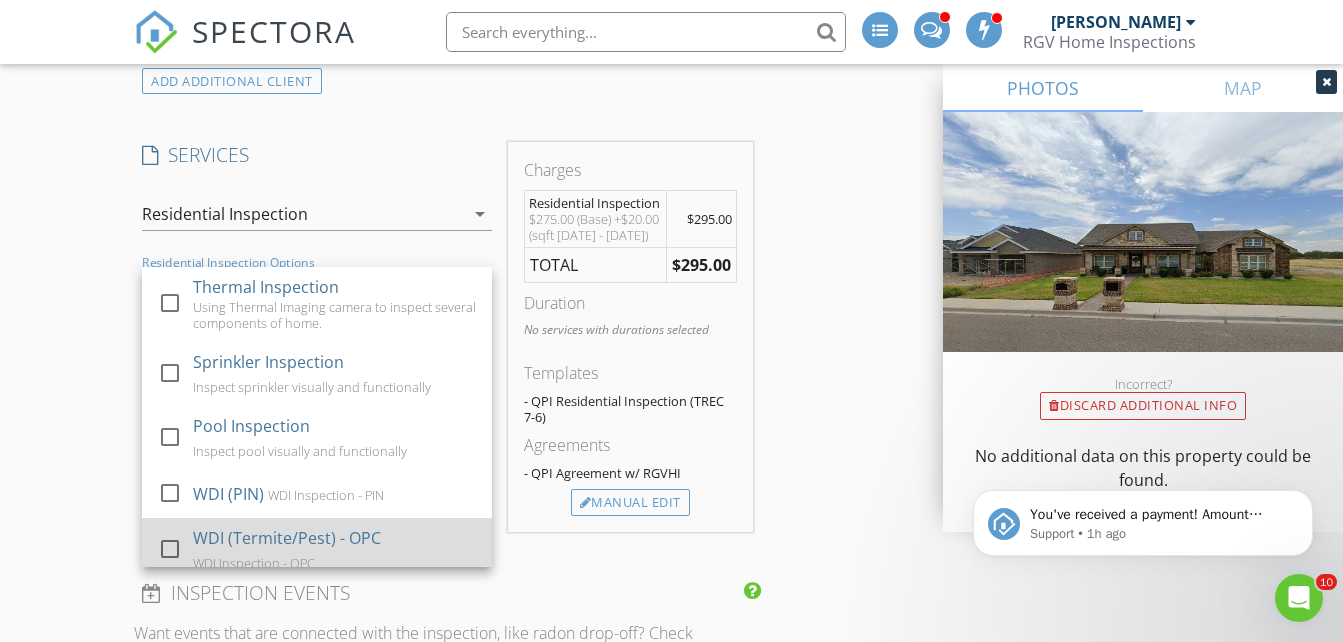 scroll, scrollTop: 1648, scrollLeft: 0, axis: vertical 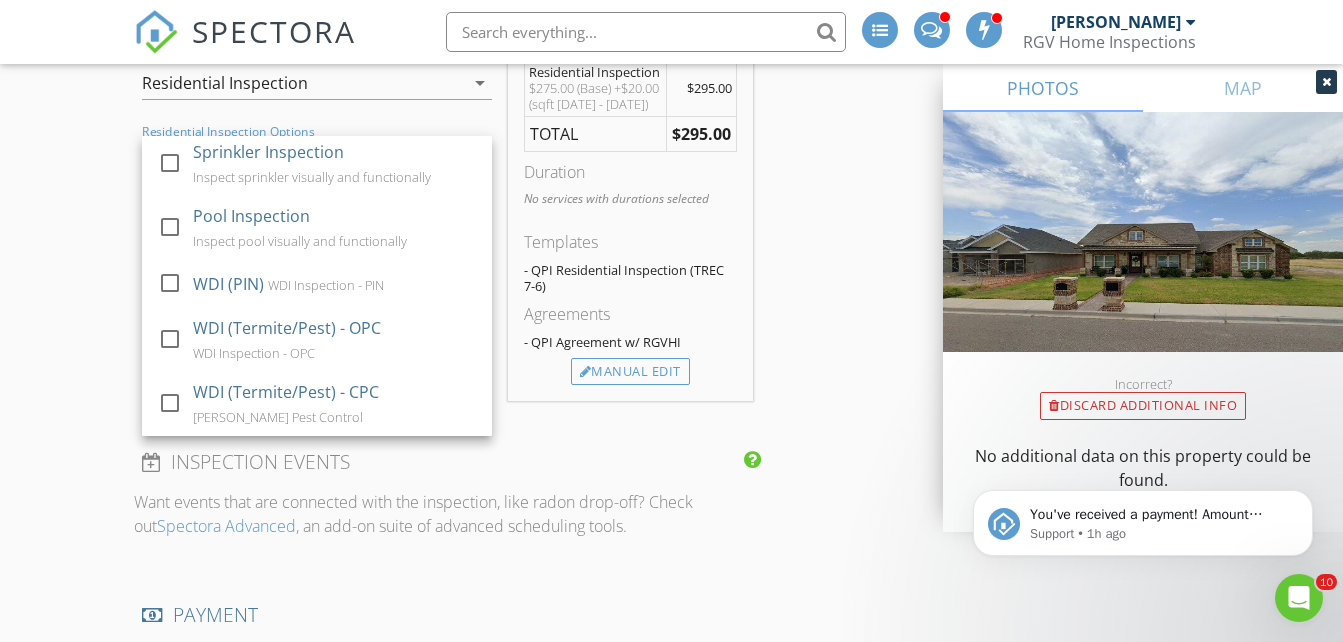 click on "New Inspection
INSPECTOR(S)
check_box   Donnie Quintanilla   PRIMARY   check_box_outline_blank   Fernando Valbuena     check_box_outline_blank   Nick De Santos     Donnie Quintanilla arrow_drop_down   check_box_outline_blank Donnie Quintanilla specifically requested
Date/Time
07/15/2025 8:00 AM   Does Not Repeat arrow_drop_down
Location
Address Search       Address 705 Spruce St   Unit   City Rio Grande City   State TX   Zip 78582   Hidalgo Starr     Square Feet 1800   Year Built 2025   Foundation arrow_drop_down     Donnie Quintanilla     50.4 miles     (an hour)
client
check_box Enable Client CC email for this inspection   Client Search     check_box_outline_blank Client is a Company/Organization     First Name Jorge Luis   Last Name Guerra   Email jorge_guerra94@ymail.com   CC Email   Phone 956-263-9382         Tags         Notes   Private Notes" at bounding box center [671, 458] 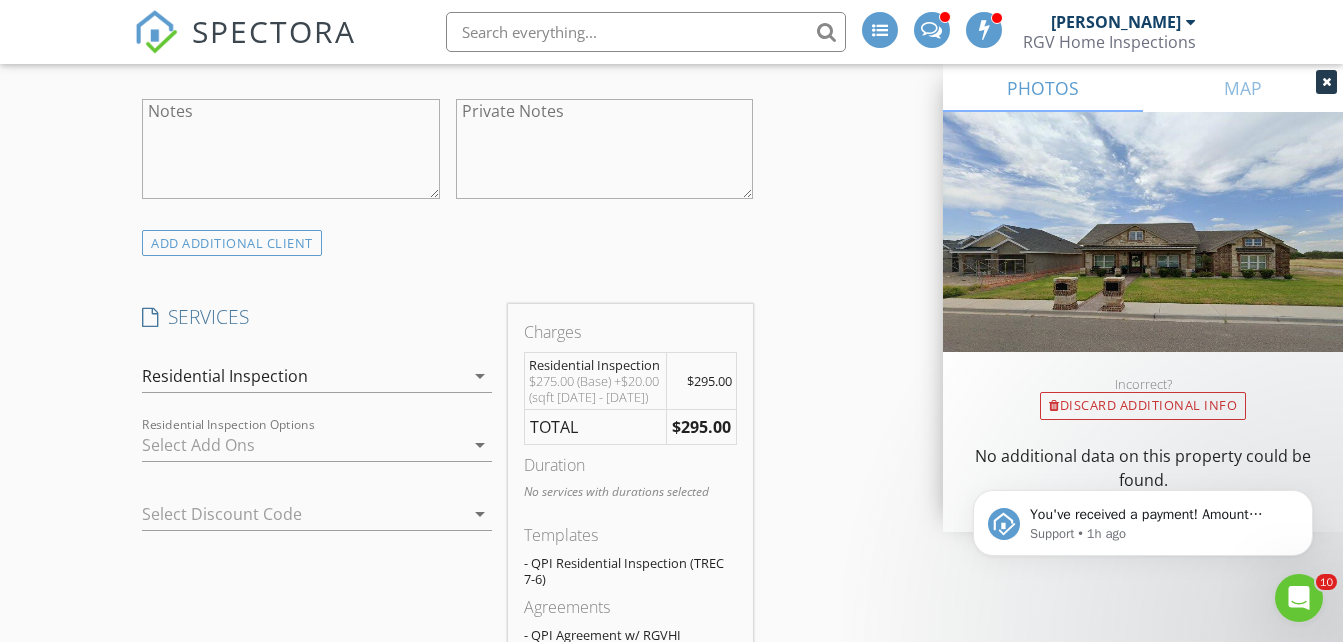 scroll, scrollTop: 1348, scrollLeft: 0, axis: vertical 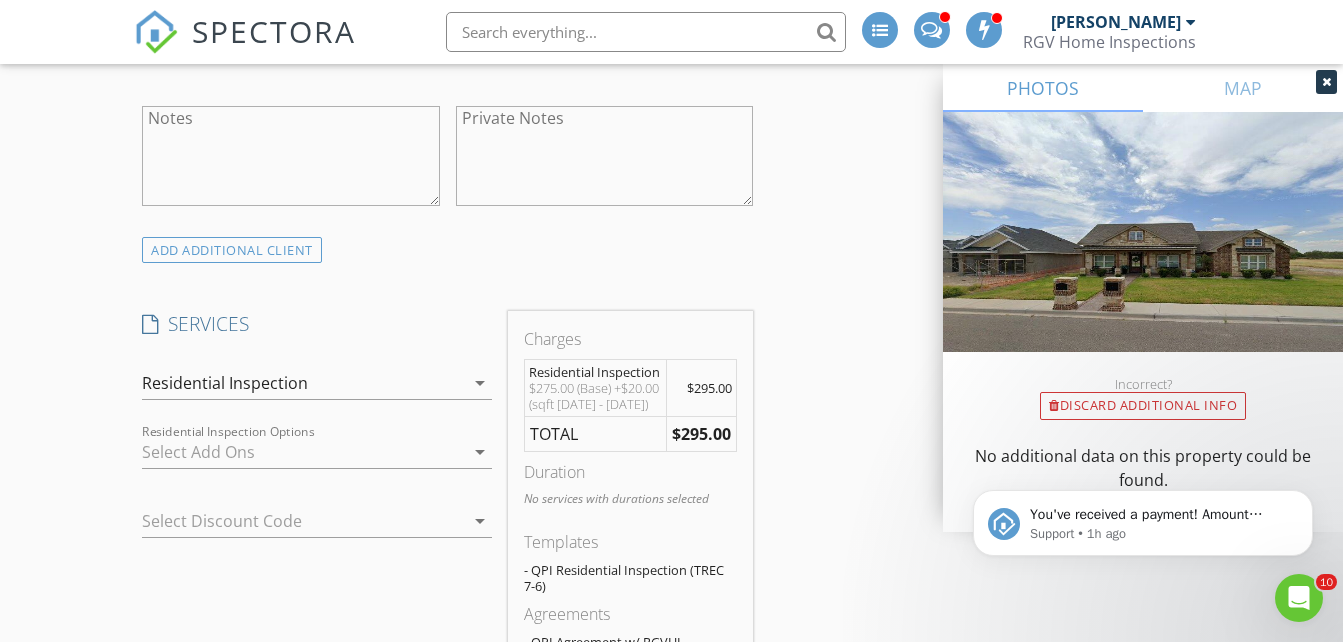 click on "Residential Inspection" at bounding box center [303, 383] 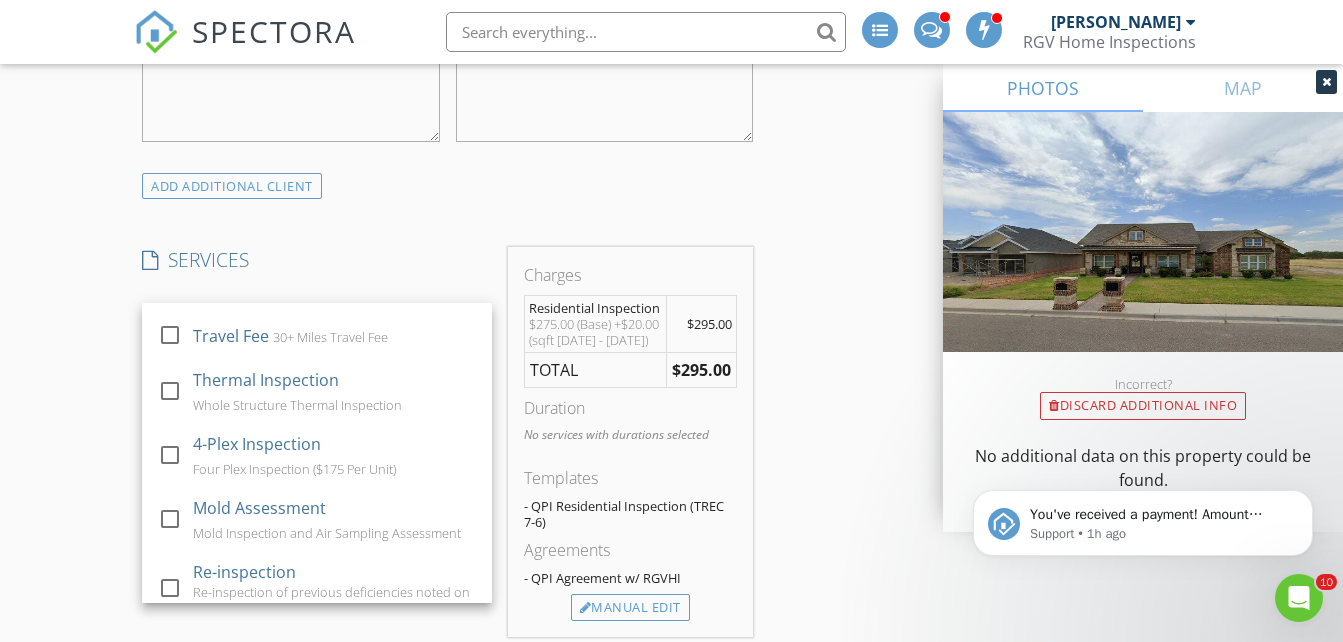 scroll, scrollTop: 1448, scrollLeft: 0, axis: vertical 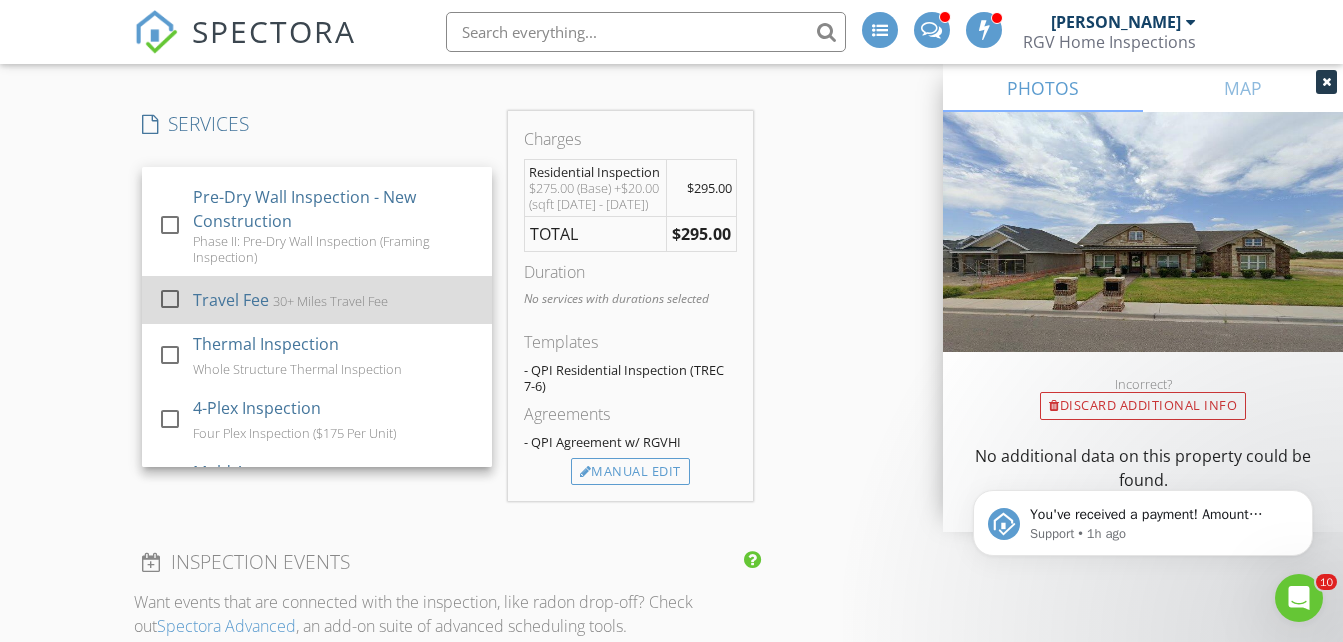 click on "Travel Fee" at bounding box center [231, 300] 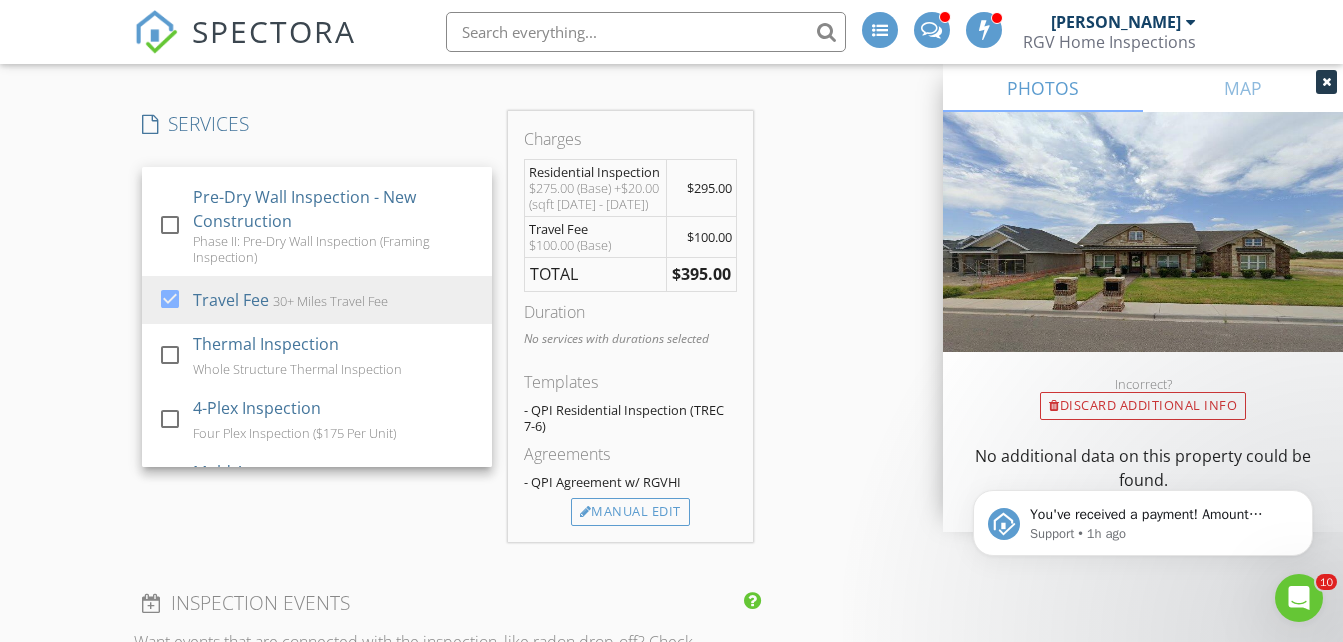 click on "INSPECTOR(S)
check_box   Donnie Quintanilla   PRIMARY   check_box_outline_blank   Fernando Valbuena     check_box_outline_blank   Nick De Santos     Donnie Quintanilla arrow_drop_down   check_box_outline_blank Donnie Quintanilla specifically requested
Date/Time
07/15/2025 8:00 AM   Does Not Repeat arrow_drop_down
Location
Address Search       Address 705 Spruce St   Unit   City Rio Grande City   State TX   Zip 78582   Hidalgo Starr     Square Feet 1800   Year Built 2025   Foundation arrow_drop_down     Donnie Quintanilla     50.4 miles     (an hour)
client
check_box Enable Client CC email for this inspection   Client Search     check_box_outline_blank Client is a Company/Organization     First Name Jorge Luis   Last Name Guerra   Email jorge_guerra94@ymail.com   CC Email   Phone 956-263-9382         Tags         Notes   Private Notes          check_box" at bounding box center (671, 612) 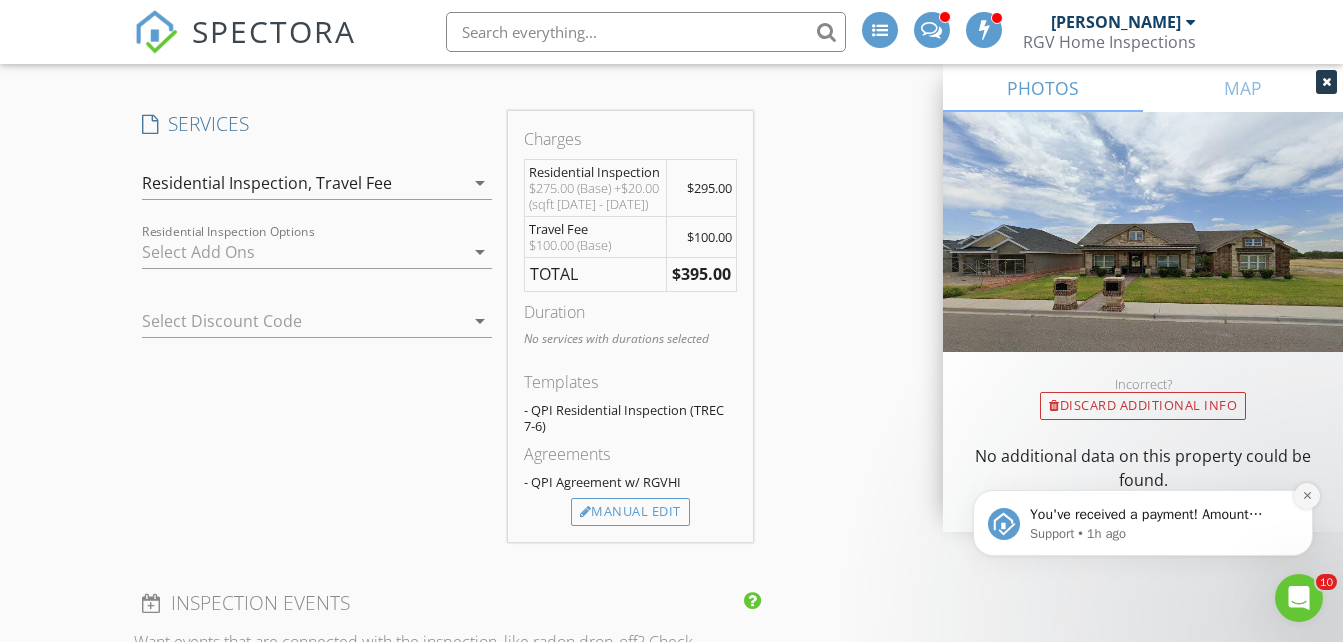 click 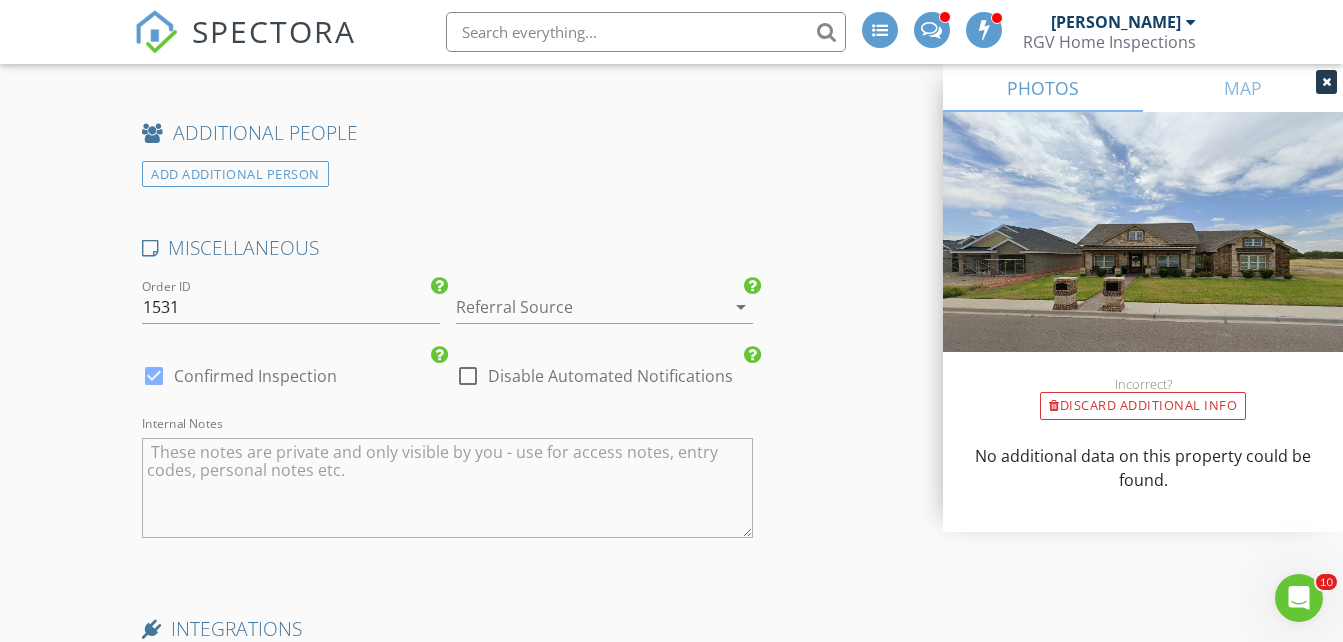 scroll, scrollTop: 2848, scrollLeft: 0, axis: vertical 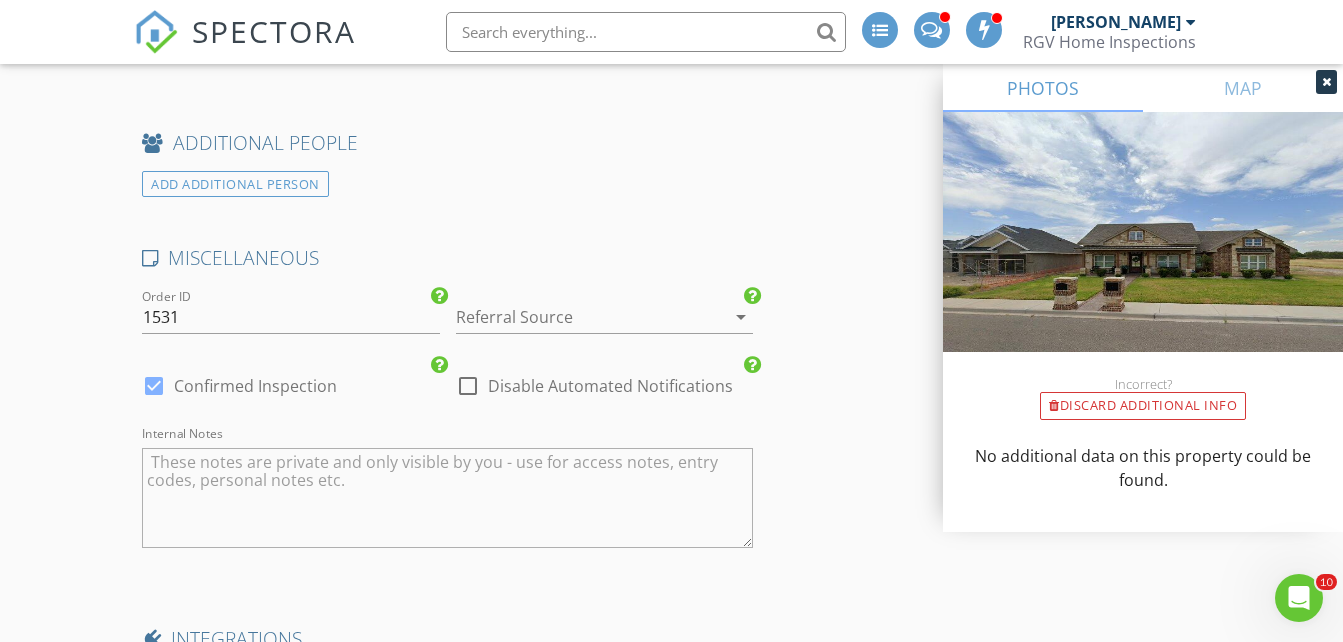 click at bounding box center (154, 386) 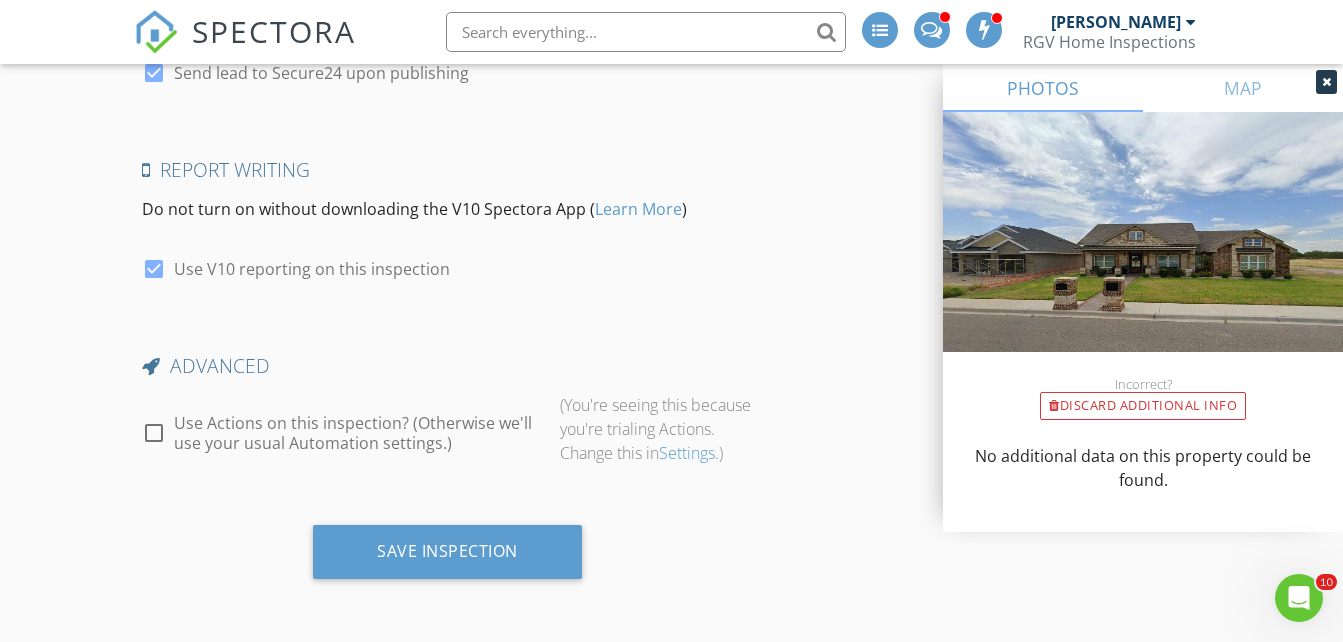 scroll, scrollTop: 3520, scrollLeft: 0, axis: vertical 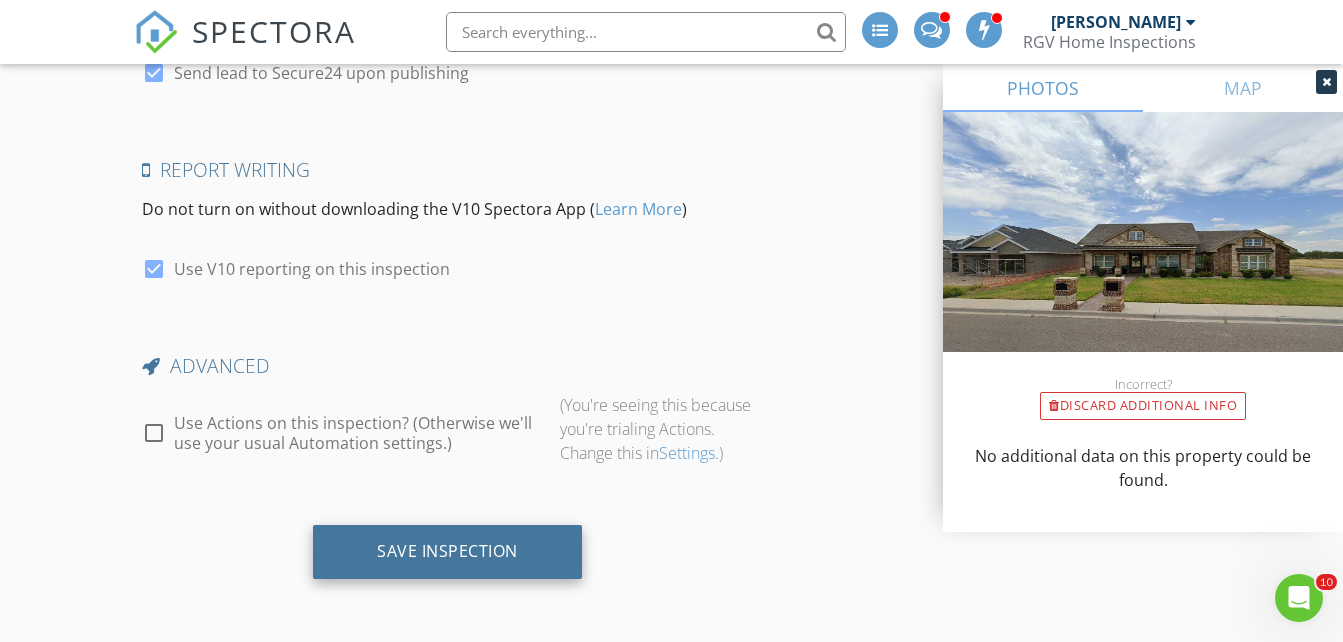 click on "Save Inspection" at bounding box center (447, 551) 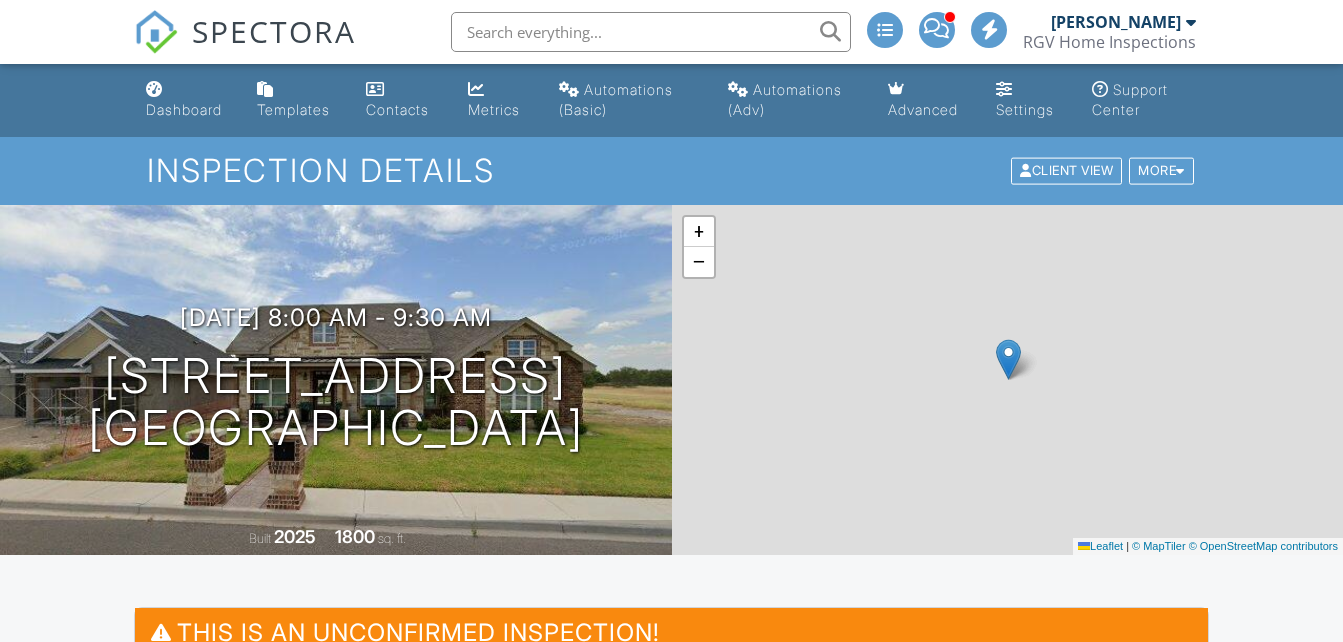 scroll, scrollTop: 0, scrollLeft: 0, axis: both 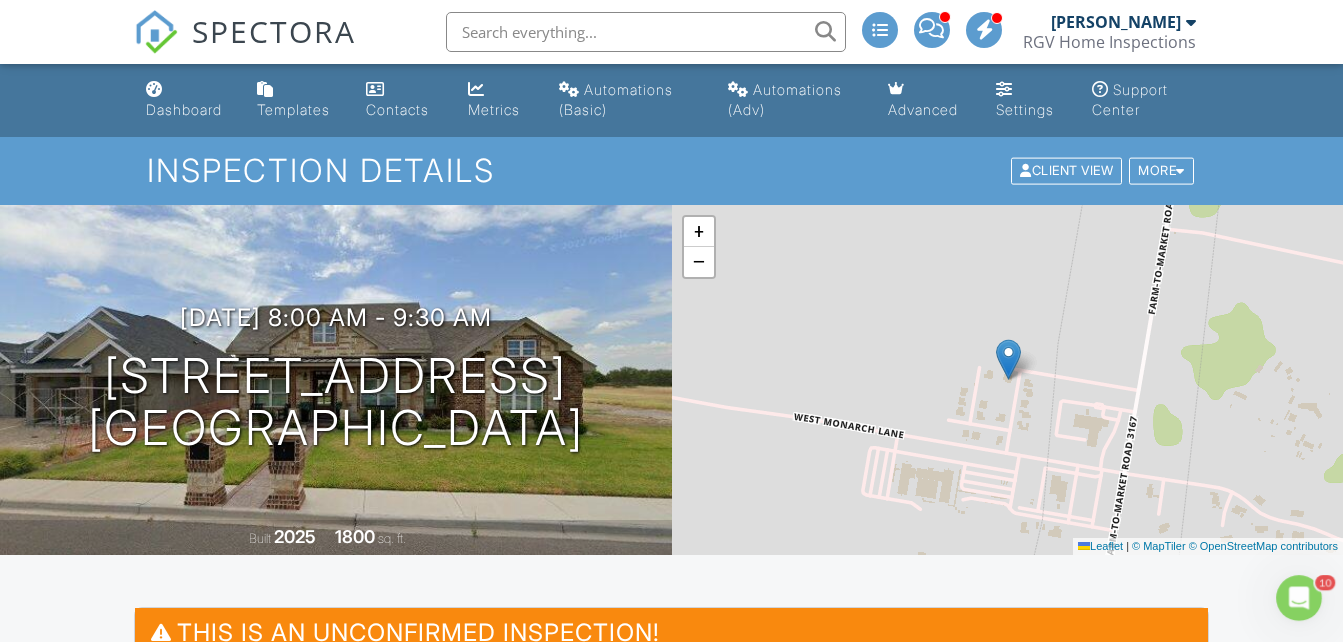 click on "SPECTORA" at bounding box center [274, 31] 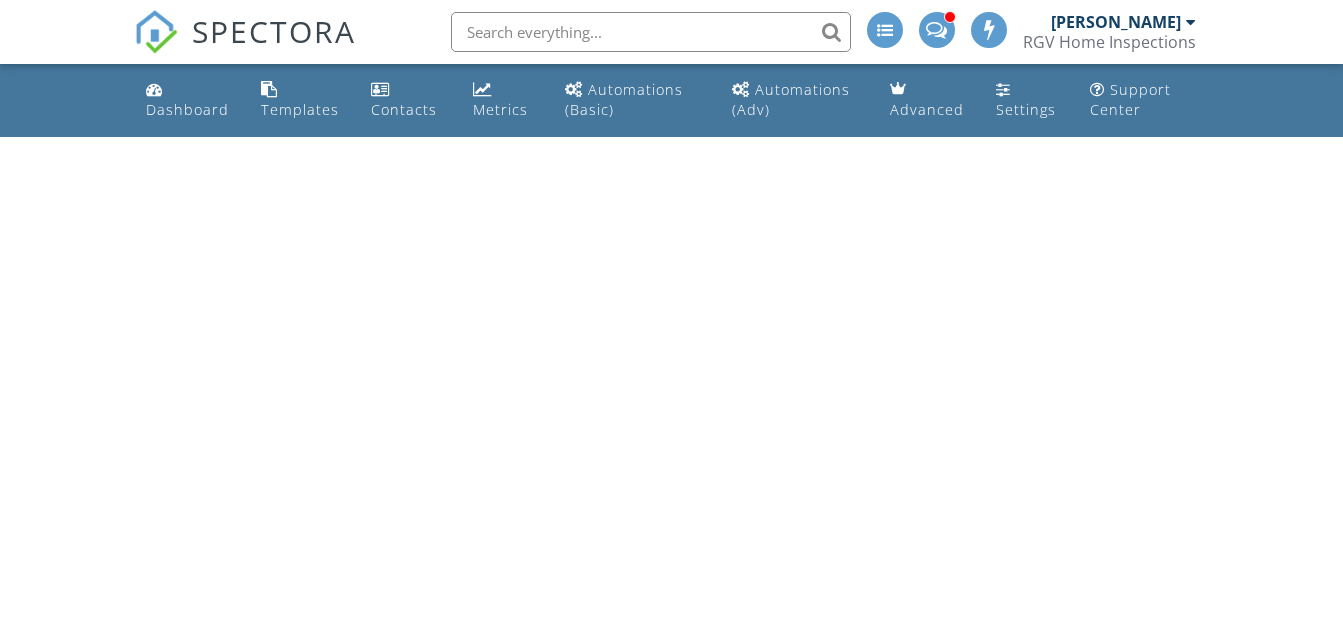 scroll, scrollTop: 0, scrollLeft: 0, axis: both 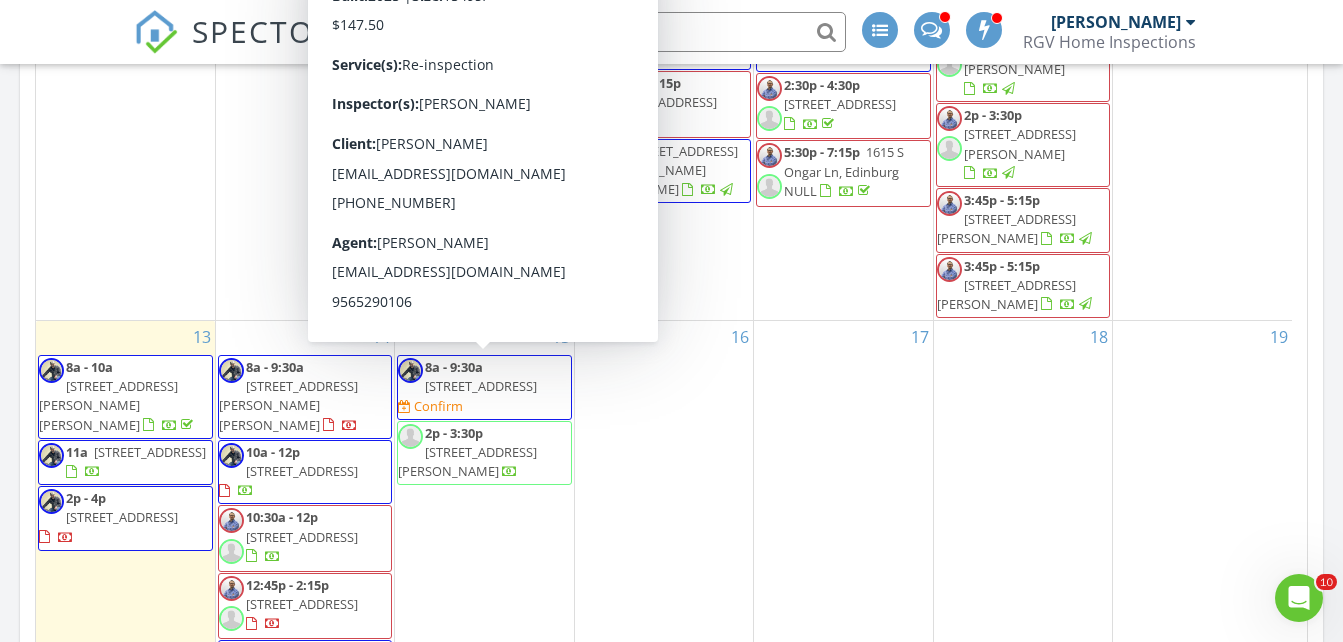 click on "15
8a - 9:30a
705 Spruce St, Rio Grande City 78582
Confirm
2p - 3:30p
3428 E McGrady St, Edinburg 78542" at bounding box center [484, 602] 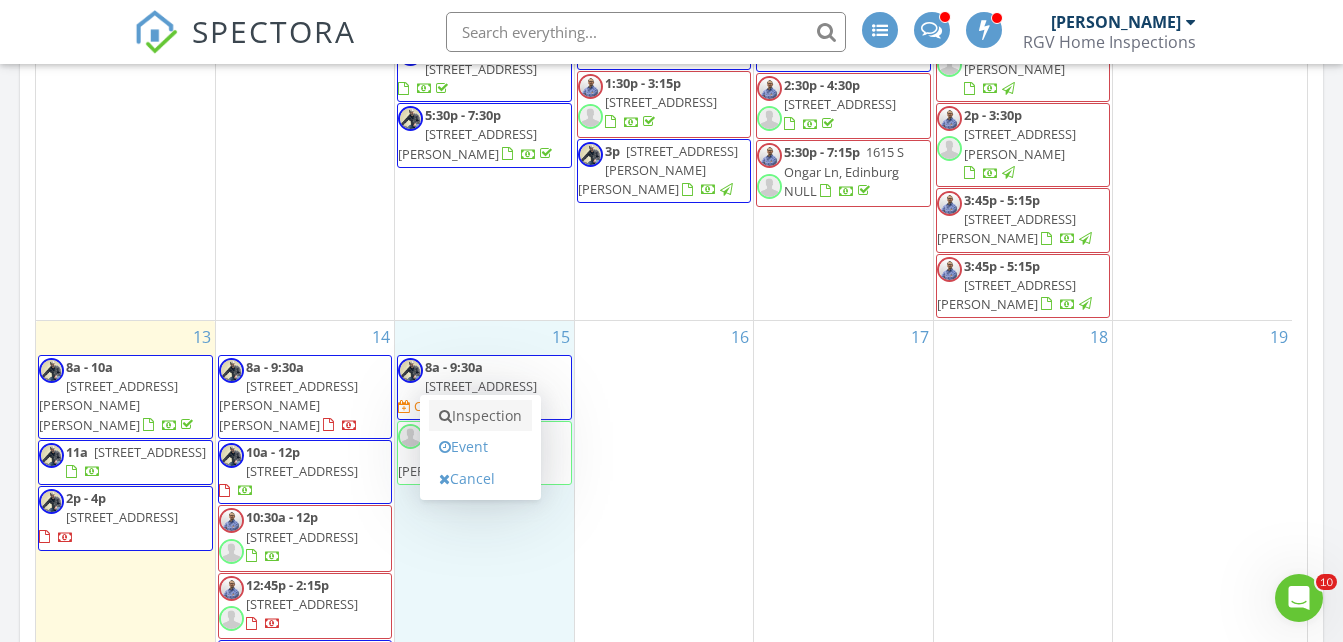click on "Inspection" at bounding box center (480, 416) 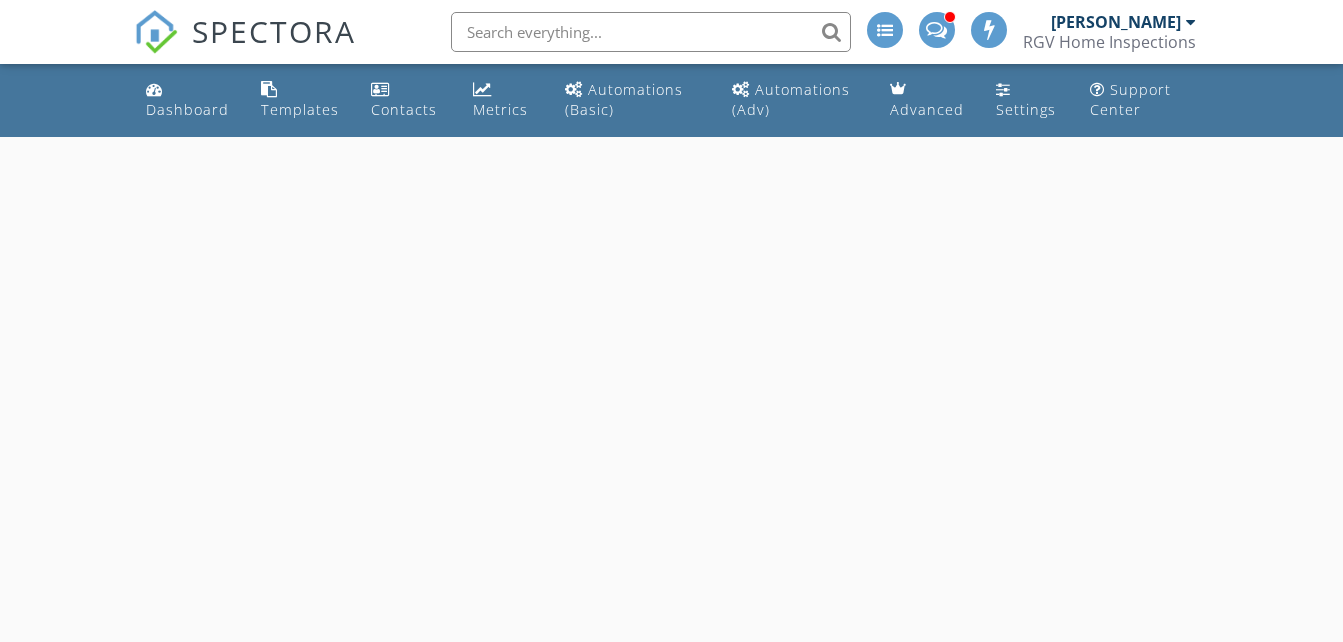 scroll, scrollTop: 0, scrollLeft: 0, axis: both 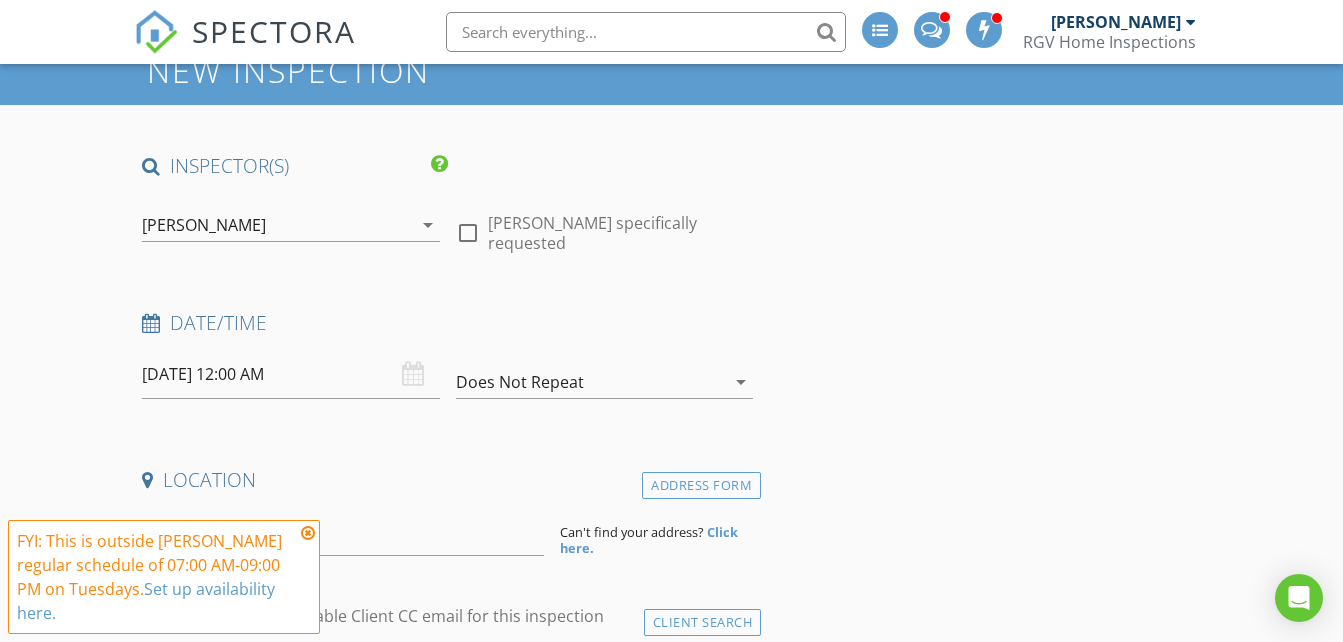 click on "[PERSON_NAME]" at bounding box center [276, 225] 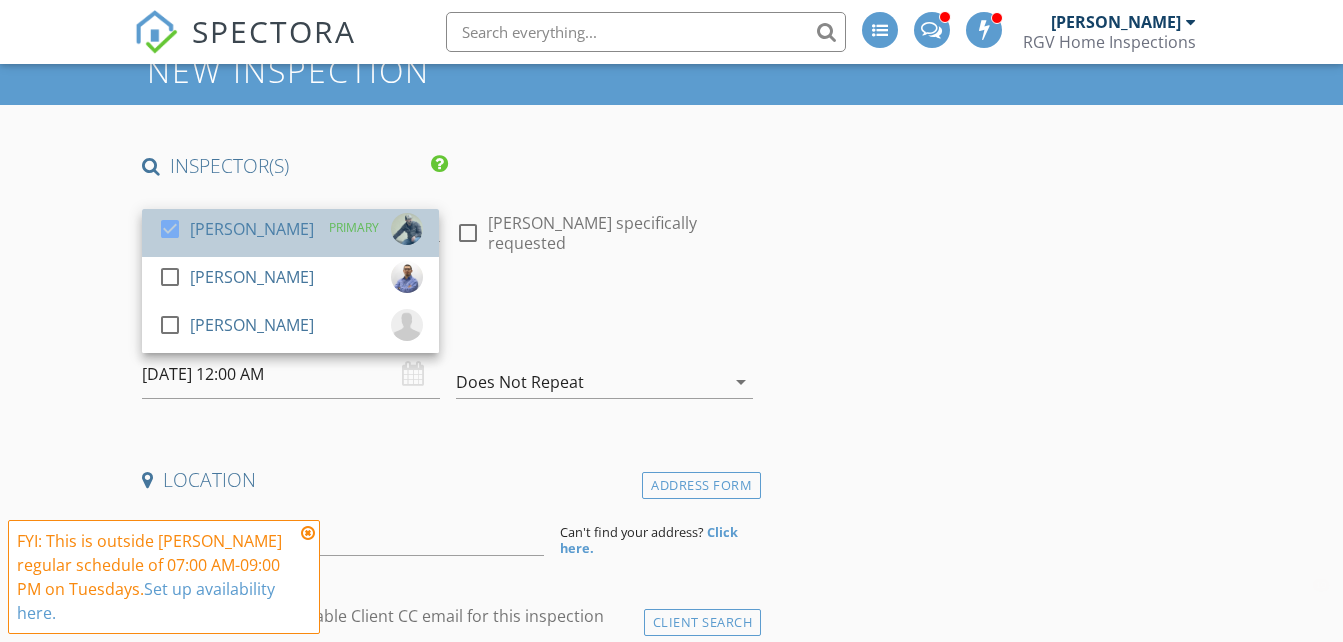 click on "[PERSON_NAME]" at bounding box center (252, 229) 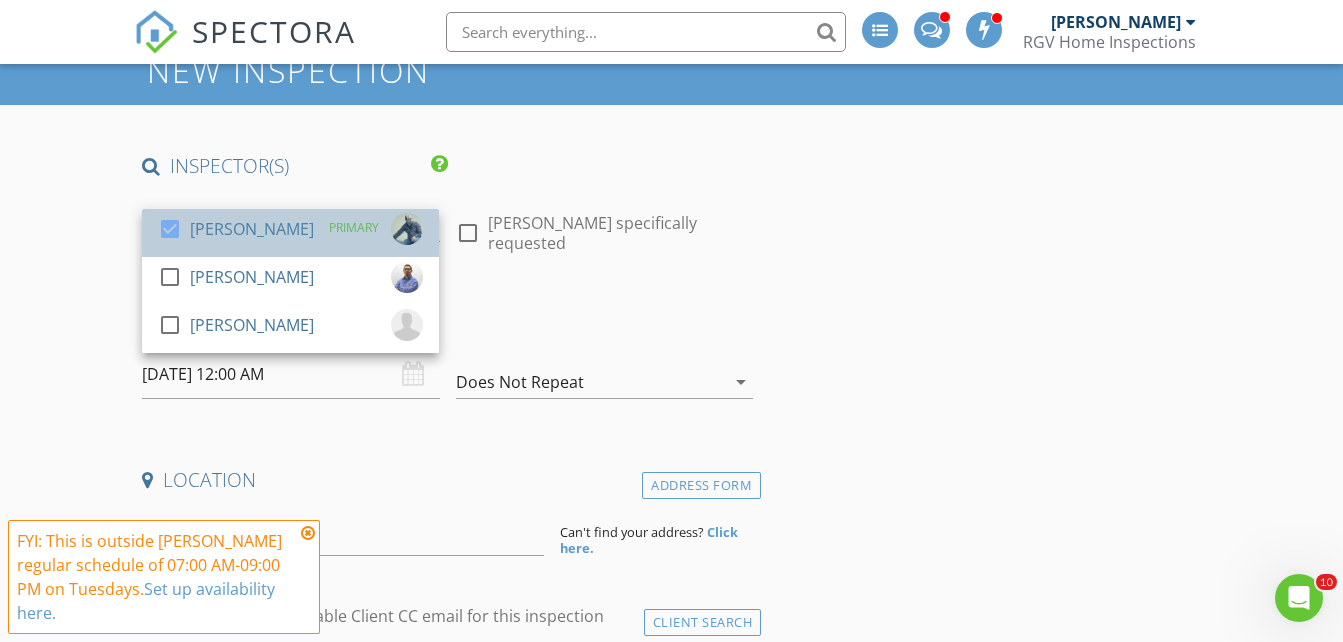 scroll, scrollTop: 0, scrollLeft: 0, axis: both 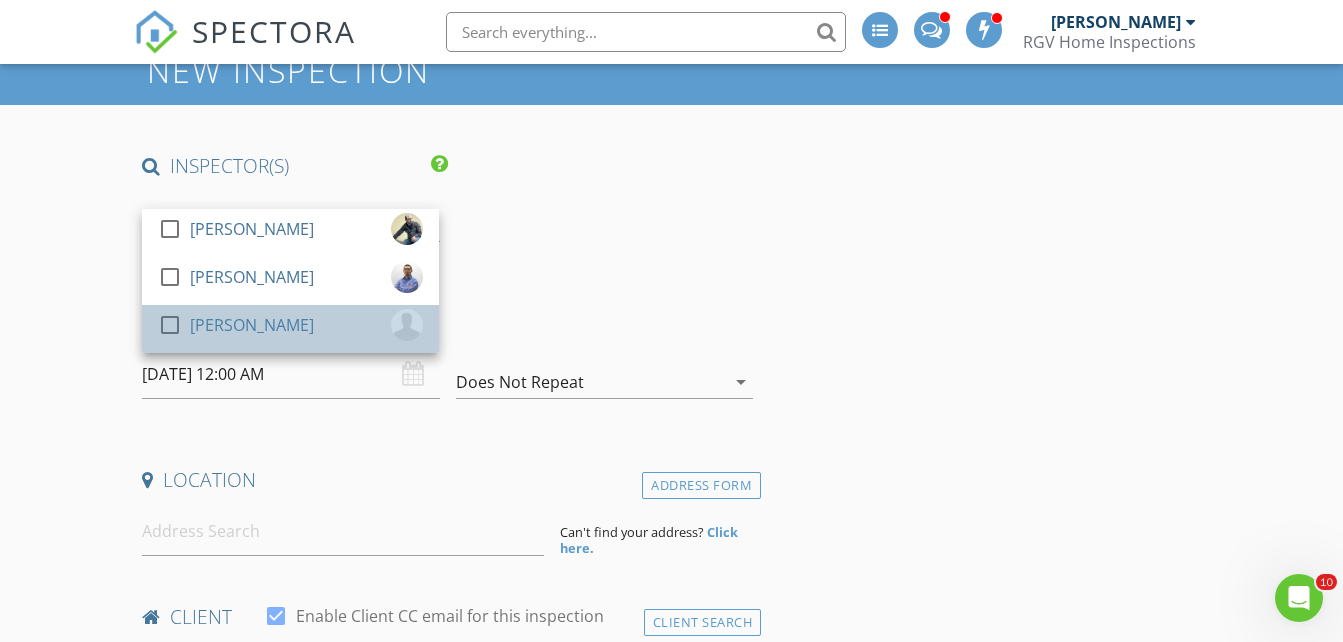 drag, startPoint x: 220, startPoint y: 334, endPoint x: 180, endPoint y: 325, distance: 41 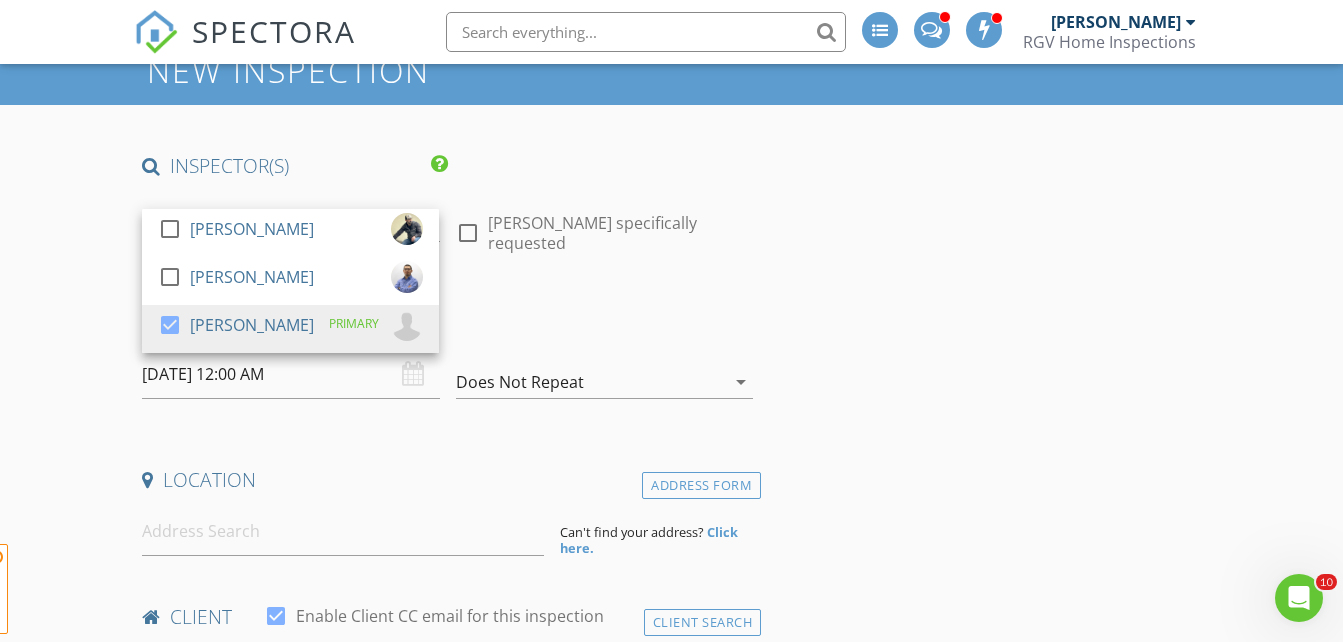 click on "New Inspection
INSPECTOR(S)
check_box_outline_blank   Donnie Quintanilla     check_box_outline_blank   Fernando Valbuena     check_box   Nick De Santos   PRIMARY   Nick De Santos arrow_drop_down   check_box_outline_blank Nick De Santos specifically requested
Date/Time
07/15/2025 12:00 AM   Does Not Repeat arrow_drop_down
Location
Address Form       Can't find your address?   Click here.
client
check_box Enable Client CC email for this inspection   Client Search     check_box_outline_blank Client is a Company/Organization     First Name   Last Name   Email   CC Email   Phone         Tags         Notes   Private Notes
ADD ADDITIONAL client
SERVICES
check_box_outline_blank   Residential Inspection   Residential Home Inspection 750-1500 sq ft check_box_outline_blank" at bounding box center [671, 1779] 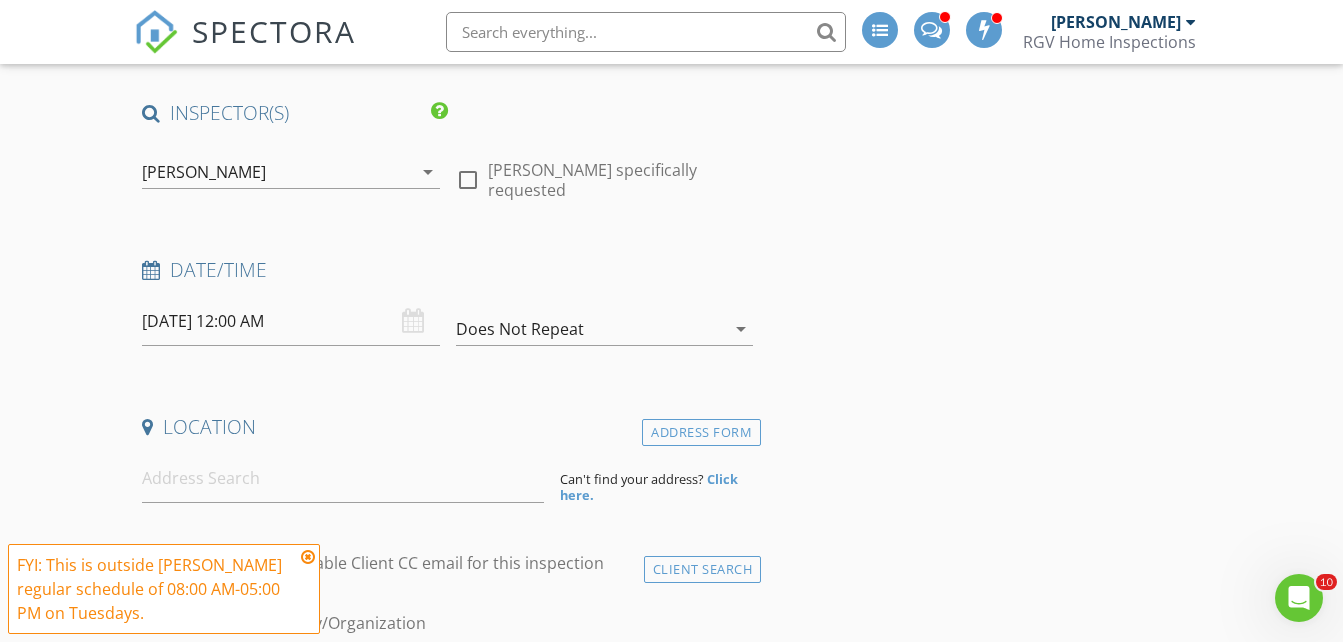 scroll, scrollTop: 200, scrollLeft: 0, axis: vertical 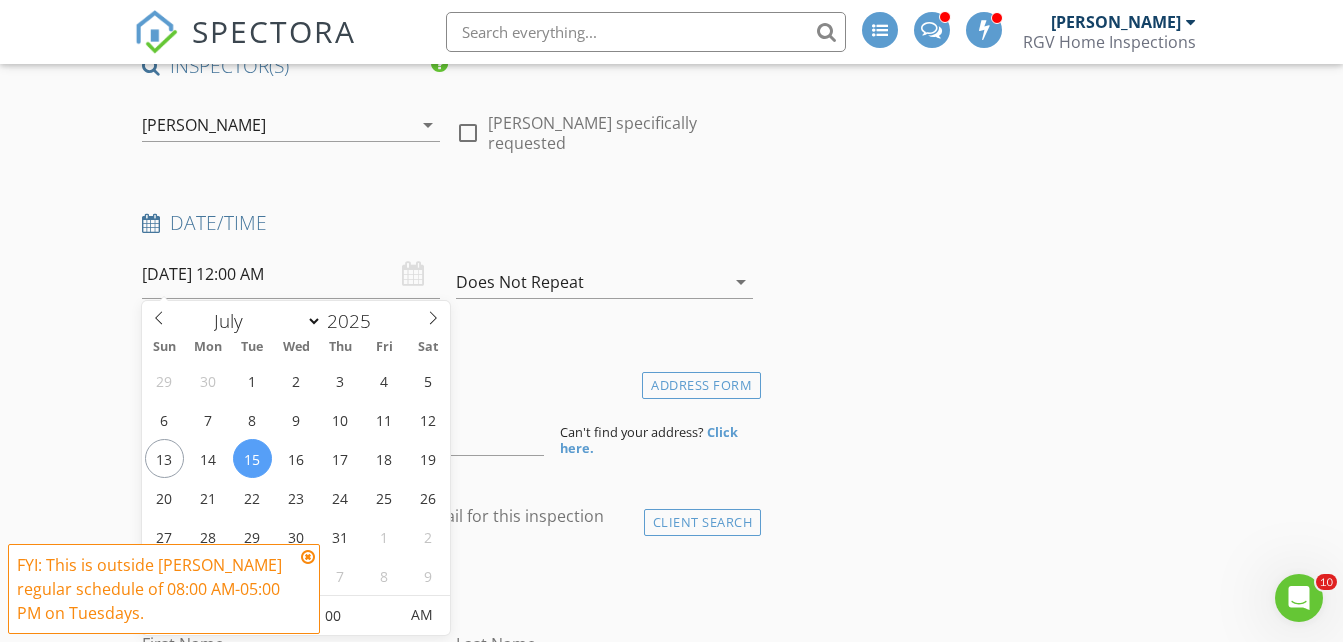 click on "07/15/2025 12:00 AM" at bounding box center [290, 274] 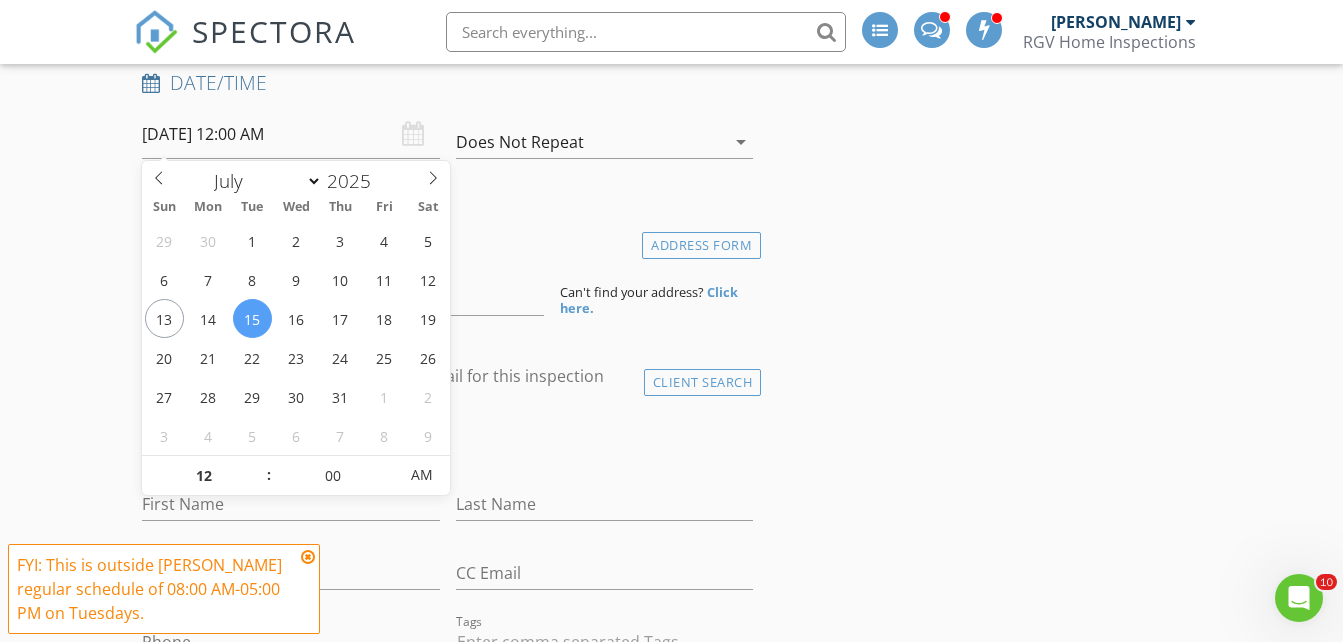 scroll, scrollTop: 400, scrollLeft: 0, axis: vertical 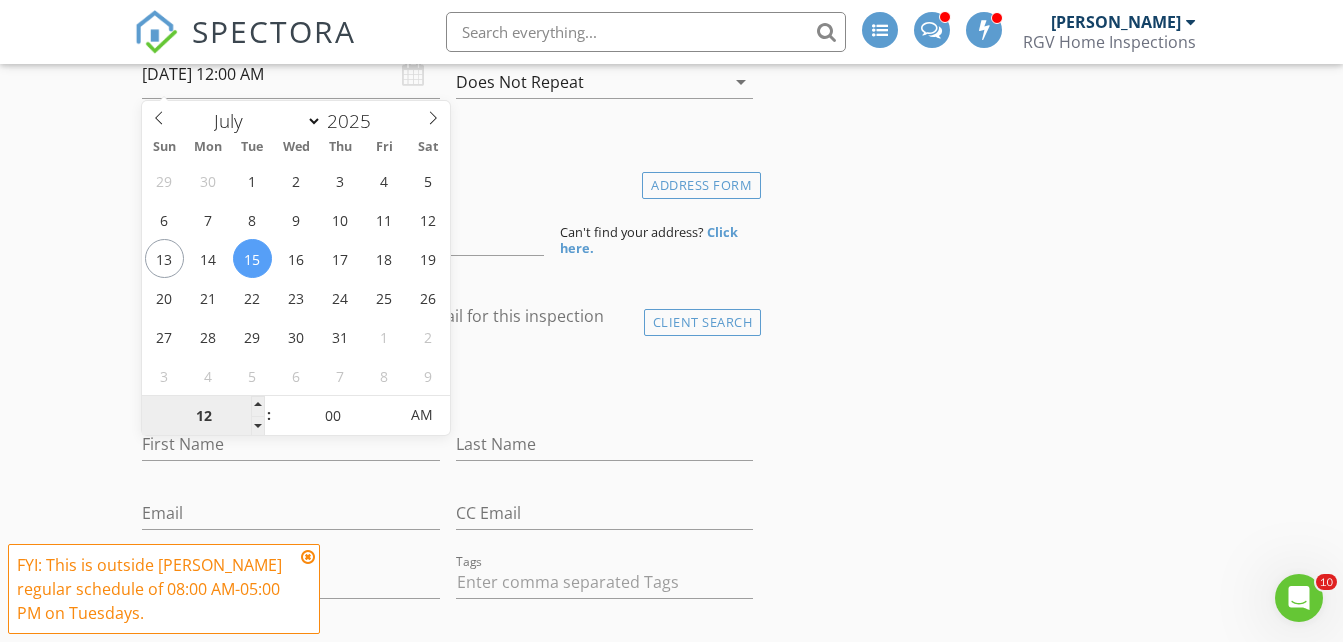 click on "12" at bounding box center [203, 416] 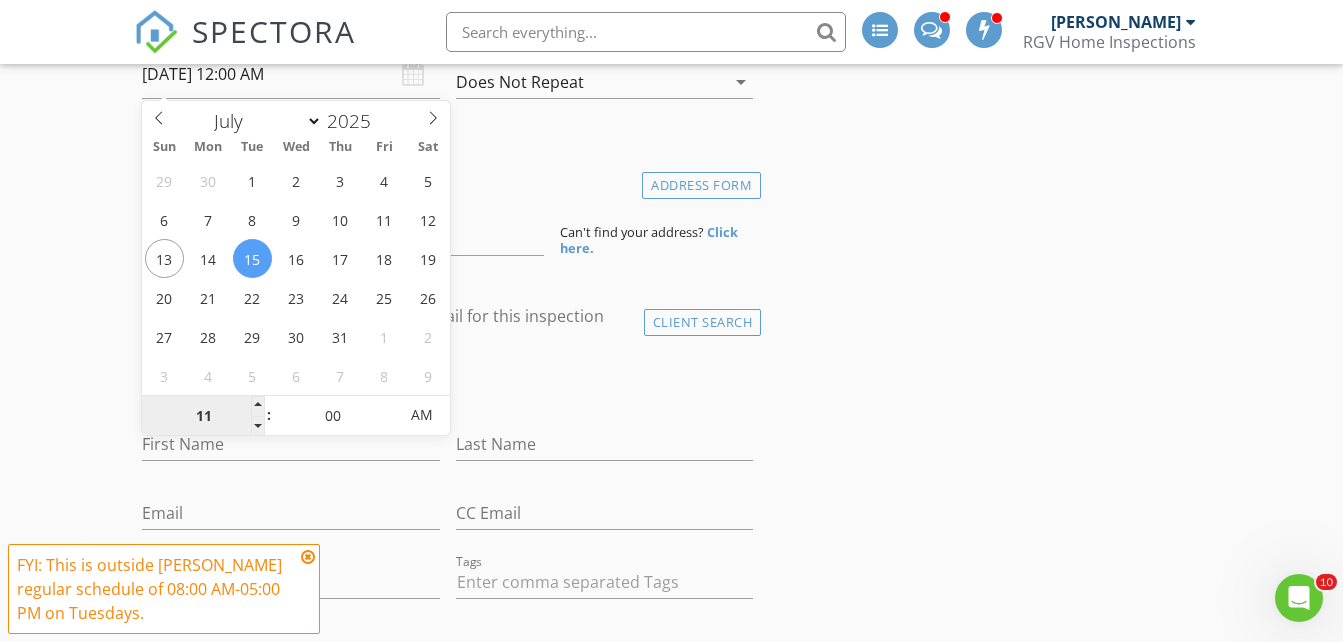 type on "11" 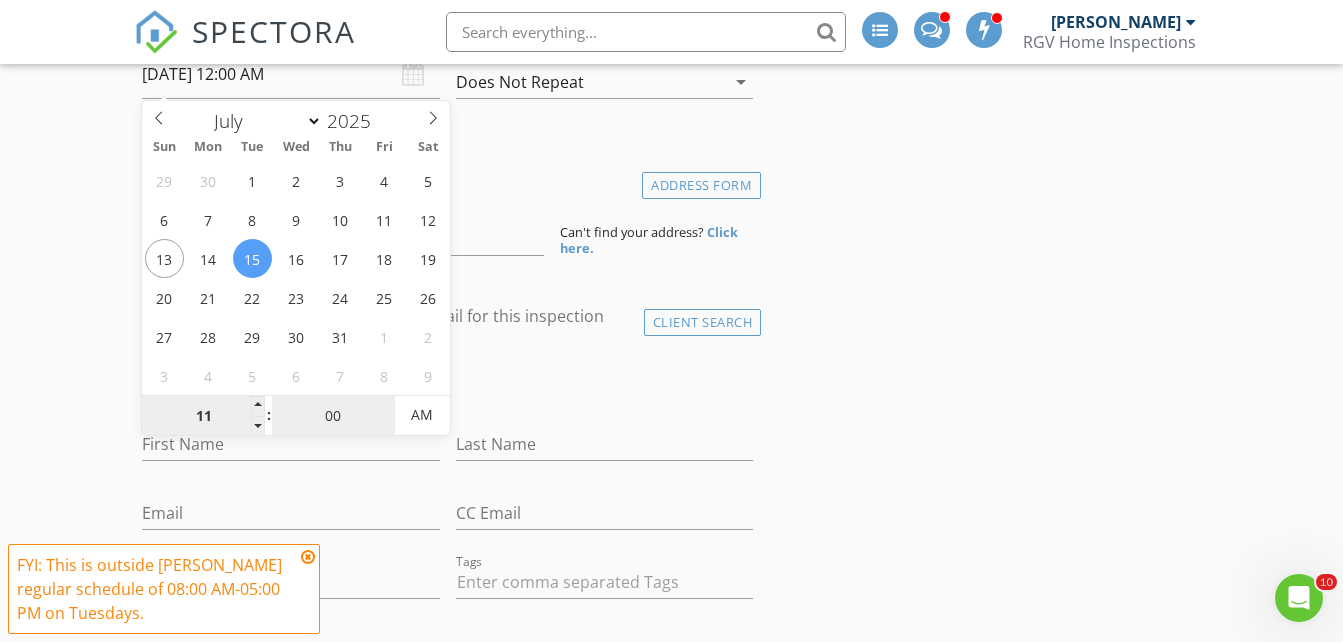 type on "07/15/2025 11:00 AM" 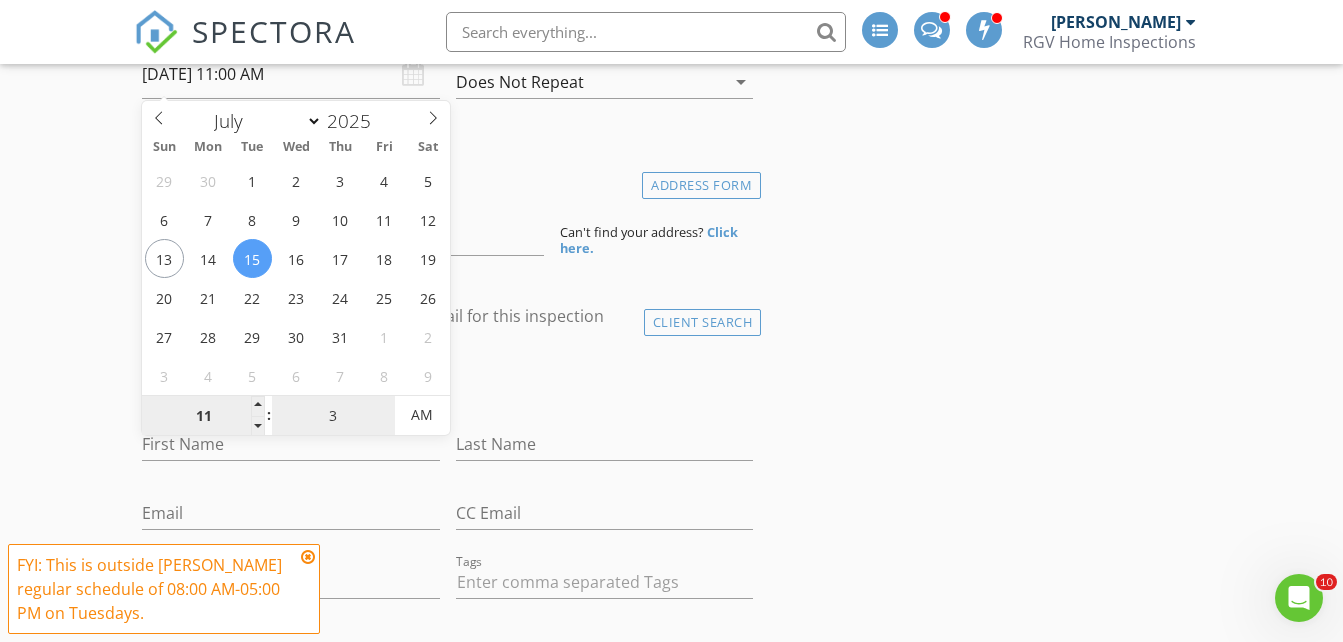 type on "30" 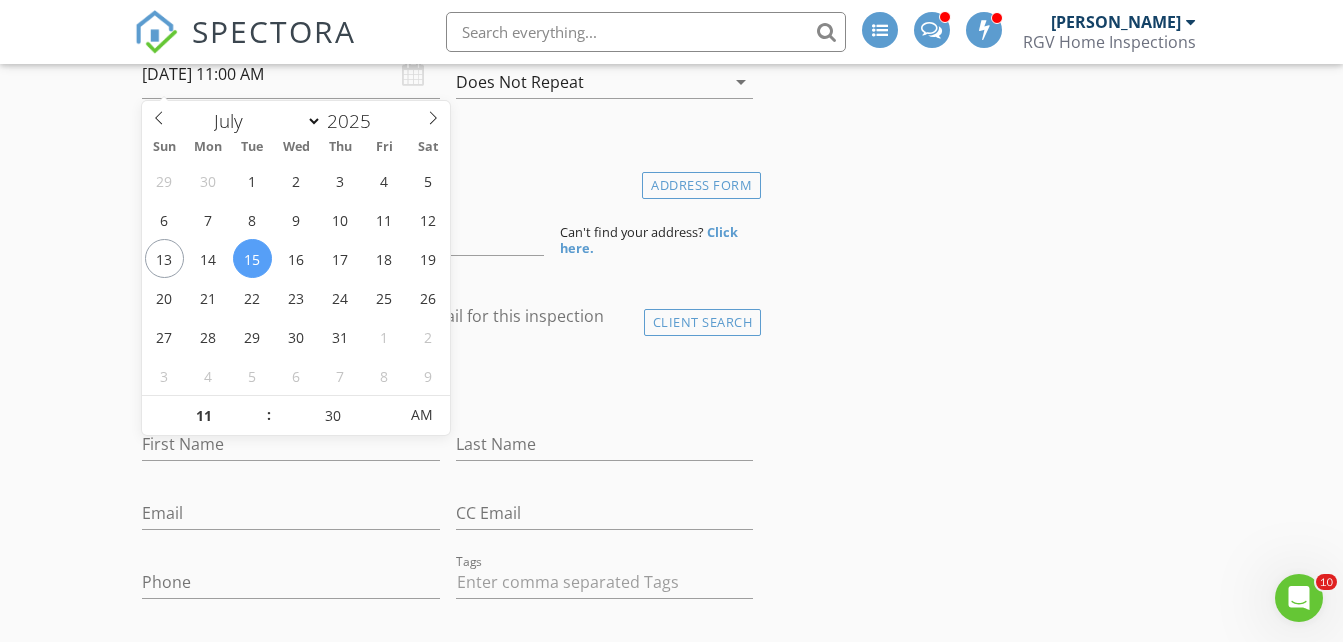 type on "07/15/2025 11:30 AM" 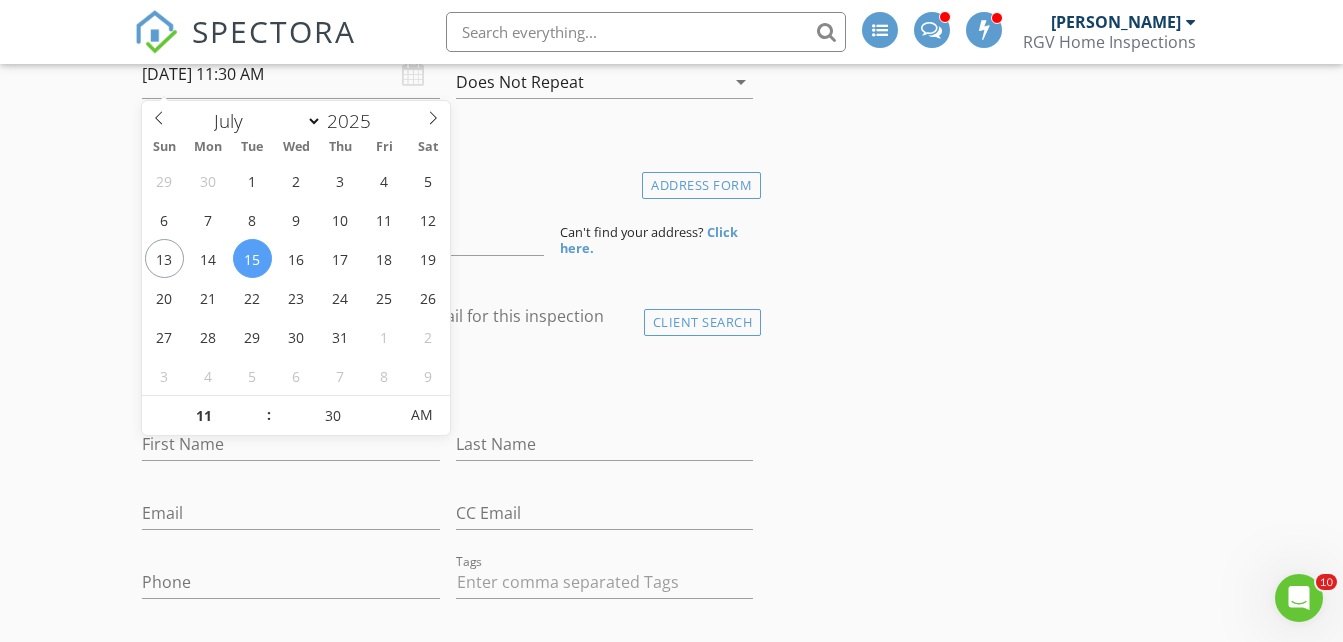 click on "New Inspection
INSPECTOR(S)
check_box_outline_blank   Donnie Quintanilla     check_box_outline_blank   Fernando Valbuena     check_box   Nick De Santos   PRIMARY   Nick De Santos arrow_drop_down   check_box_outline_blank Nick De Santos specifically requested
Date/Time
07/15/2025 11:30 AM   Does Not Repeat arrow_drop_down
Location
Address Form       Can't find your address?   Click here.
client
check_box Enable Client CC email for this inspection   Client Search     check_box_outline_blank Client is a Company/Organization     First Name   Last Name   Email   CC Email   Phone         Tags         Notes   Private Notes
ADD ADDITIONAL client
SERVICES
check_box_outline_blank   Residential Inspection   Residential Home Inspection 750-1500 sq ft check_box_outline_blank" at bounding box center [671, 1479] 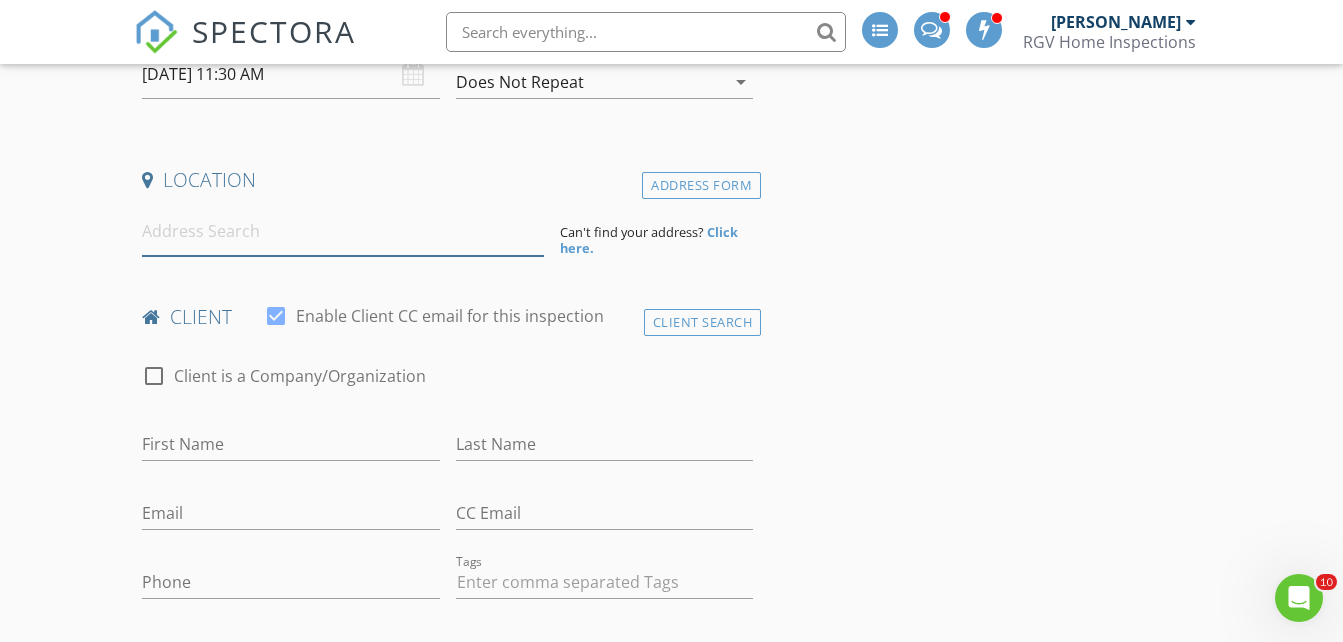 click at bounding box center [343, 231] 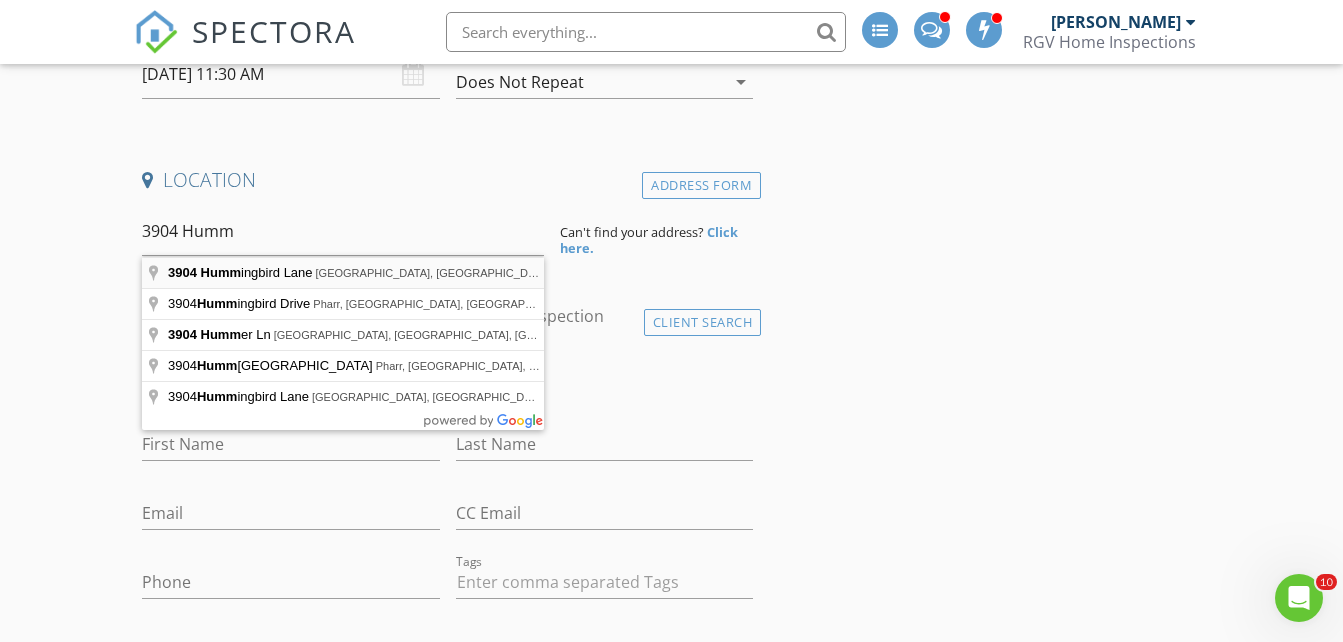 type on "3904 Hummingbird Lane, Mission, TX, USA" 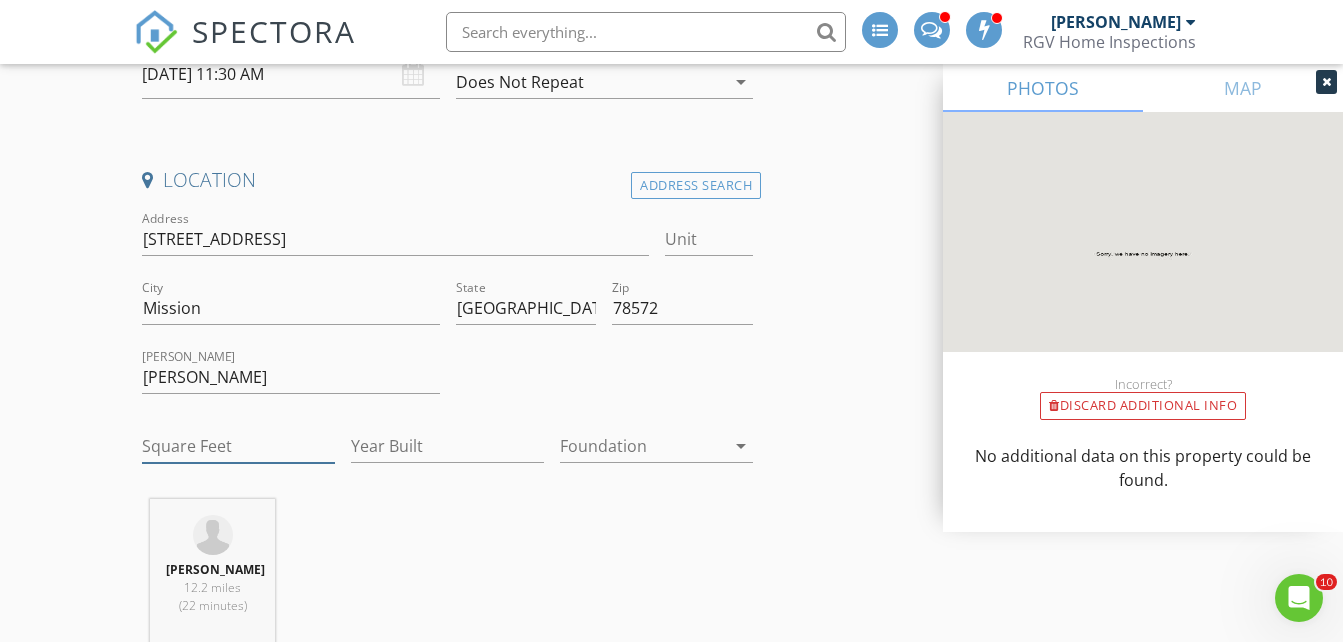 click on "Square Feet" at bounding box center [238, 446] 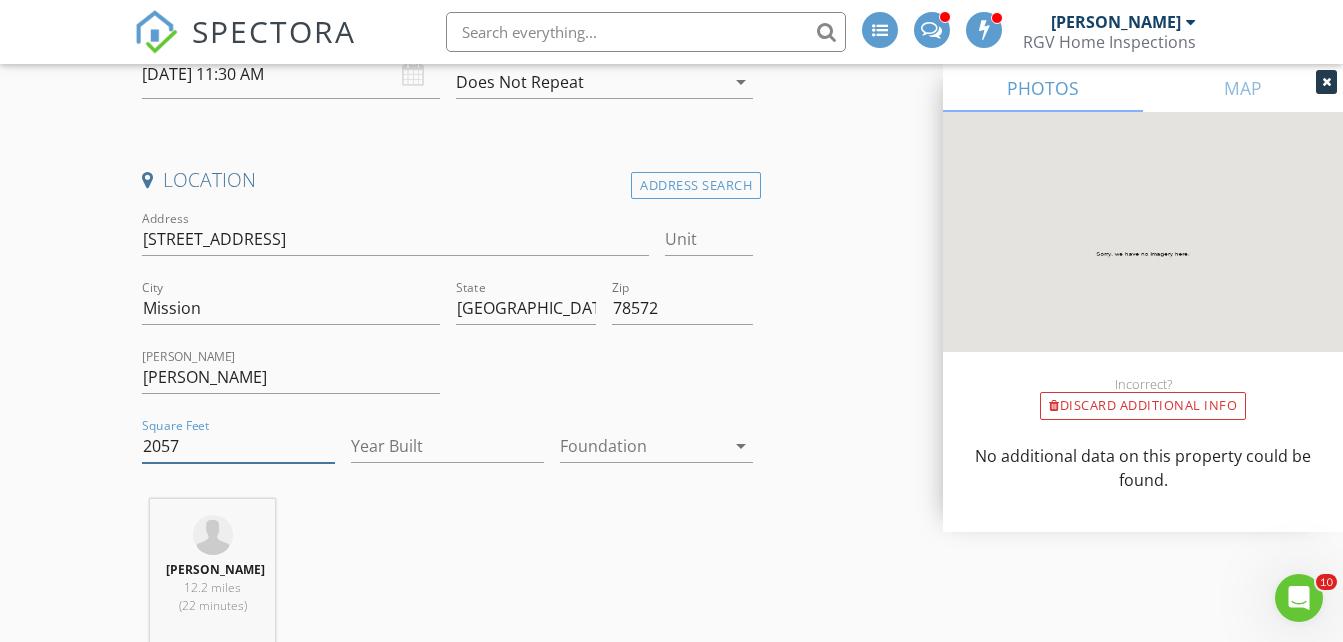 type on "2057" 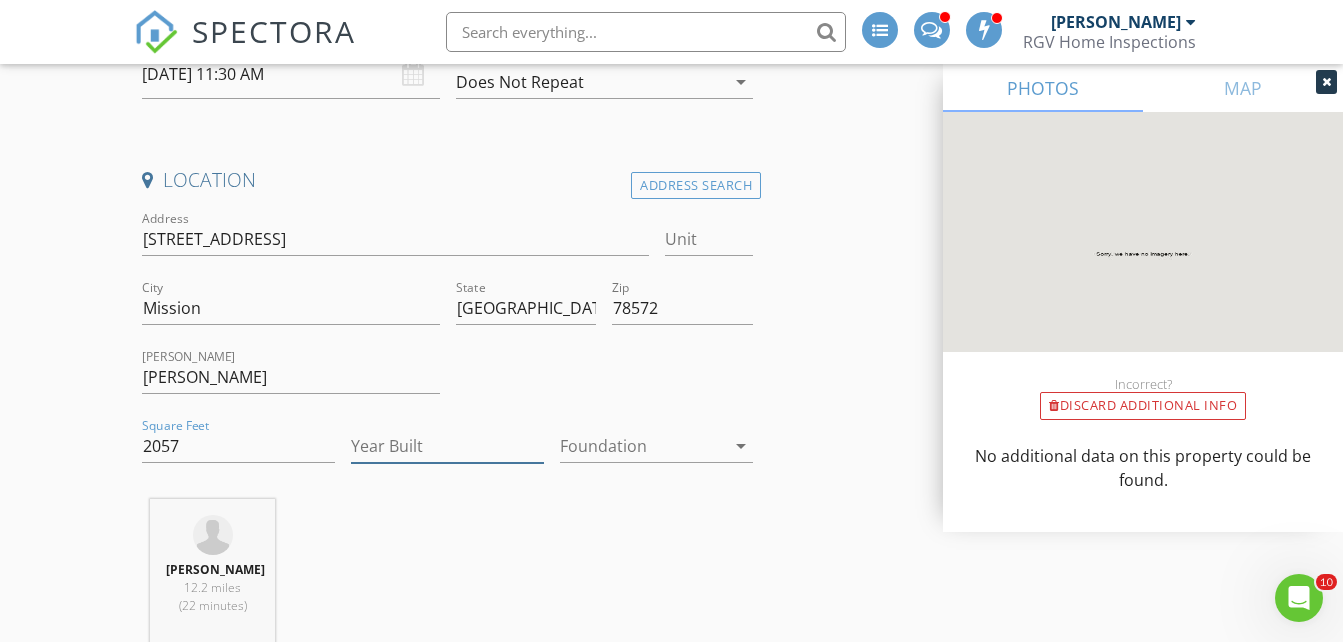 click on "Year Built" at bounding box center (447, 446) 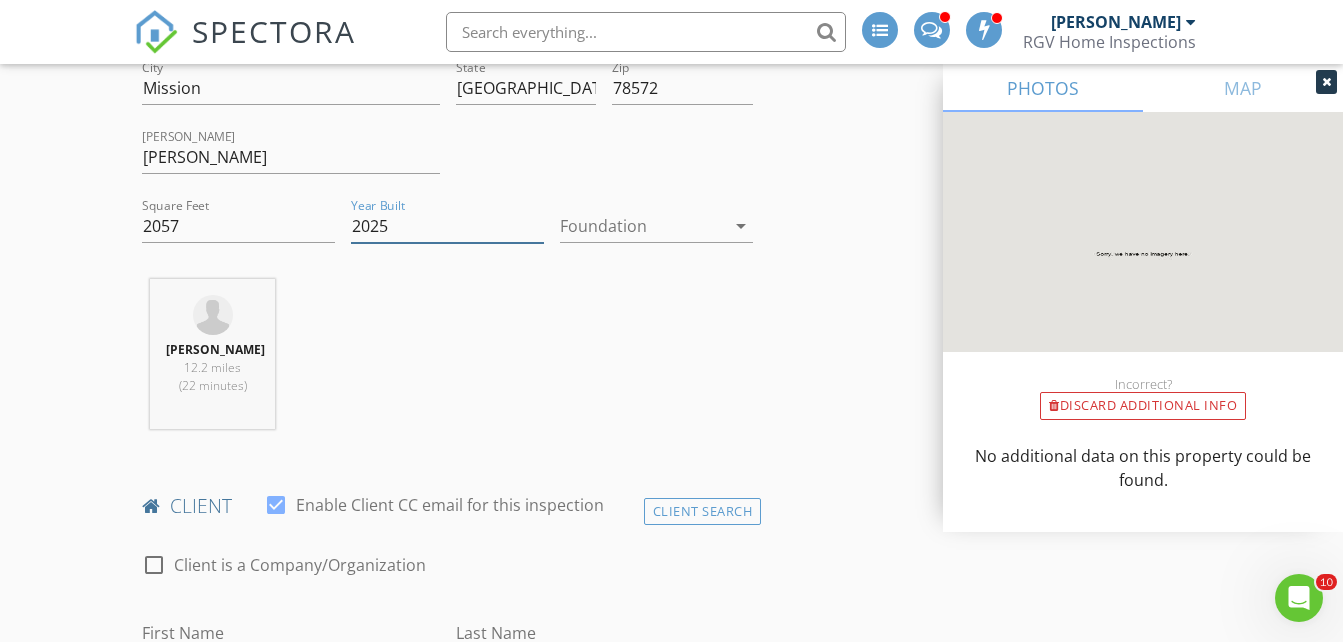scroll, scrollTop: 900, scrollLeft: 0, axis: vertical 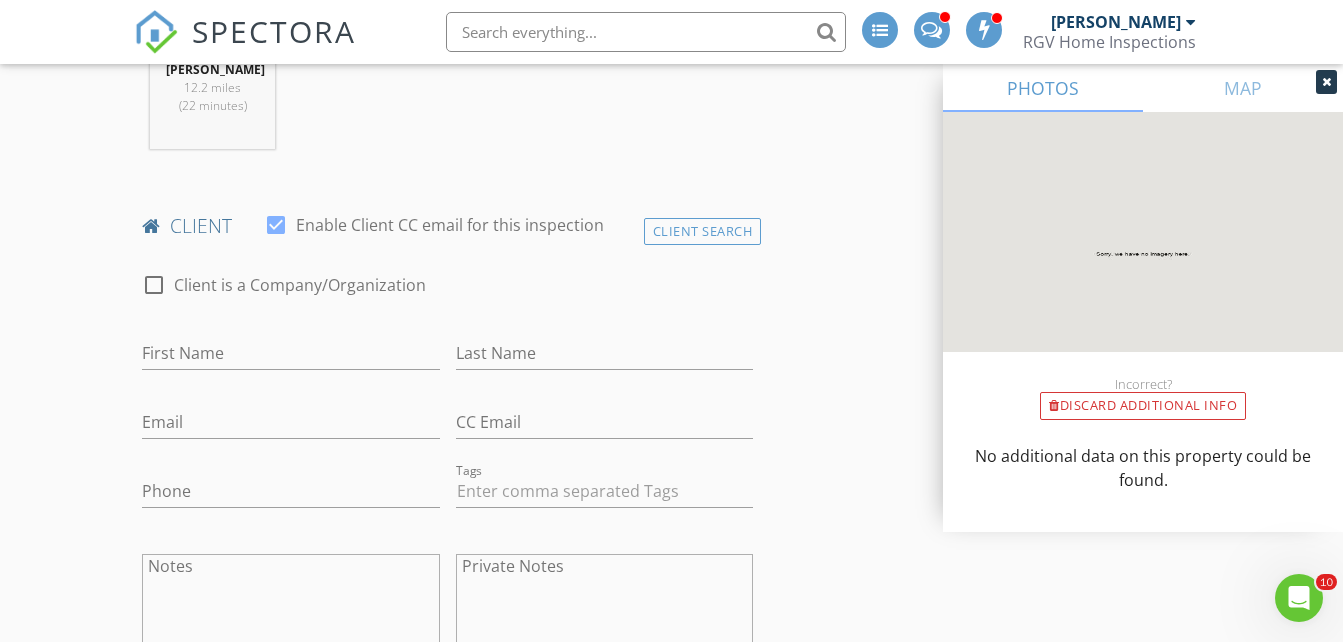 type on "2025" 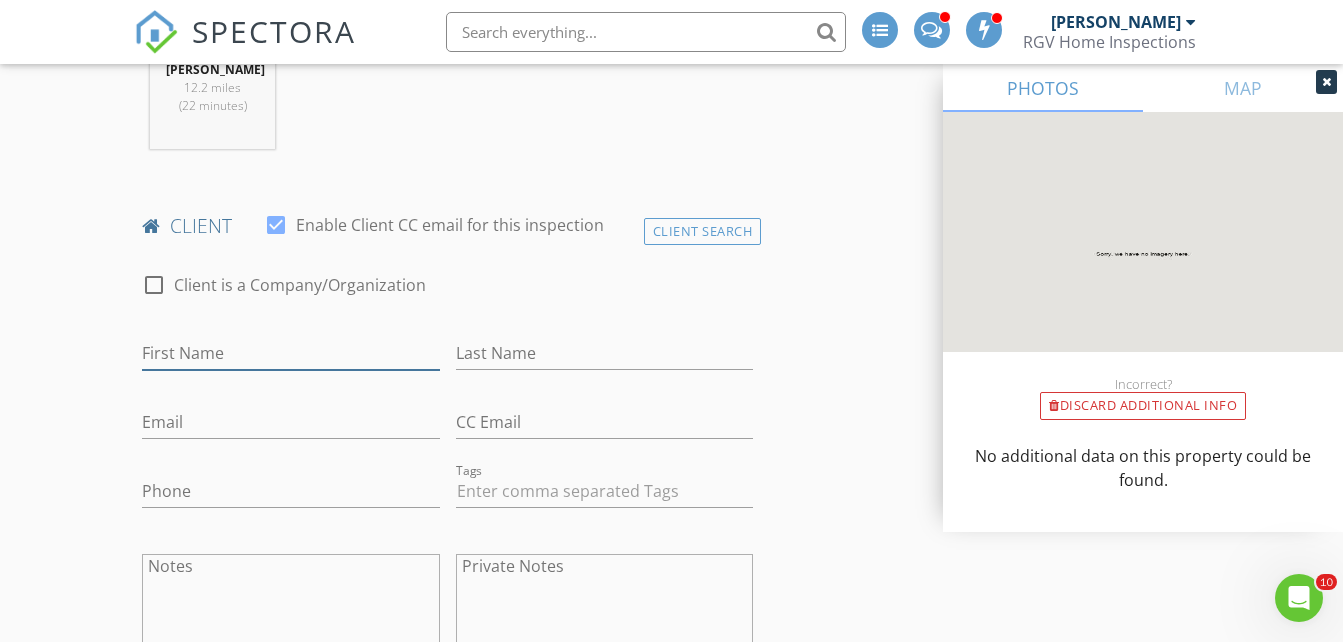 click on "First Name" at bounding box center [290, 353] 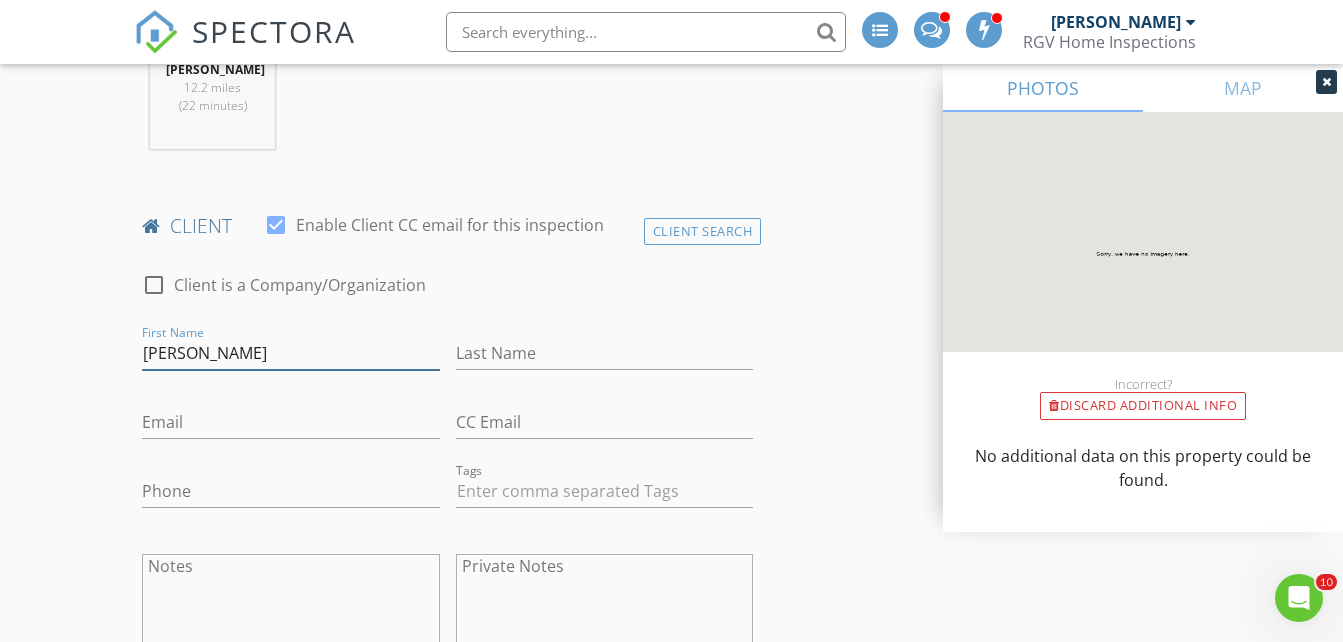 type on "Linda" 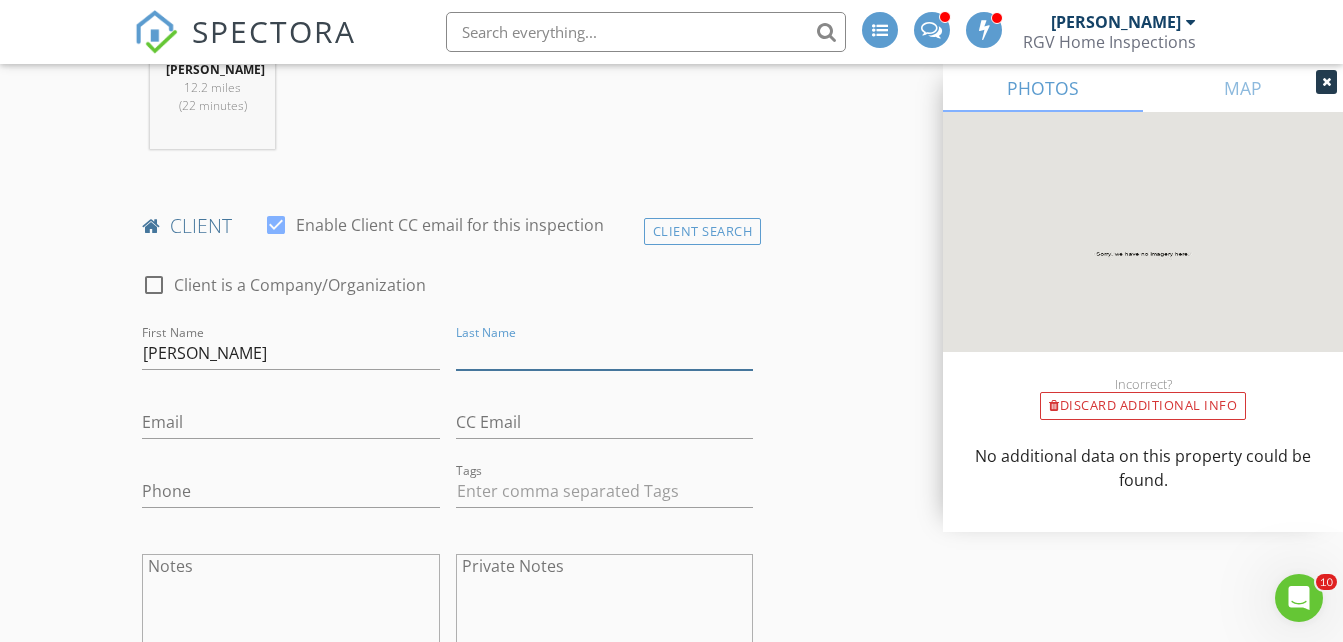 type on "G" 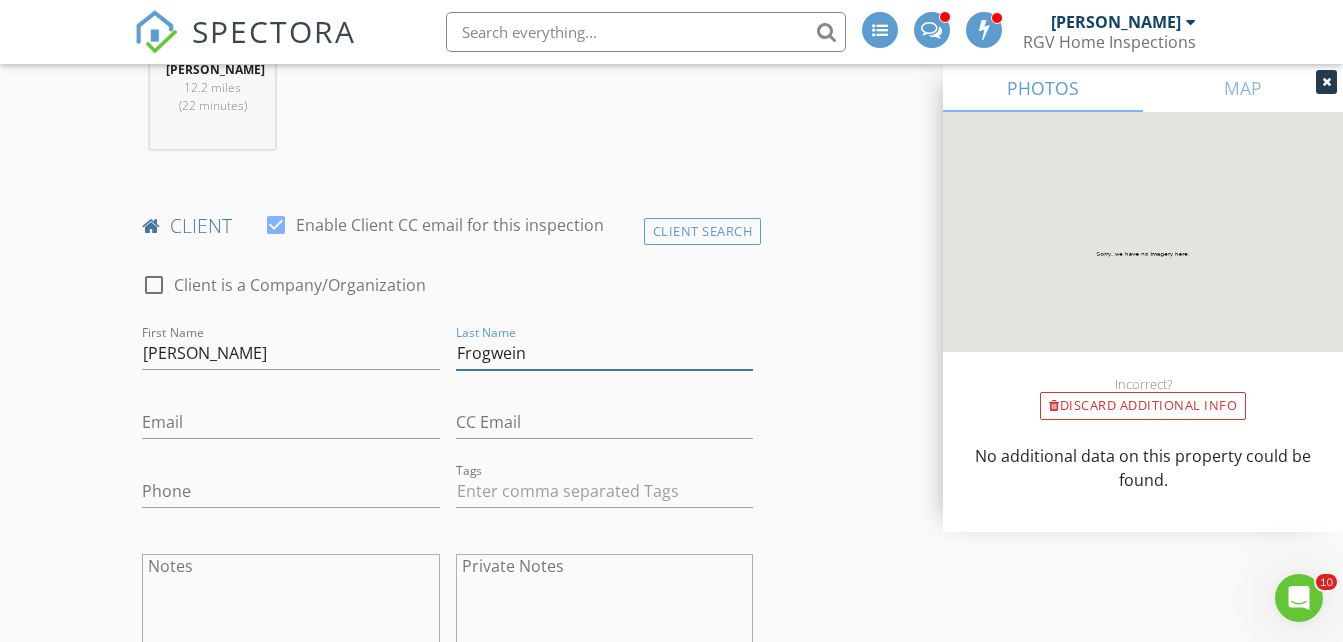 type on "Frogwein" 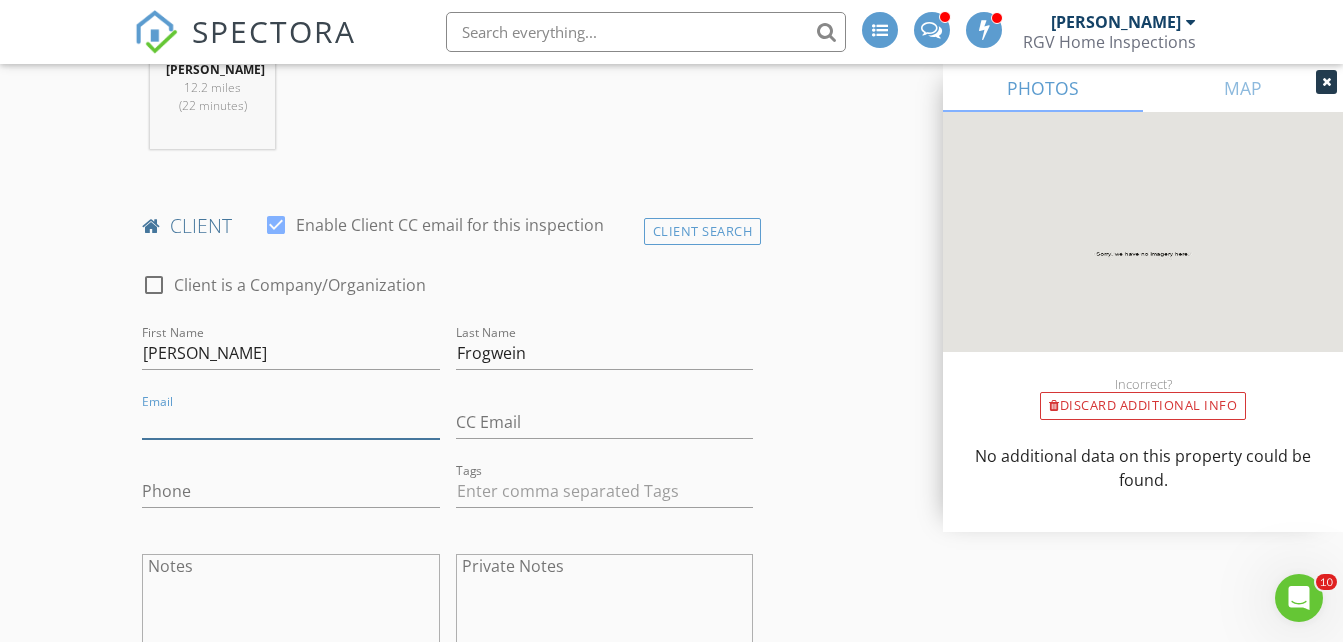 click on "Email" at bounding box center [290, 422] 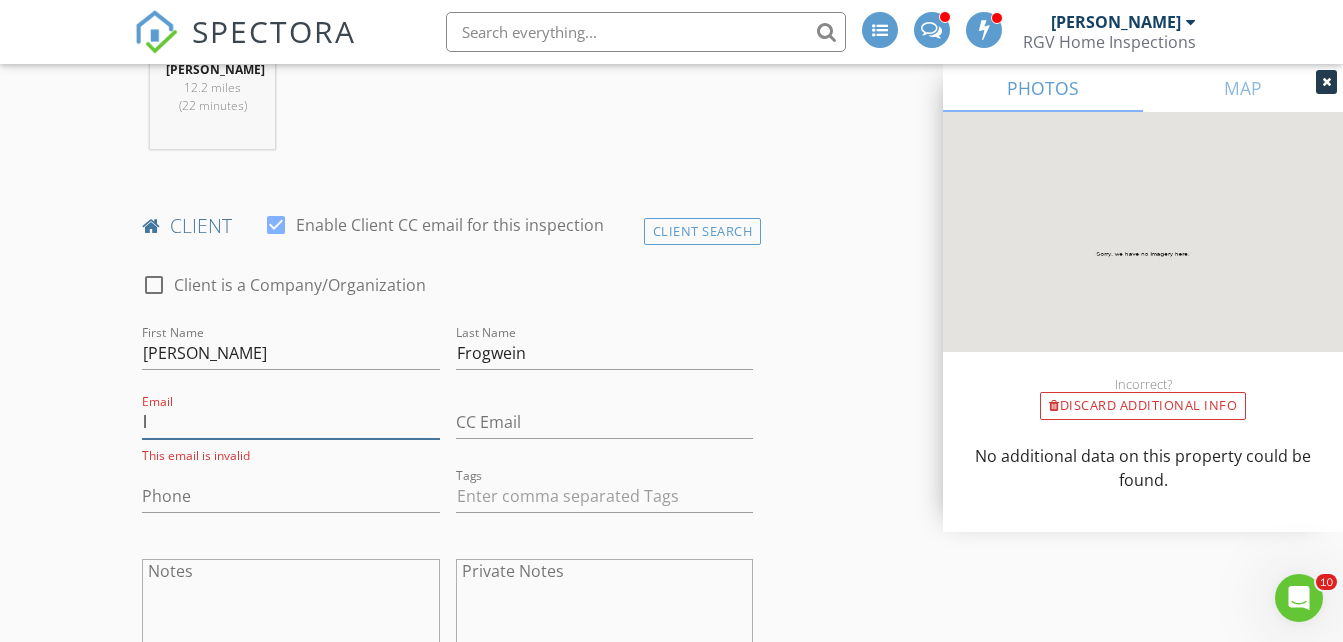 type on "l" 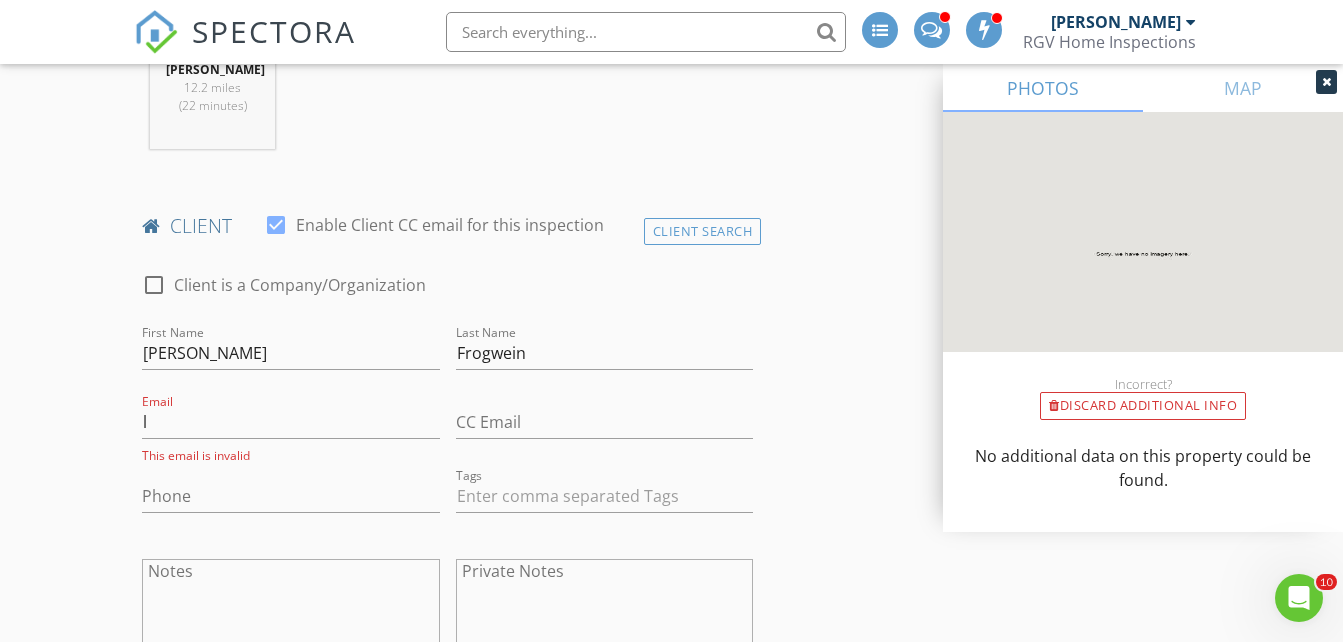 click on "New Inspection
INSPECTOR(S)
check_box_outline_blank   Donnie Quintanilla     check_box_outline_blank   Fernando Valbuena     check_box   Nick De Santos   PRIMARY   Nick De Santos arrow_drop_down   check_box_outline_blank Nick De Santos specifically requested
Date/Time
07/15/2025 11:30 AM   Does Not Repeat arrow_drop_down
Location
Address Search       Address 3904 Hummingbird Ln   Unit   City Mission   State TX   Zip 78572   Hidalgo Hidalgo     Square Feet 2057   Year Built 2025   Foundation arrow_drop_down     Nick De Santos     12.2 miles     (22 minutes)
client
check_box Enable Client CC email for this inspection   Client Search     check_box_outline_blank Client is a Company/Organization     First Name Linda   Last Name Frogwein   Email l This email is invalid   CC Email   Phone         Tags         Notes   Private Notes" at bounding box center [671, 1186] 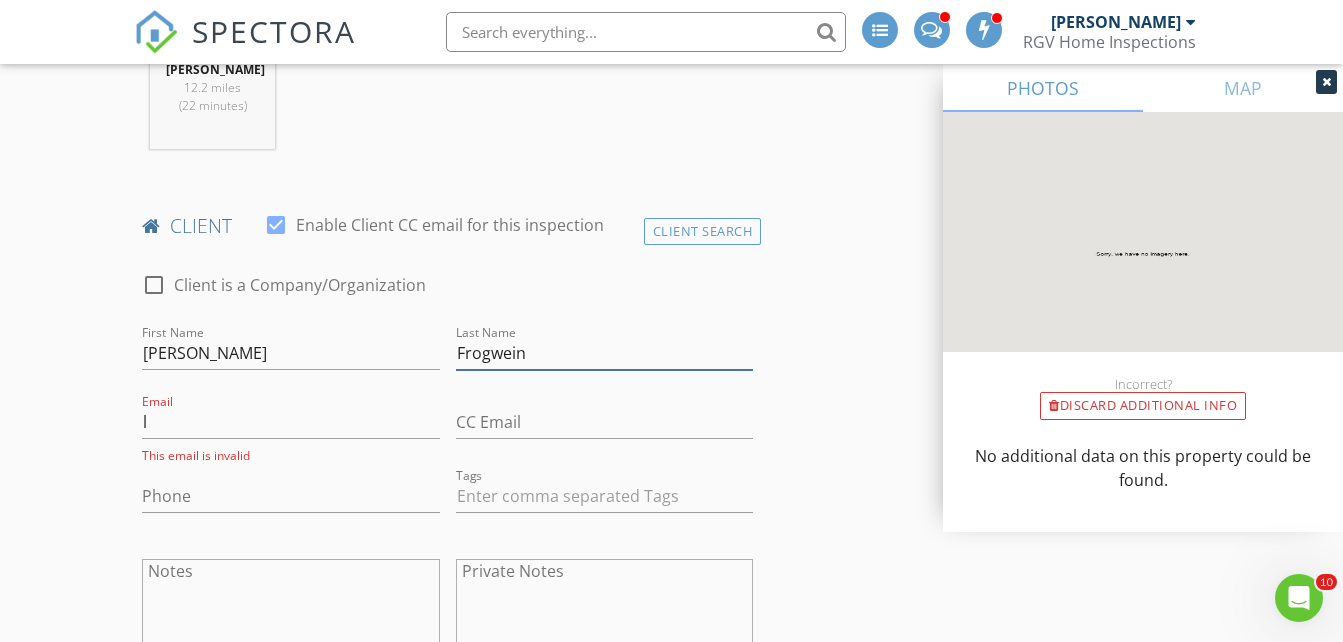 click on "Frogwein" at bounding box center (604, 353) 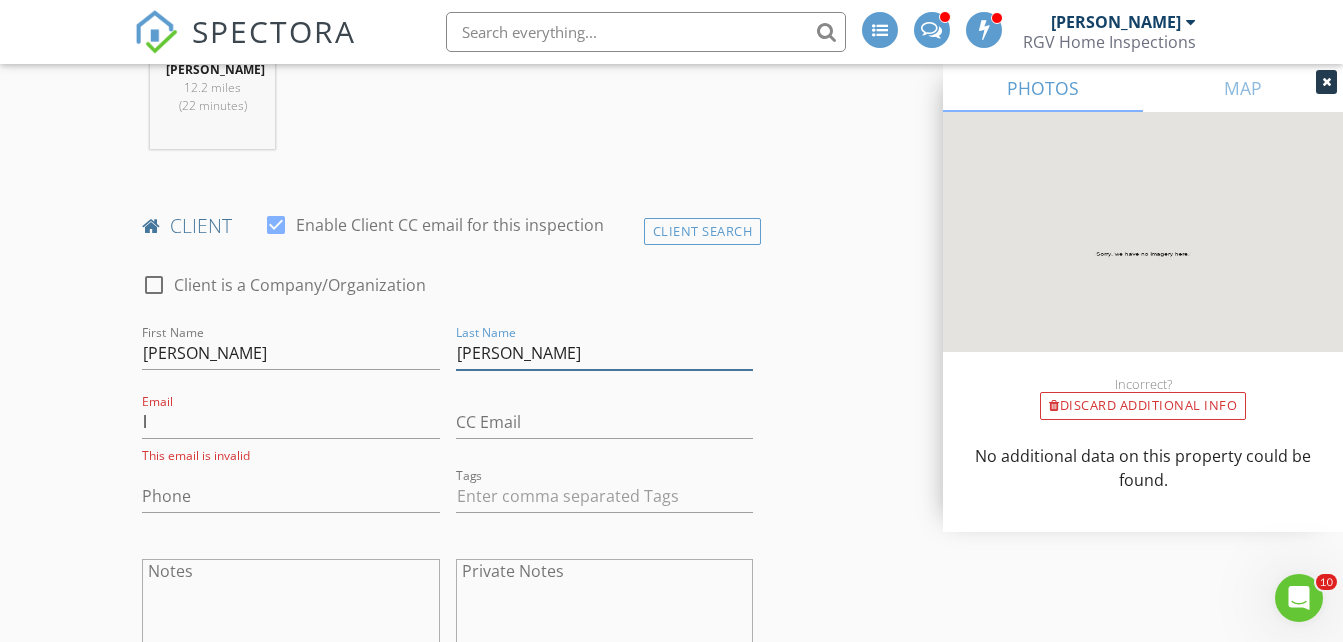 type on "Frohwein" 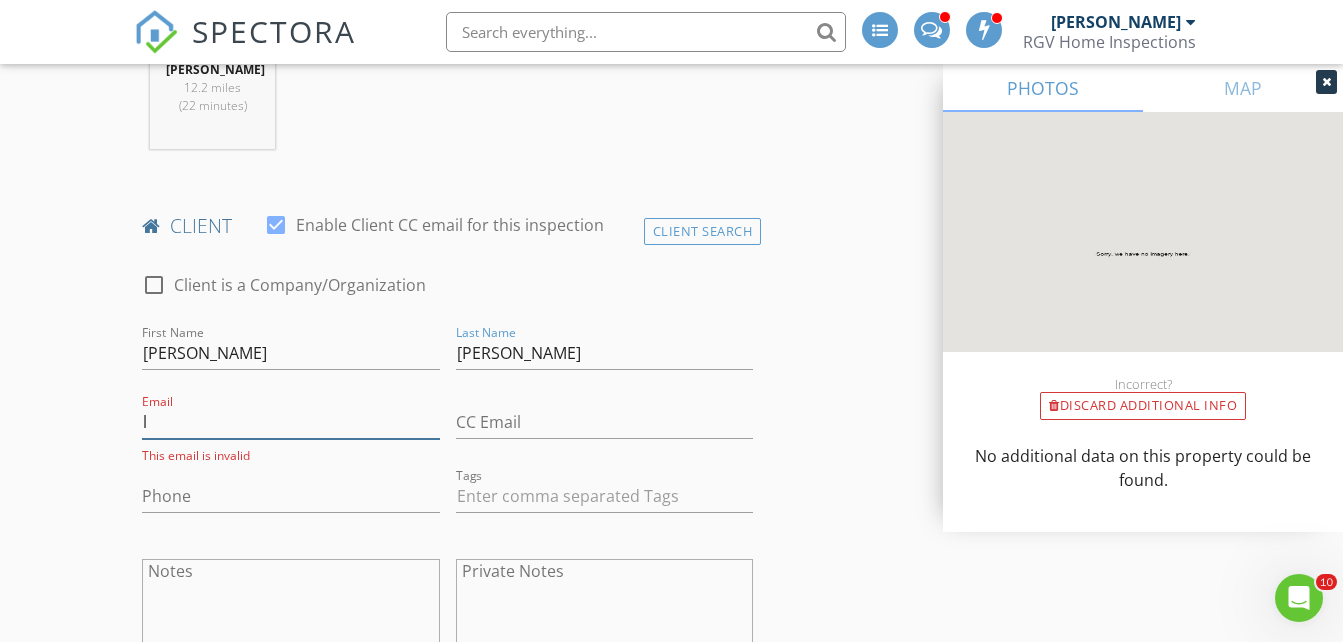 click on "l" at bounding box center (290, 422) 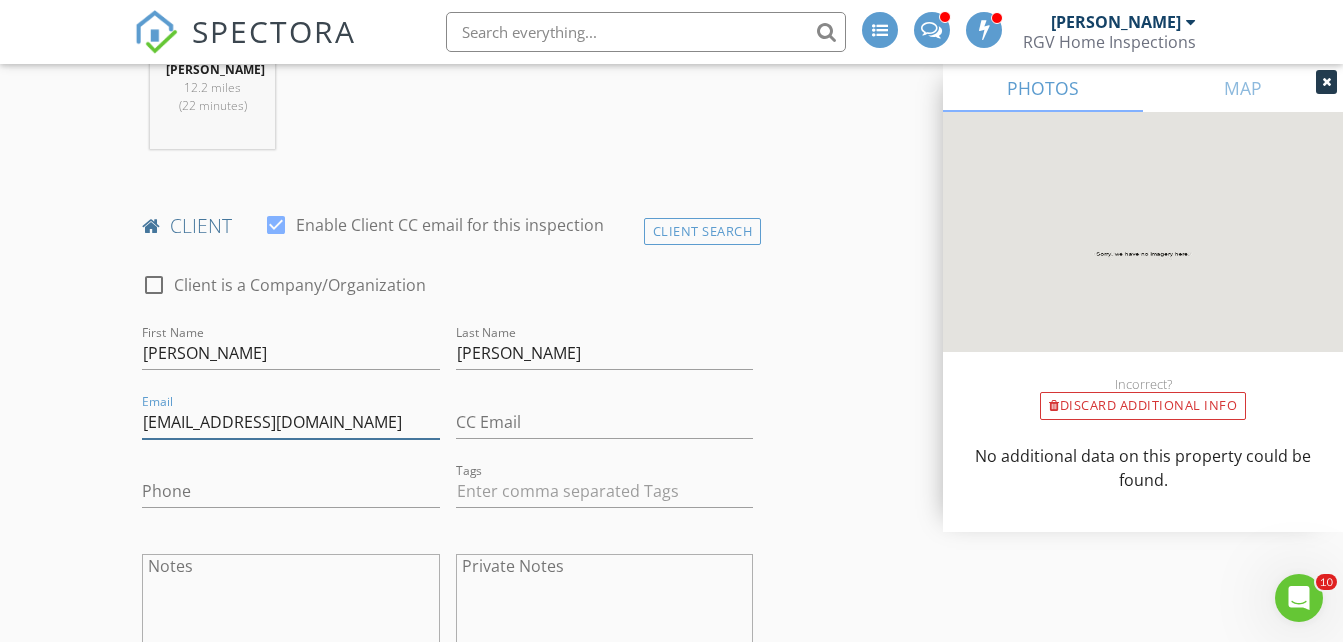 type on "lfrohwein@gmail.com" 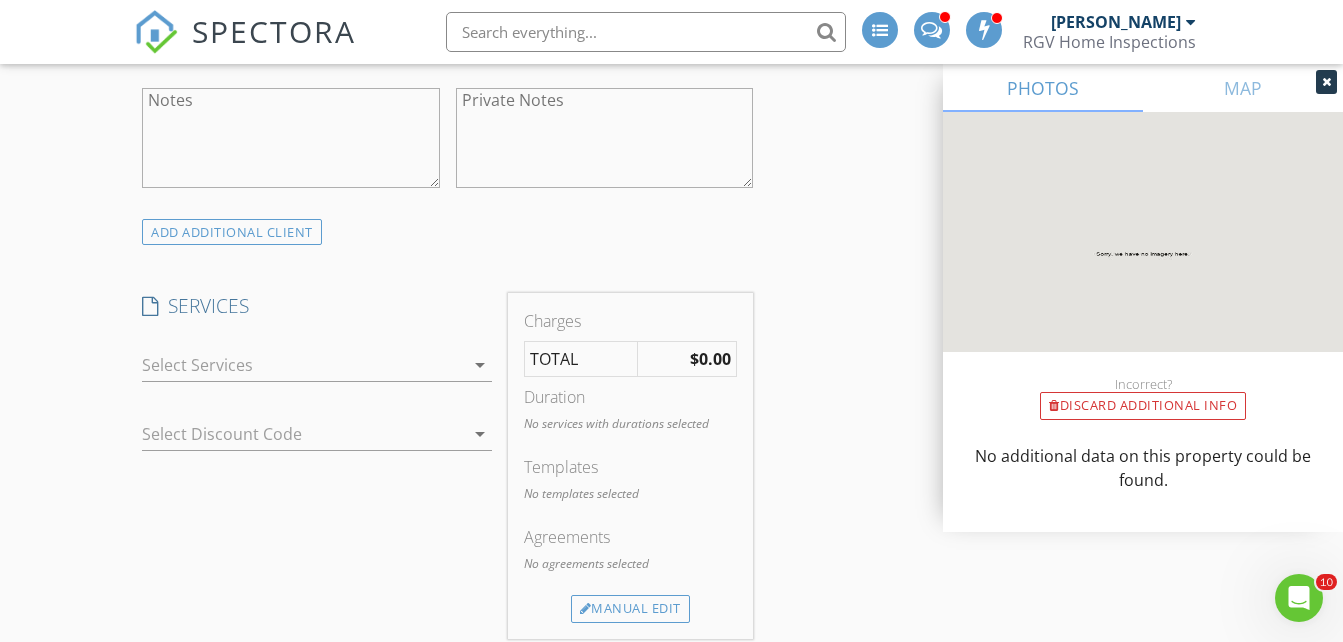 scroll, scrollTop: 1400, scrollLeft: 0, axis: vertical 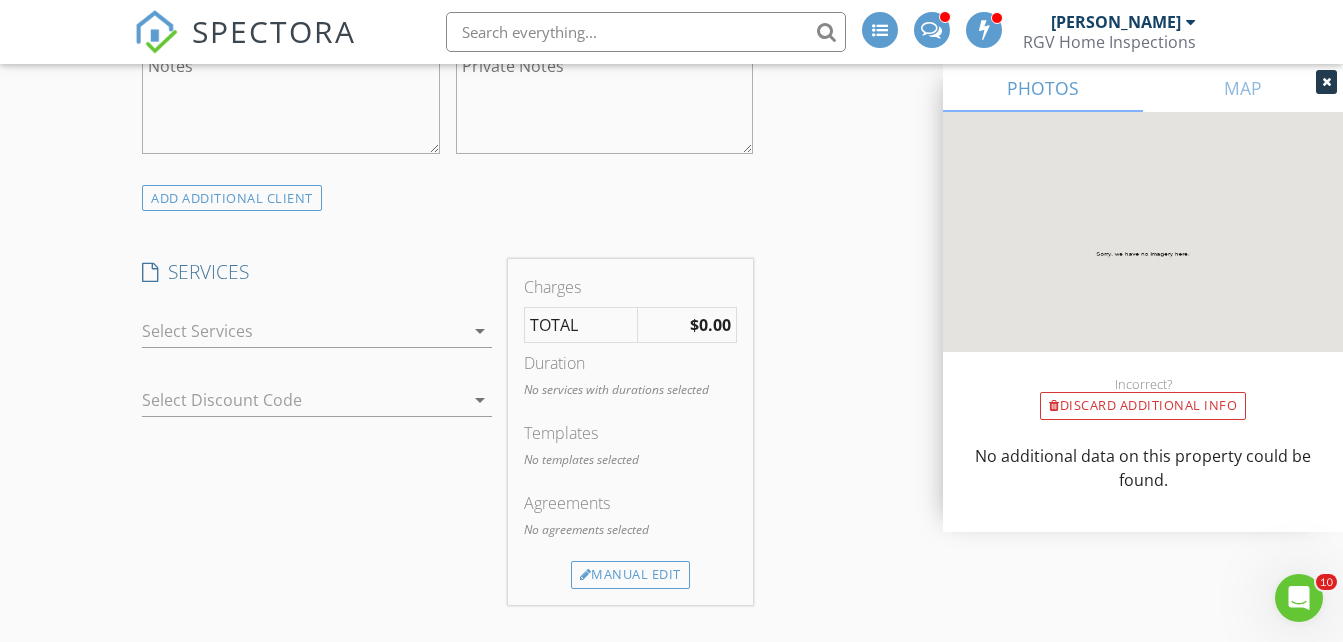 type on "515-460-4001" 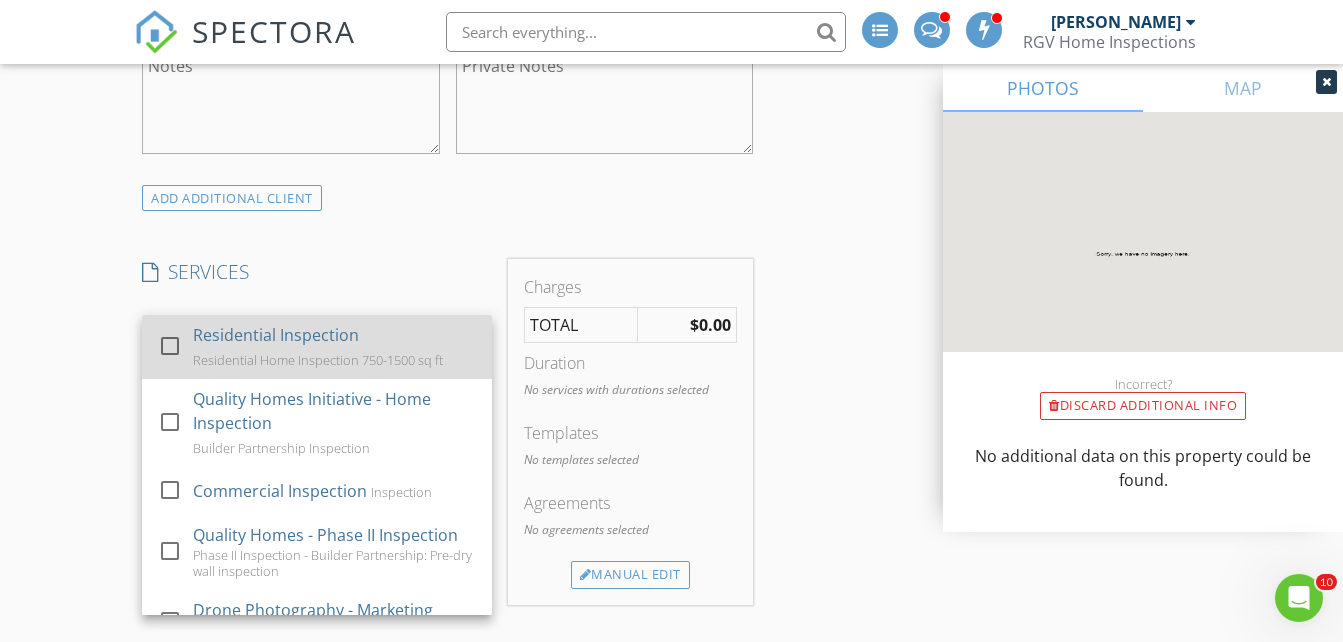 click on "Residential Home Inspection 750-1500 sq ft" at bounding box center [318, 360] 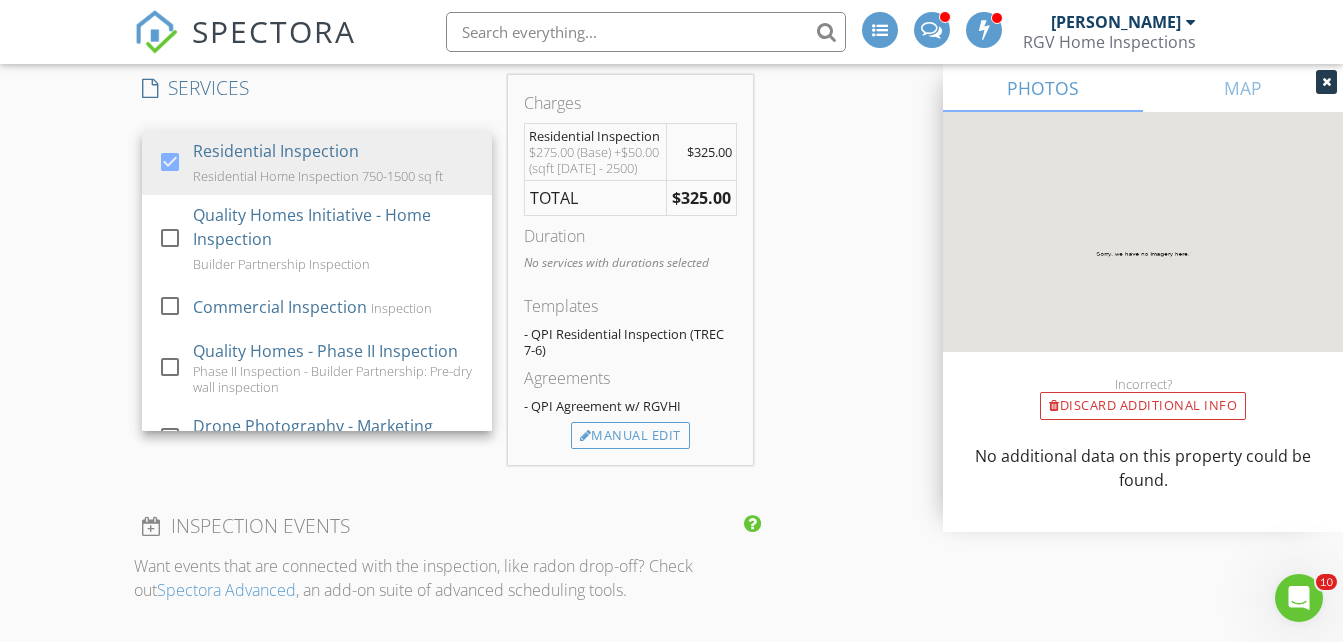 scroll, scrollTop: 1600, scrollLeft: 0, axis: vertical 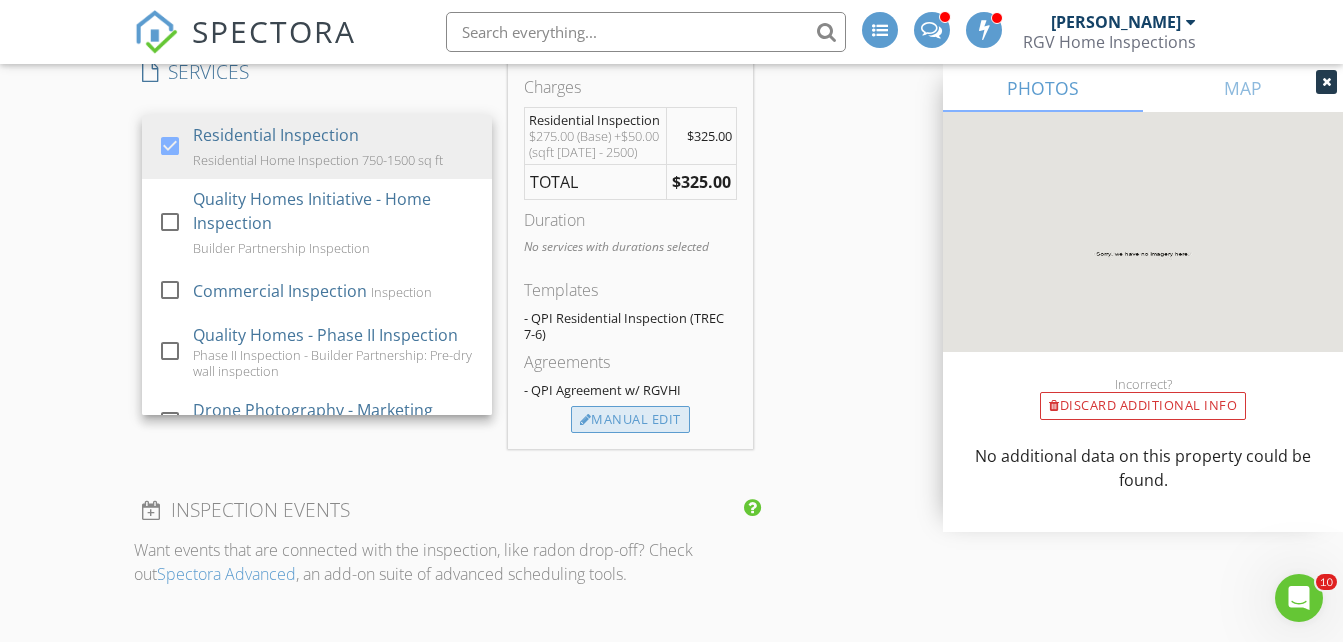 click on "Manual Edit" at bounding box center (630, 420) 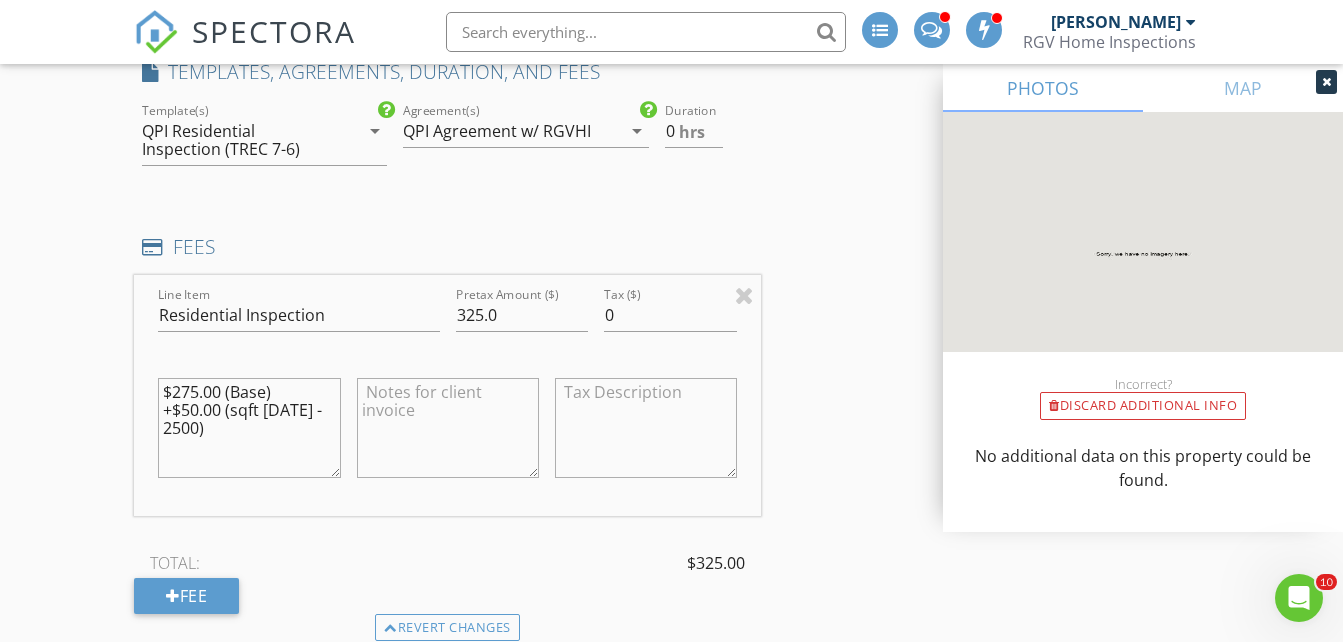 click on "QPI Residential Inspection (TREC 7-6)" at bounding box center [239, 140] 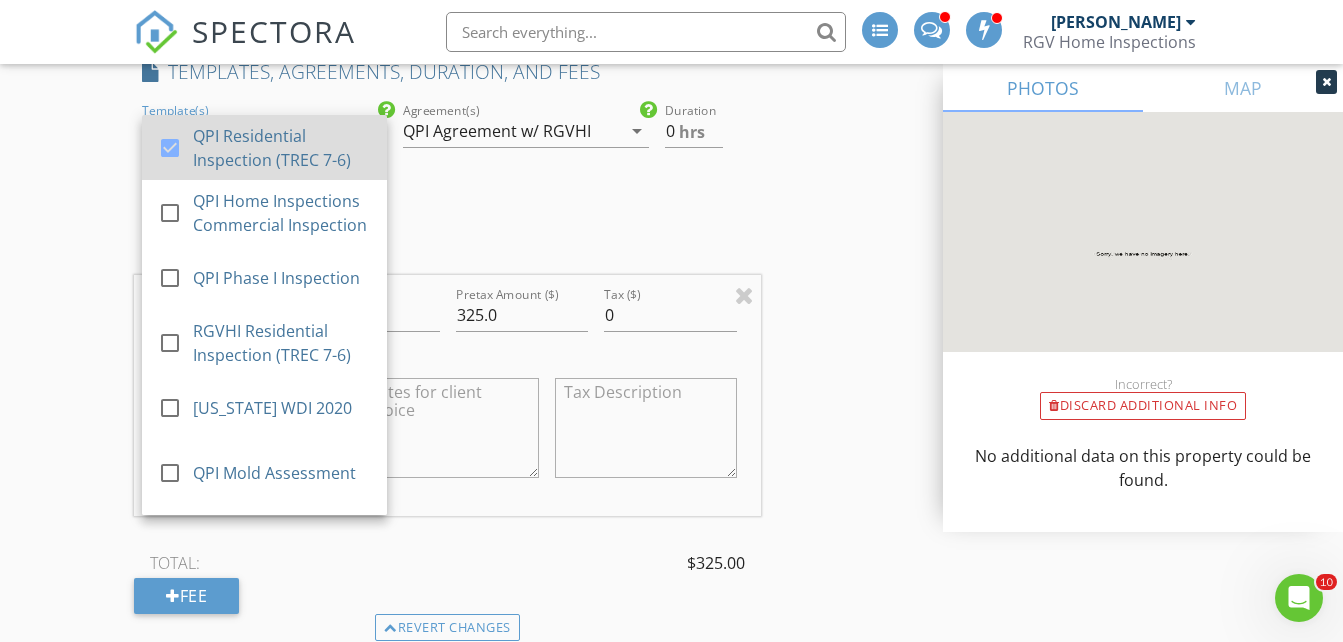 click on "QPI Residential Inspection (TREC 7-6)" at bounding box center [283, 148] 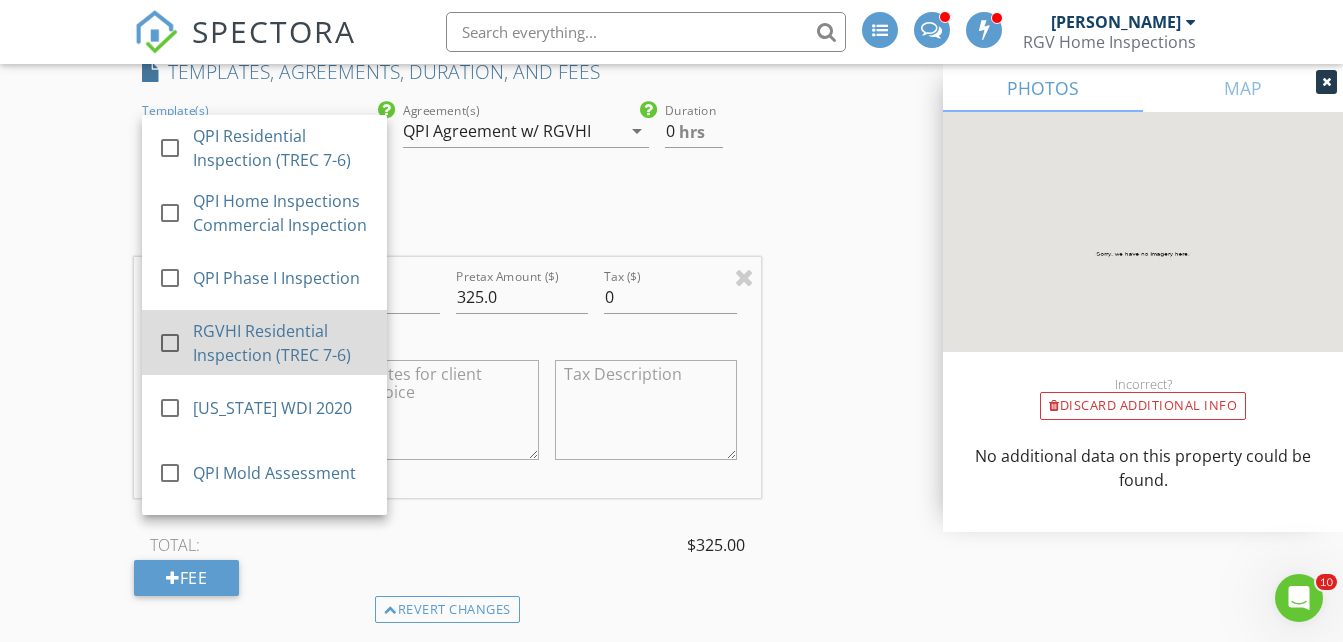 click on "RGVHI Residential Inspection (TREC 7-6)" at bounding box center (283, 343) 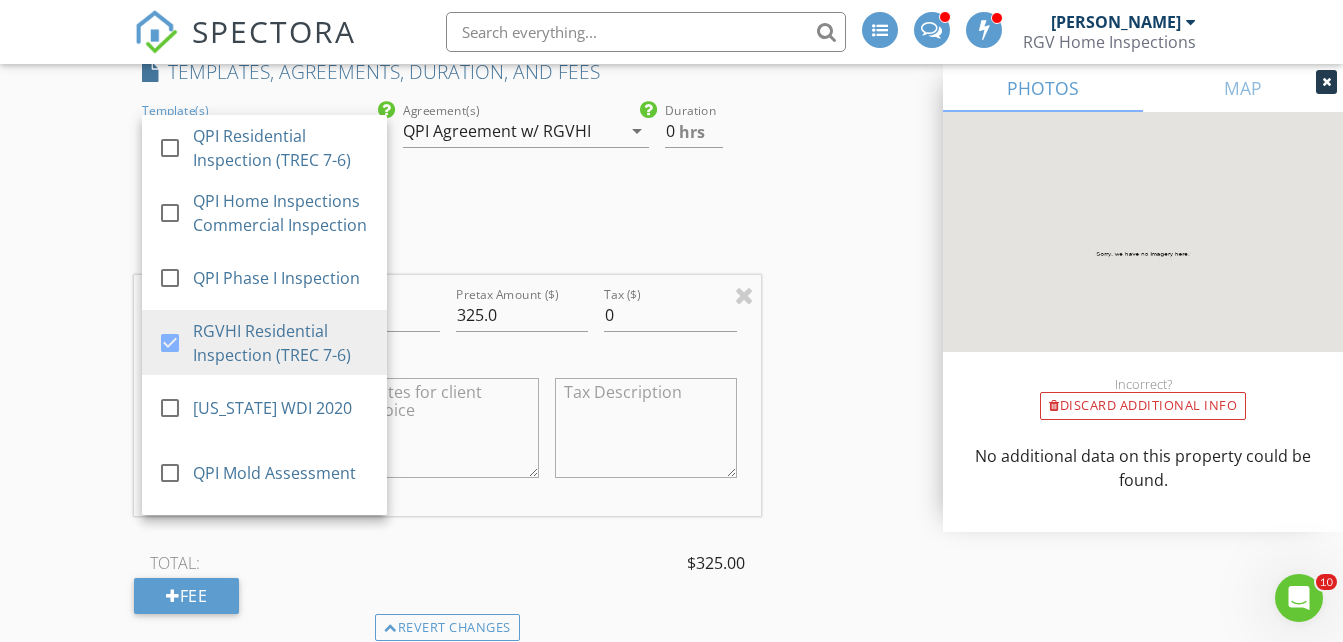 click on "QPI Agreement w/ RGVHI" at bounding box center (497, 131) 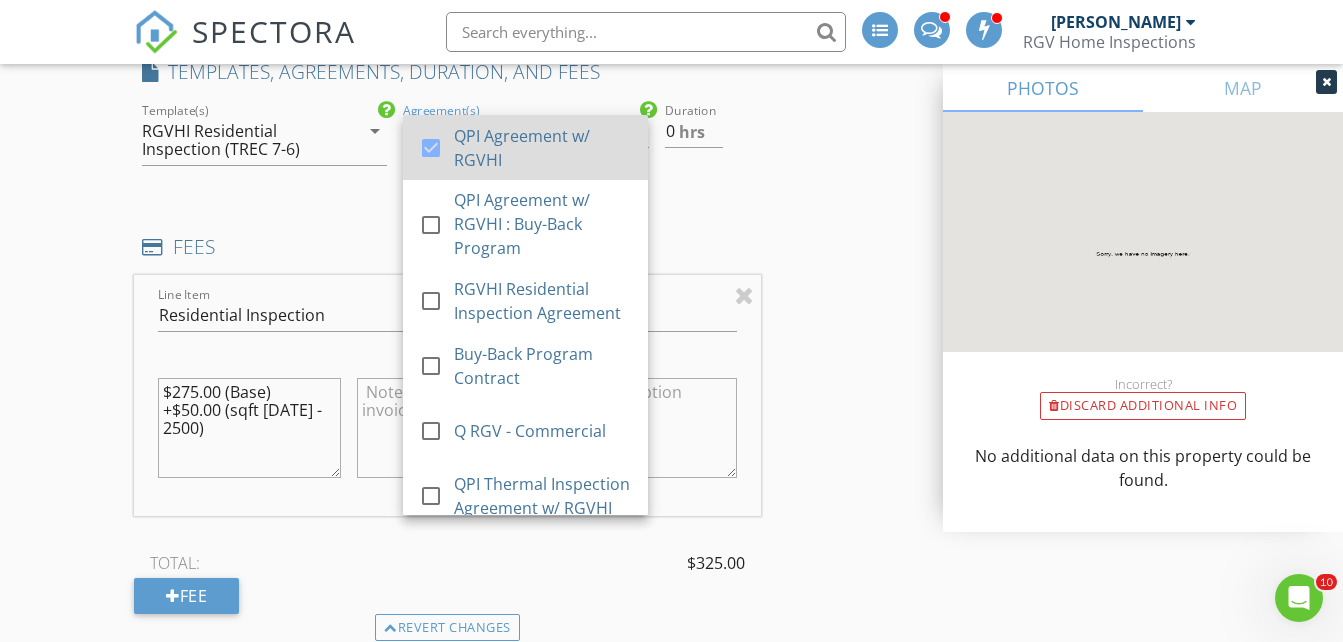 click on "QPI Agreement w/ RGVHI" at bounding box center [544, 148] 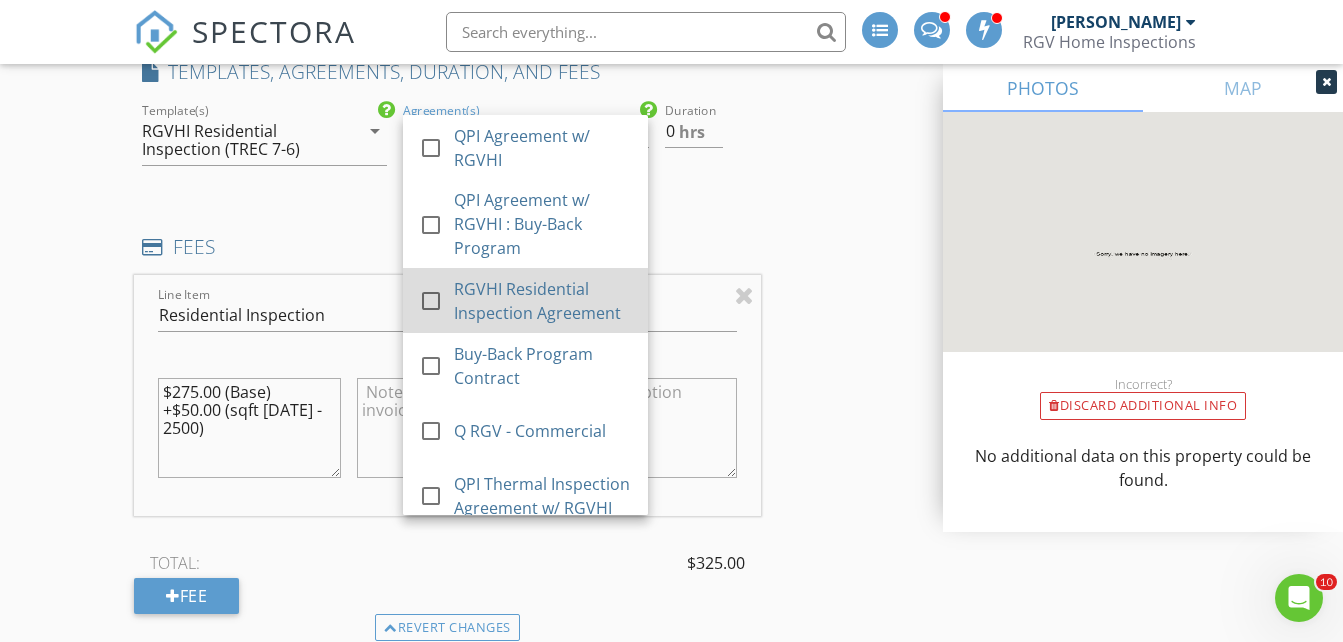 click on "RGVHI Residential Inspection Agreement" at bounding box center [544, 301] 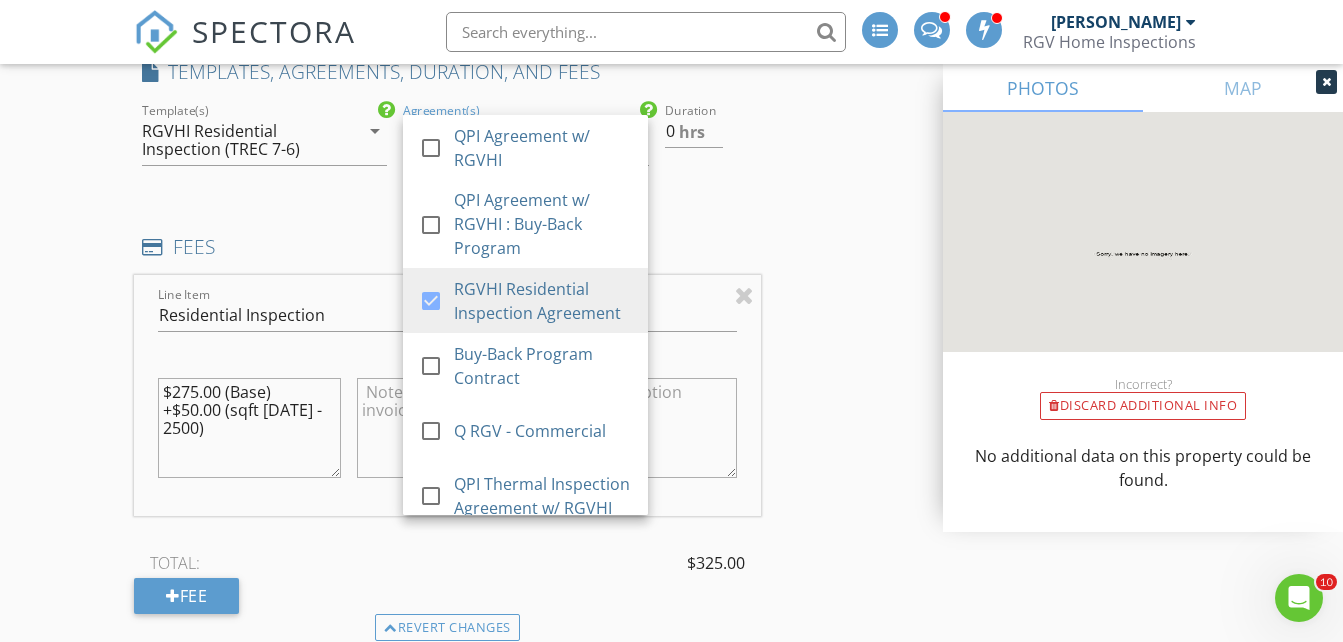 click on "INSPECTOR(S)
check_box_outline_blank   Donnie Quintanilla     check_box_outline_blank   Fernando Valbuena     check_box   Nick De Santos   PRIMARY   Nick De Santos arrow_drop_down   check_box_outline_blank Nick De Santos specifically requested
Date/Time
07/15/2025 11:30 AM   Does Not Repeat arrow_drop_down
Location
Address Search       Address 3904 Hummingbird Ln   Unit   City Mission   State TX   Zip 78572   Hidalgo Hidalgo     Square Feet 2057   Year Built 2025   Foundation arrow_drop_down     Nick De Santos     12.2 miles     (22 minutes)
client
check_box Enable Client CC email for this inspection   Client Search     check_box_outline_blank Client is a Company/Organization     First Name Linda   Last Name Frohwein   Email lfrohwein@gmail.com   CC Email   Phone 515-460-4001         Tags         Notes   Private Notes          check_box             Inspection" at bounding box center [671, 636] 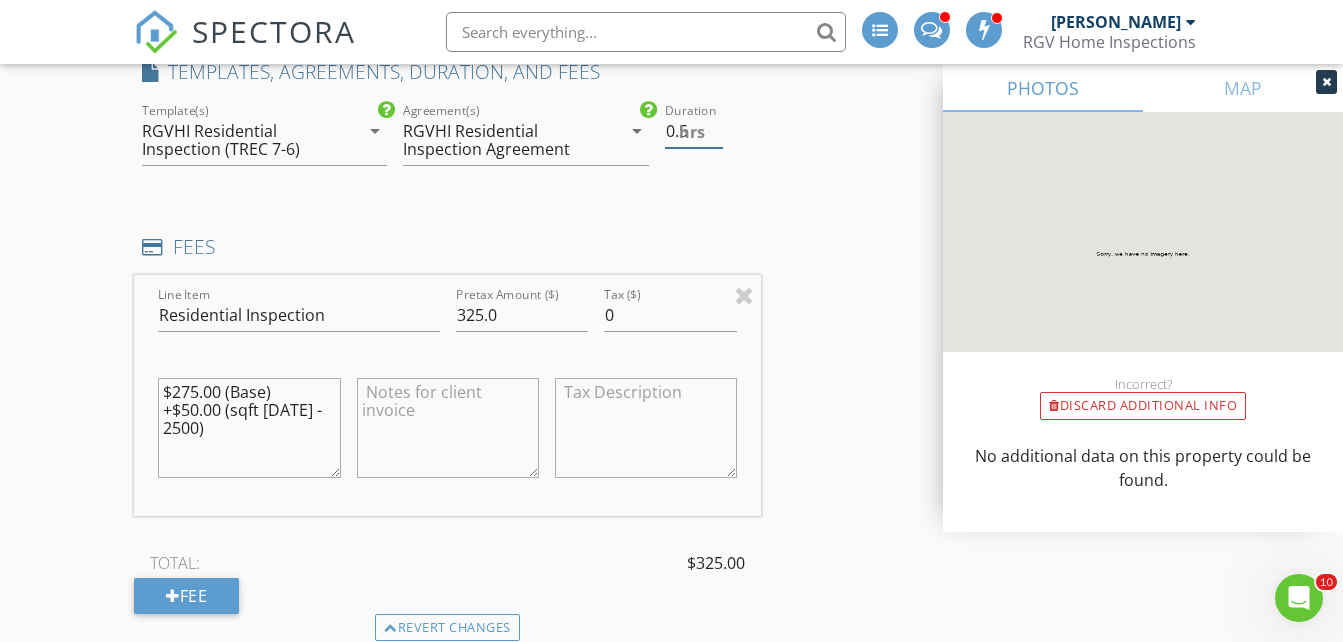 click on "0.5" at bounding box center (694, 131) 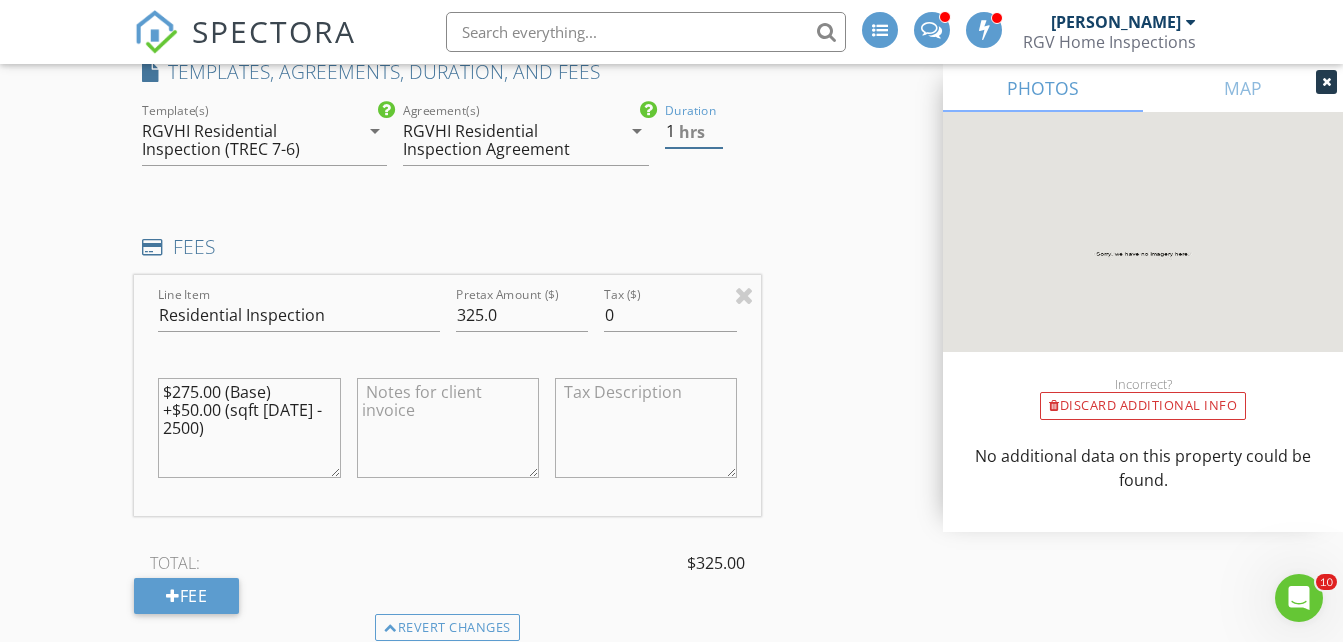 click on "1" at bounding box center [694, 131] 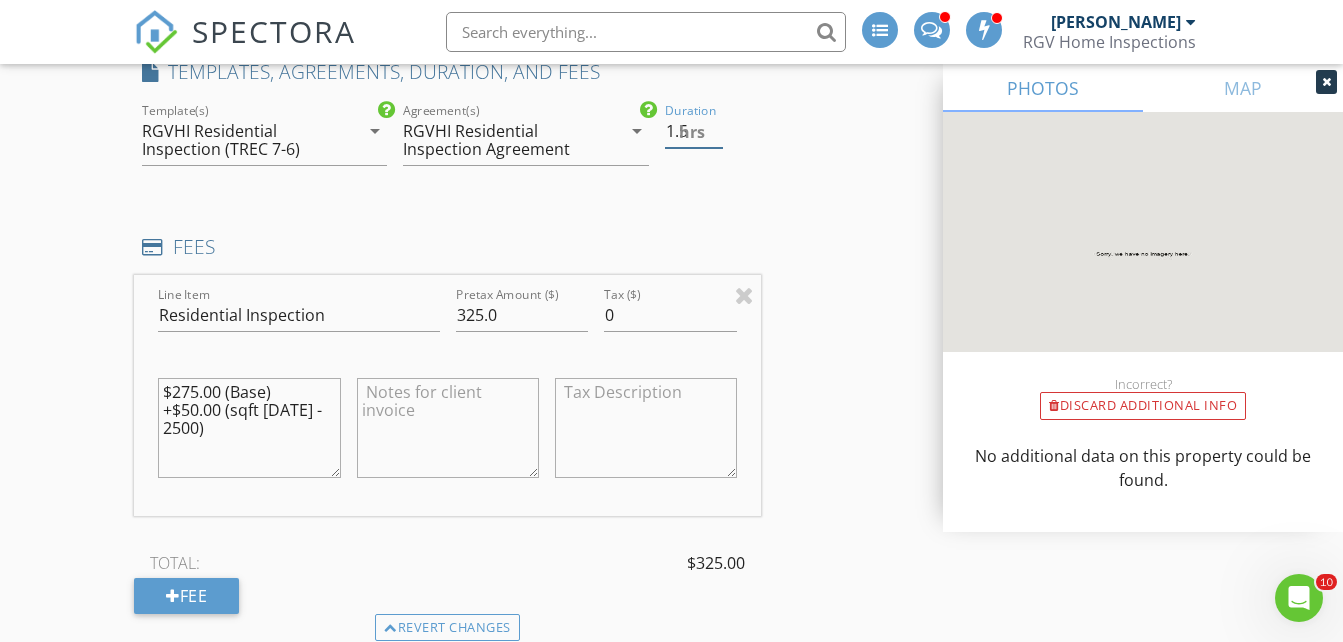 click on "1.5" at bounding box center [694, 131] 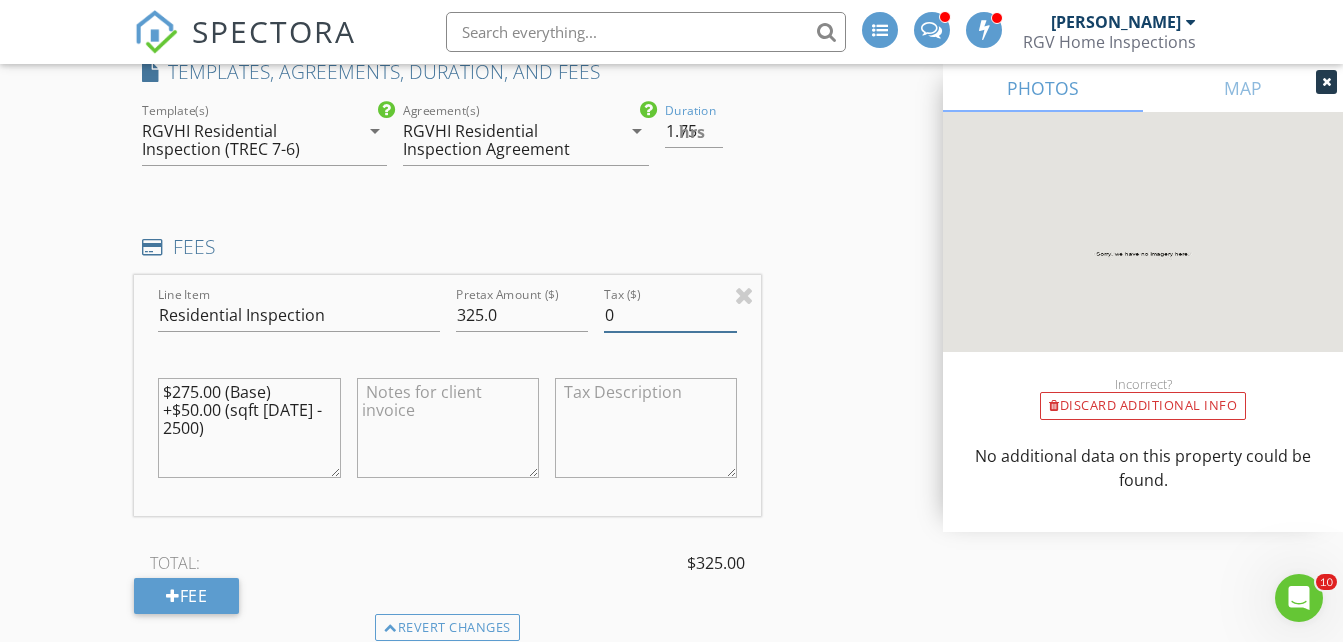 click on "INSPECTOR(S)
check_box_outline_blank   Donnie Quintanilla     check_box_outline_blank   Fernando Valbuena     check_box   Nick De Santos   PRIMARY   Nick De Santos arrow_drop_down   check_box_outline_blank Nick De Santos specifically requested
Date/Time
07/15/2025 11:30 AM   Does Not Repeat arrow_drop_down
Location
Address Search       Address 3904 Hummingbird Ln   Unit   City Mission   State TX   Zip 78572   Hidalgo Hidalgo     Square Feet 2057   Year Built 2025   Foundation arrow_drop_down     Nick De Santos     12.2 miles     (22 minutes)
client
check_box Enable Client CC email for this inspection   Client Search     check_box_outline_blank Client is a Company/Organization     First Name Linda   Last Name Frohwein   Email lfrohwein@gmail.com   CC Email   Phone 515-460-4001         Tags         Notes   Private Notes          check_box             Inspection" at bounding box center (671, 636) 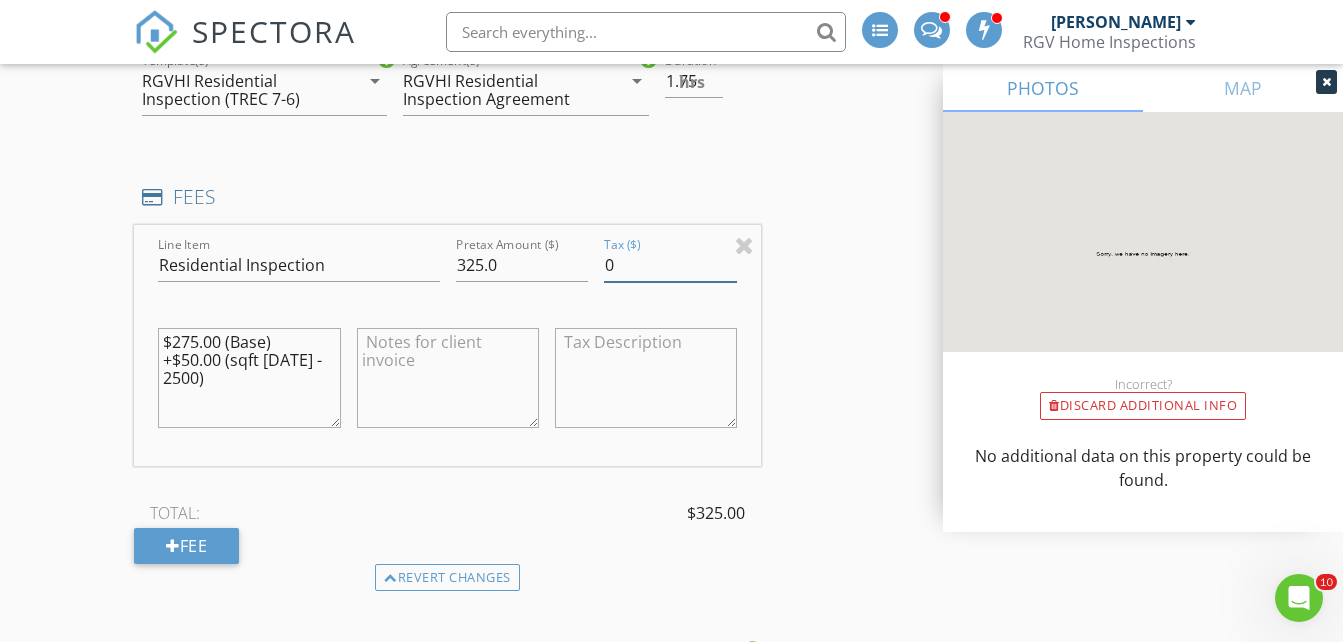 scroll, scrollTop: 1600, scrollLeft: 0, axis: vertical 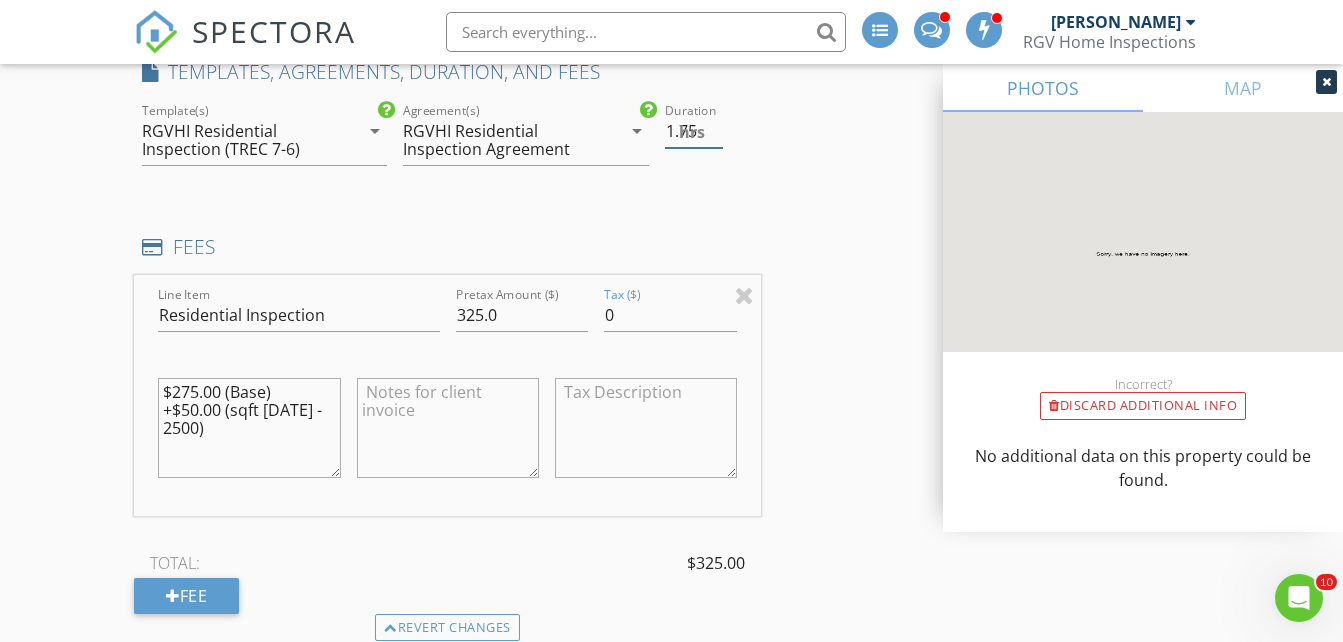 type on "2" 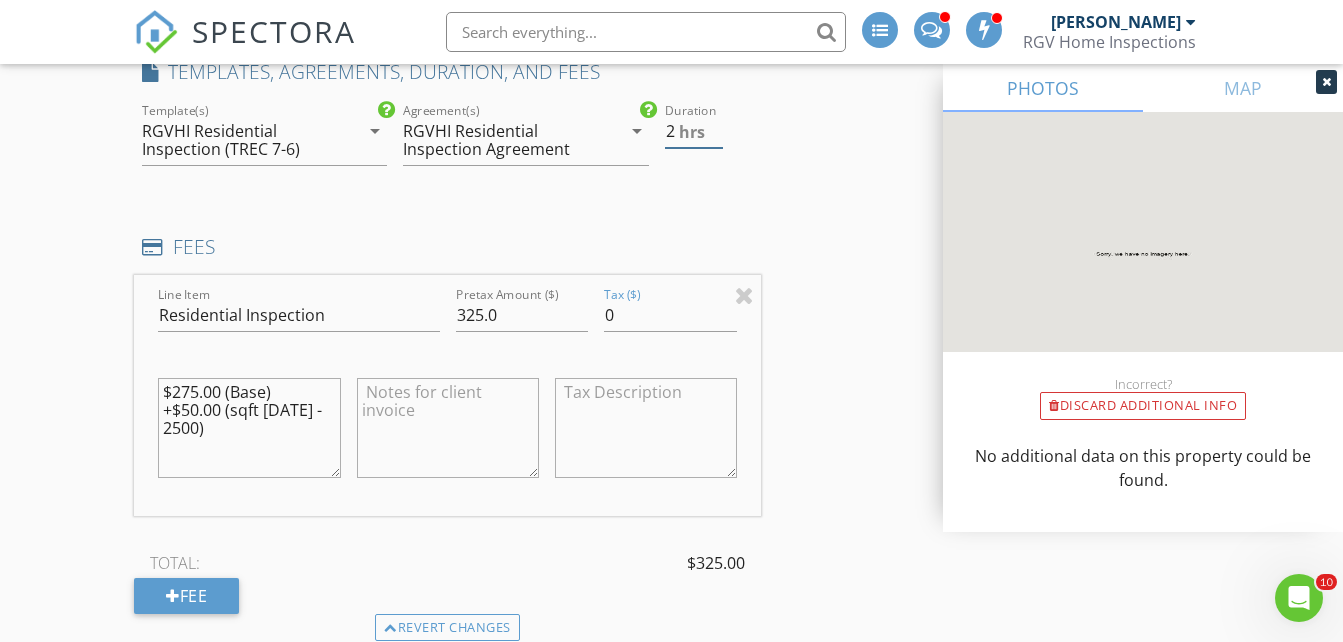 click on "2" at bounding box center (694, 131) 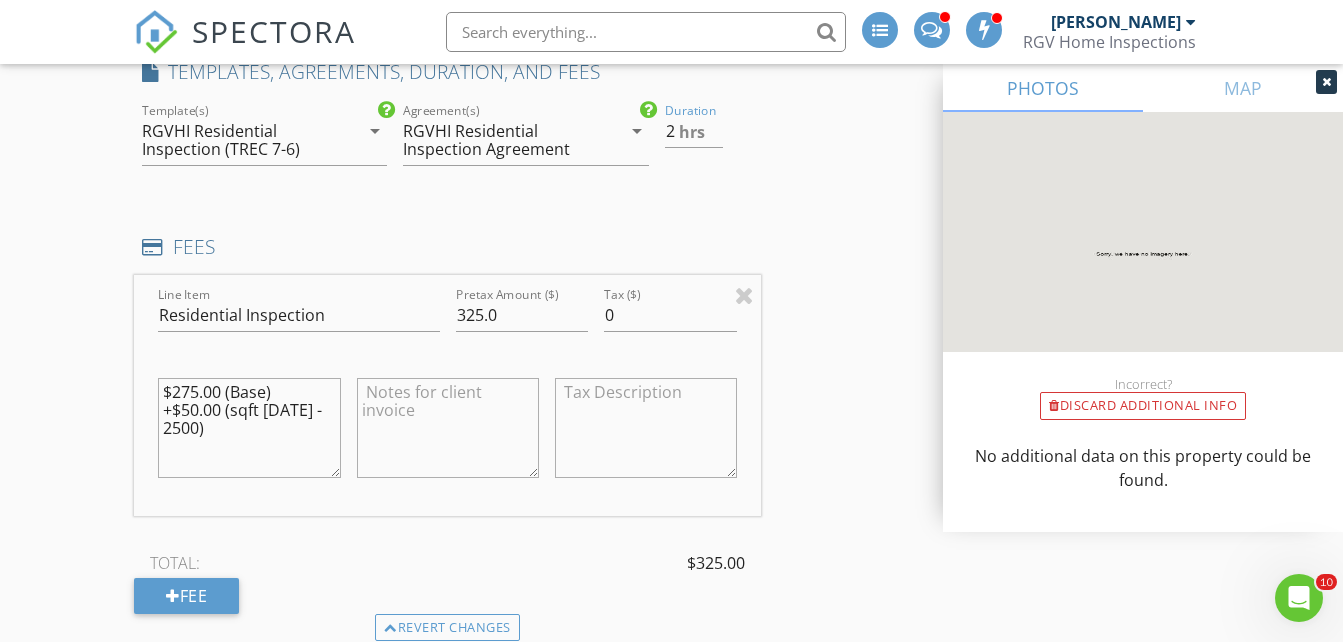 click on "New Inspection
INSPECTOR(S)
check_box_outline_blank   Donnie Quintanilla     check_box_outline_blank   Fernando Valbuena     check_box   Nick De Santos   PRIMARY   Nick De Santos arrow_drop_down   check_box_outline_blank Nick De Santos specifically requested
Date/Time
07/15/2025 11:30 AM   Does Not Repeat arrow_drop_down
Location
Address Search       Address 3904 Hummingbird Ln   Unit   City Mission   State TX   Zip 78572   Hidalgo Hidalgo     Square Feet 2057   Year Built 2025   Foundation arrow_drop_down     Nick De Santos     12.2 miles     (22 minutes)
client
check_box Enable Client CC email for this inspection   Client Search     check_box_outline_blank Client is a Company/Organization     First Name Linda   Last Name Frohwein   Email lfrohwein@gmail.com   CC Email   Phone 515-460-4001         Tags         Notes   Private Notes          check_box" at bounding box center [671, 602] 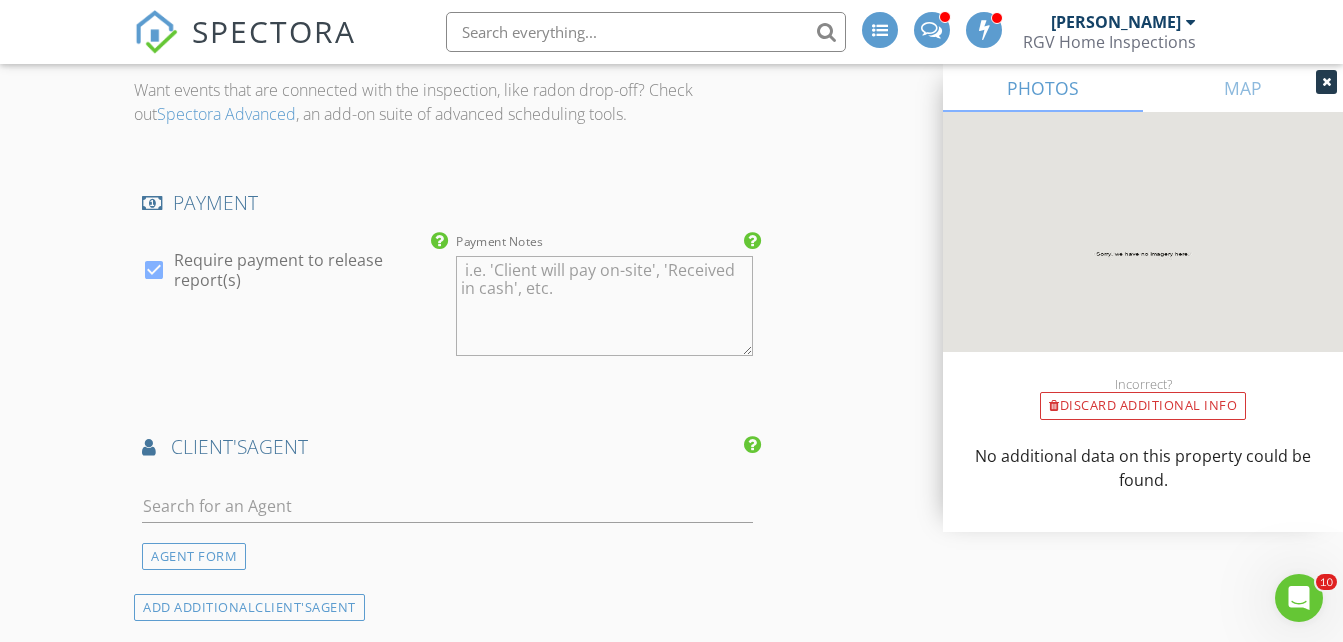 scroll, scrollTop: 2300, scrollLeft: 0, axis: vertical 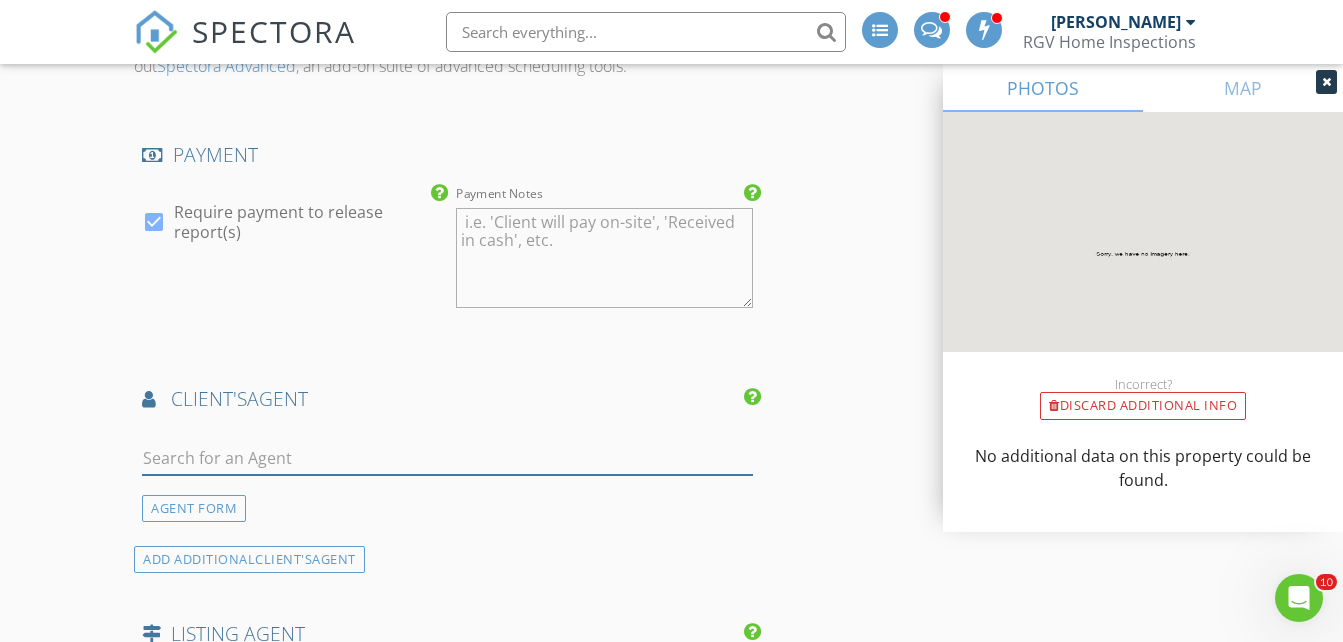 click at bounding box center (447, 458) 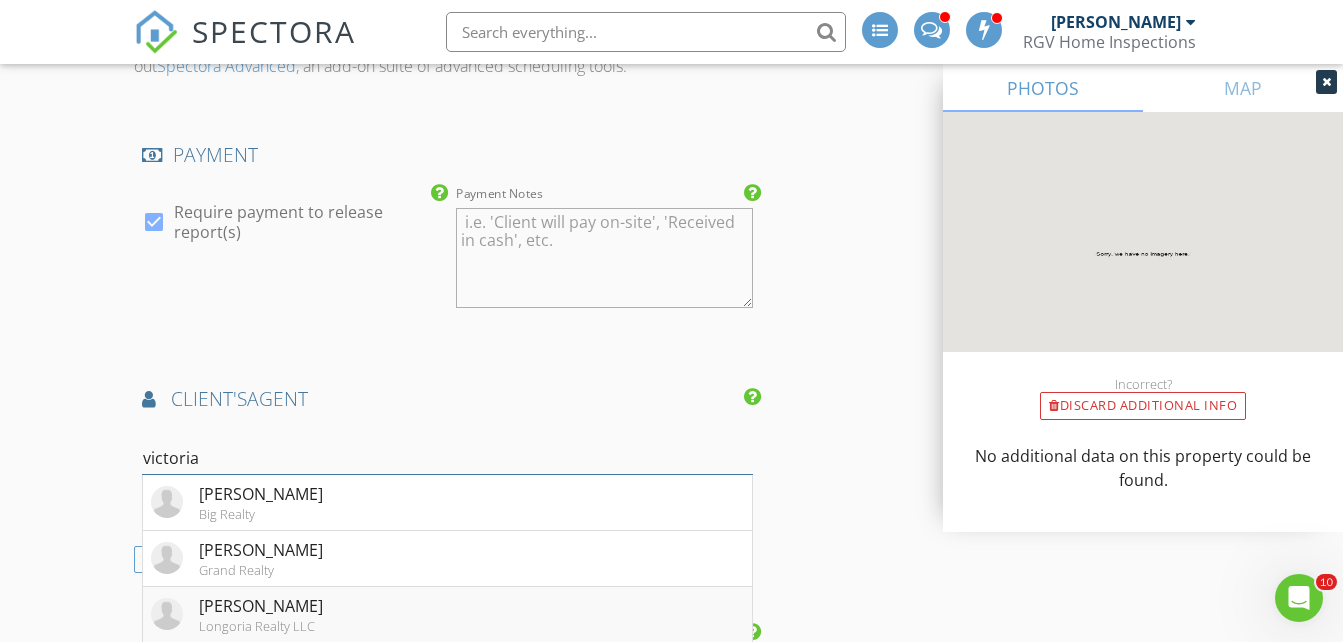 type on "victoria" 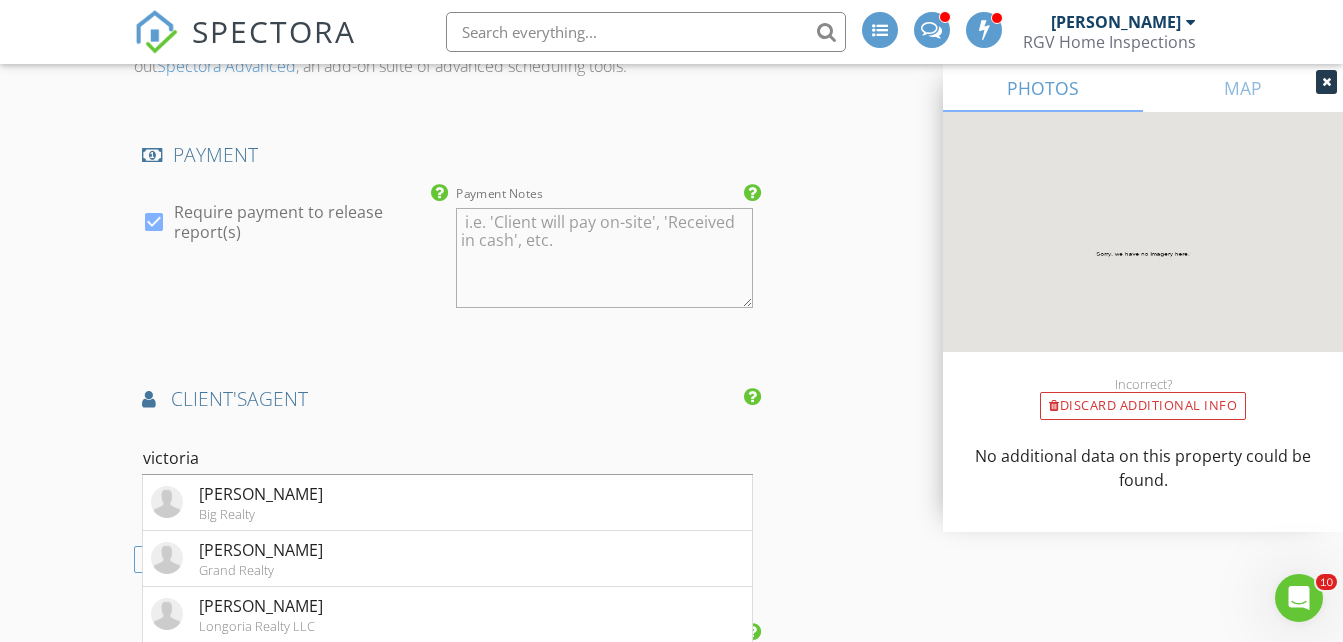 click on "[PERSON_NAME]" at bounding box center (261, 606) 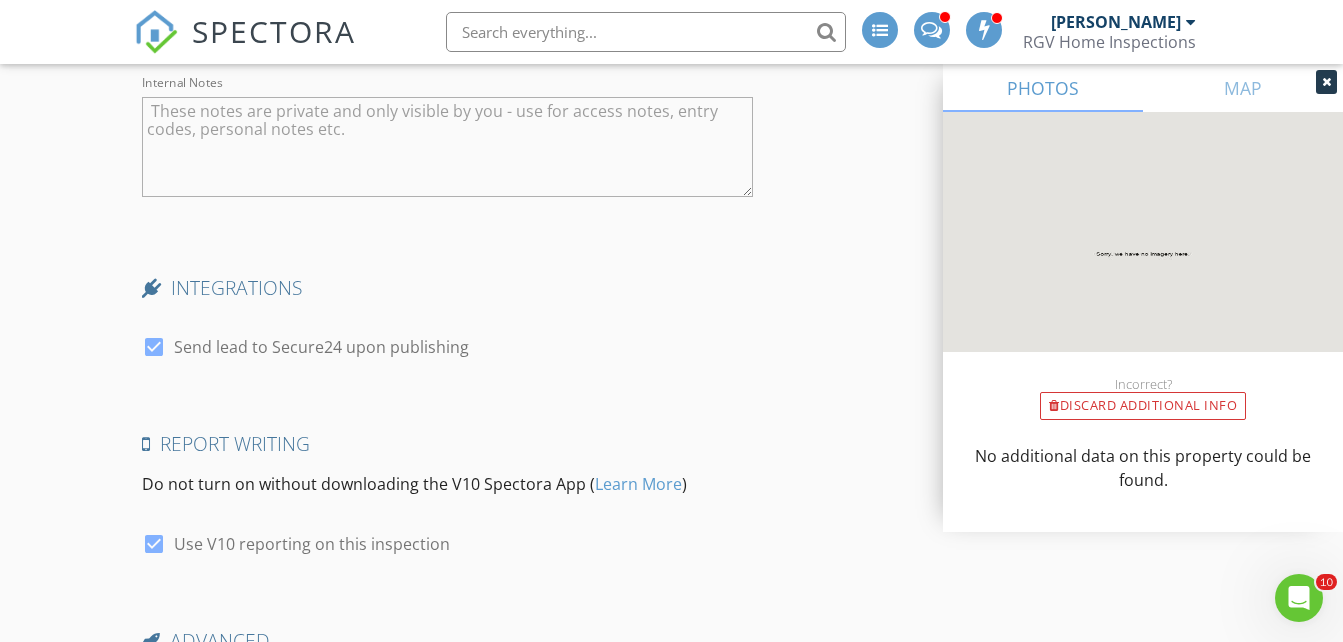 scroll, scrollTop: 4018, scrollLeft: 0, axis: vertical 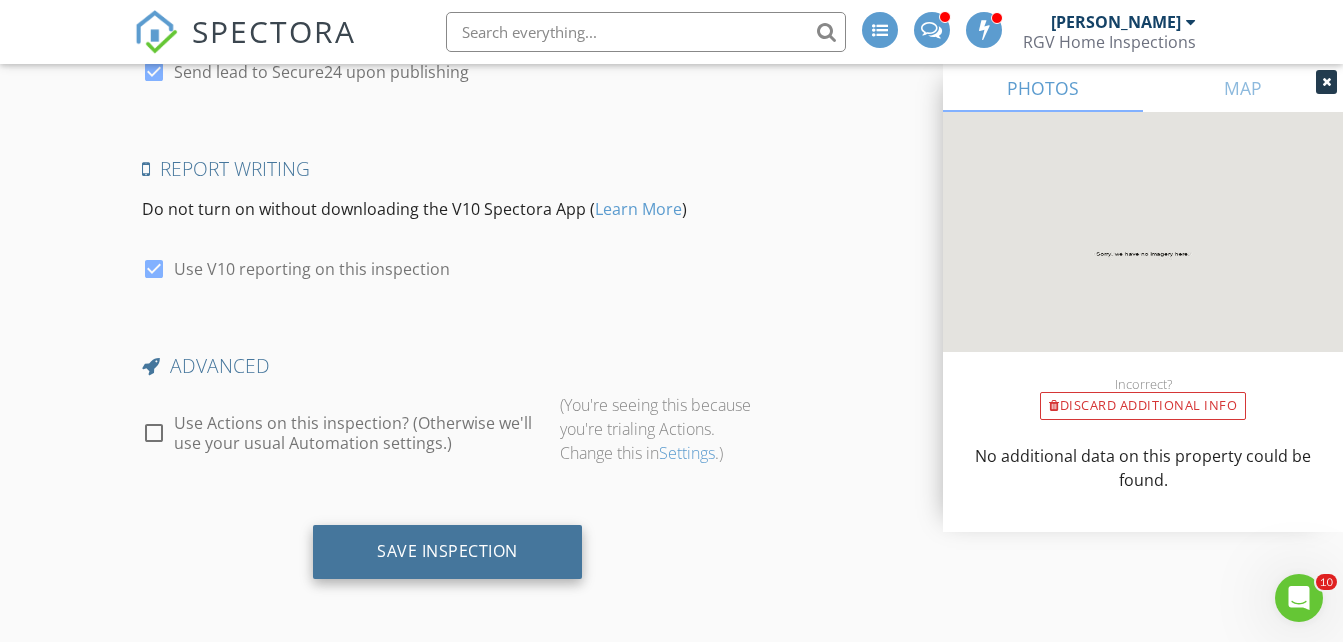 click on "Save Inspection" at bounding box center (447, 551) 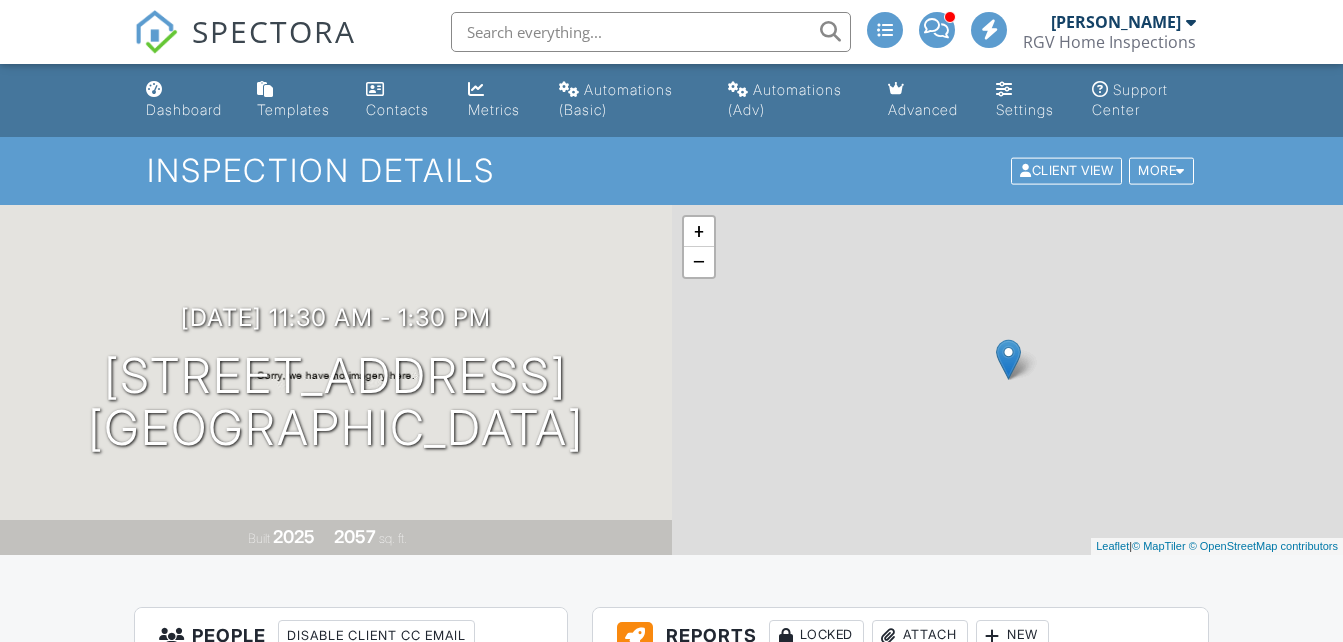 scroll, scrollTop: 0, scrollLeft: 0, axis: both 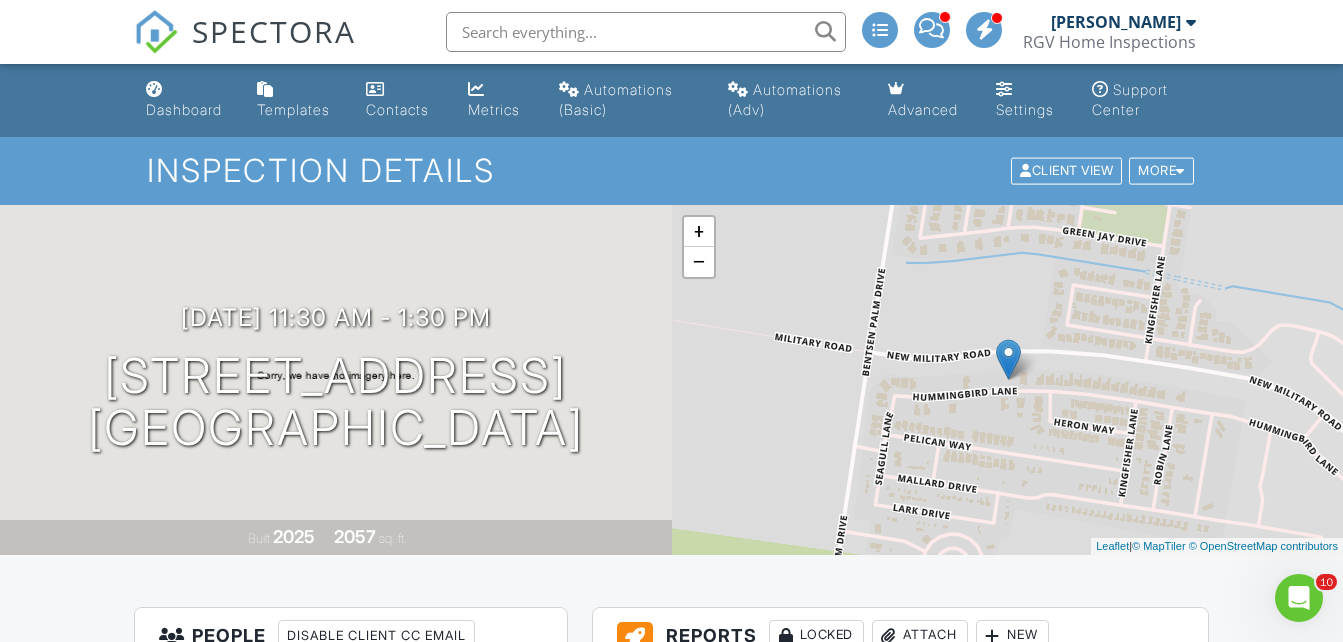 click on "SPECTORA" at bounding box center (274, 31) 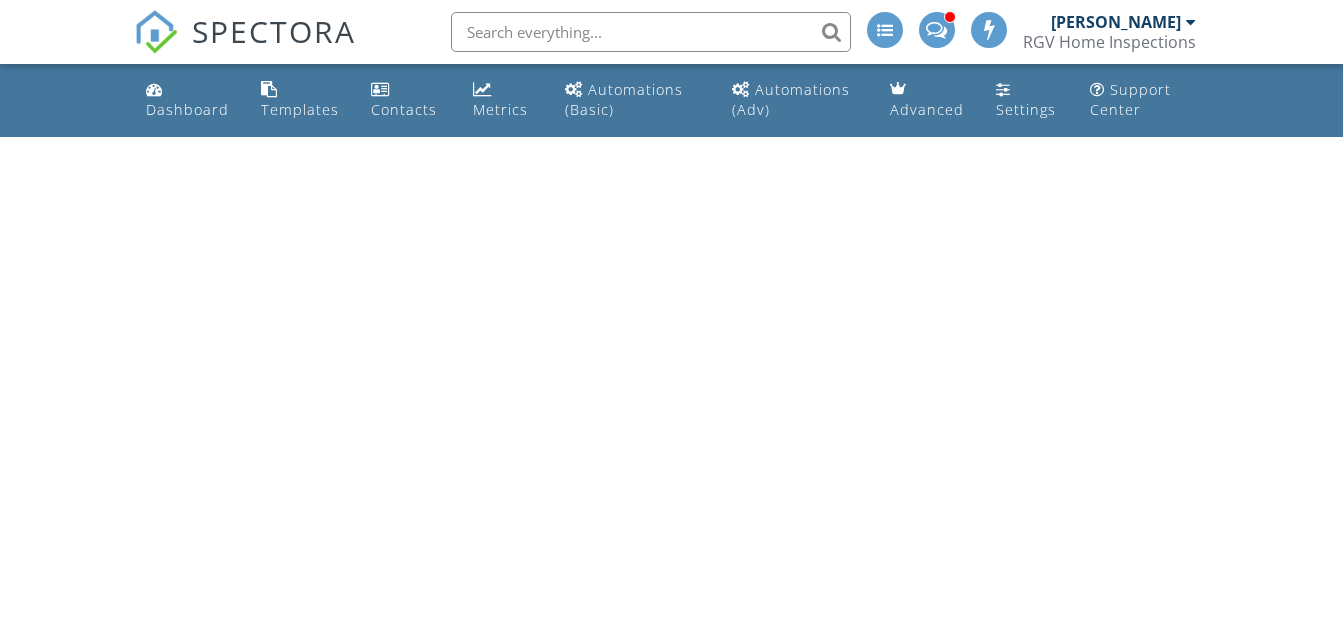 scroll, scrollTop: 0, scrollLeft: 0, axis: both 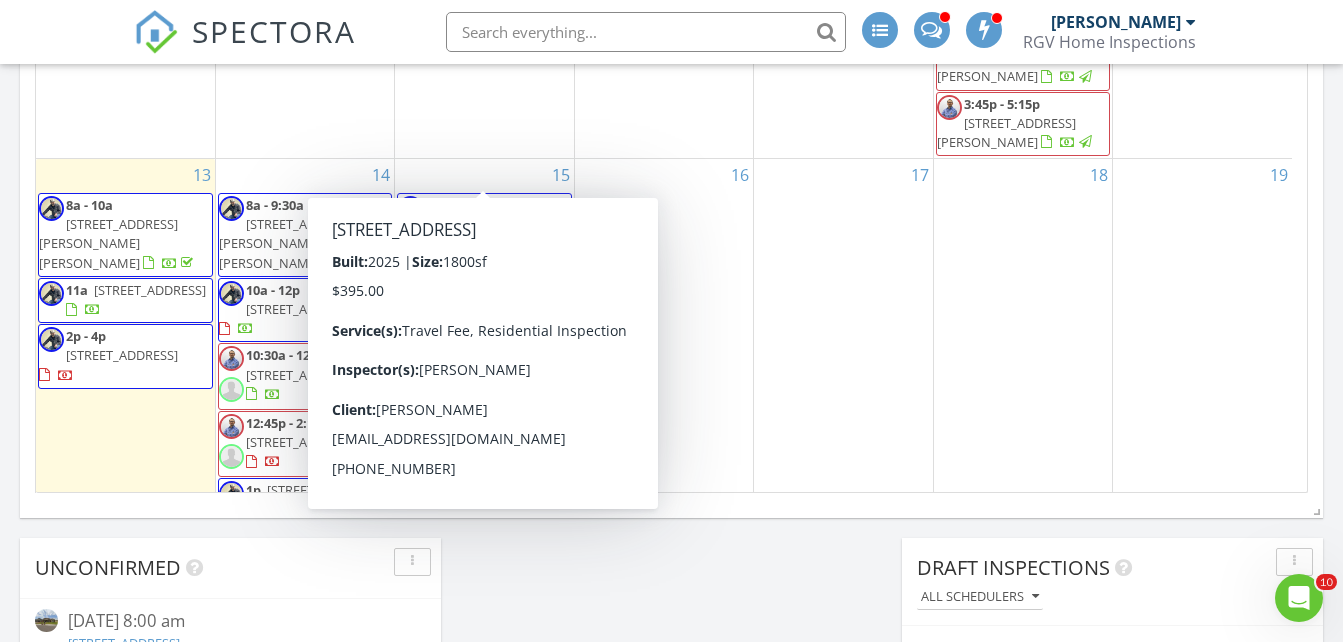 click on "705 Spruce St, Rio Grande City 78582" at bounding box center [481, 224] 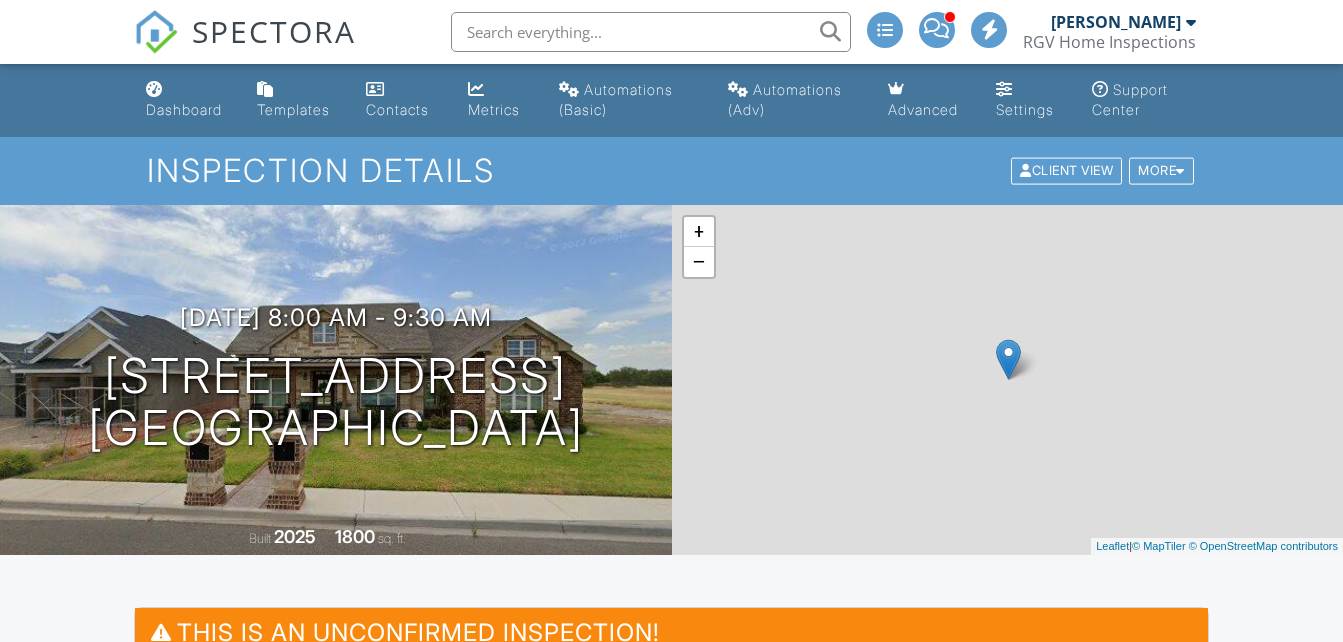 scroll, scrollTop: 0, scrollLeft: 0, axis: both 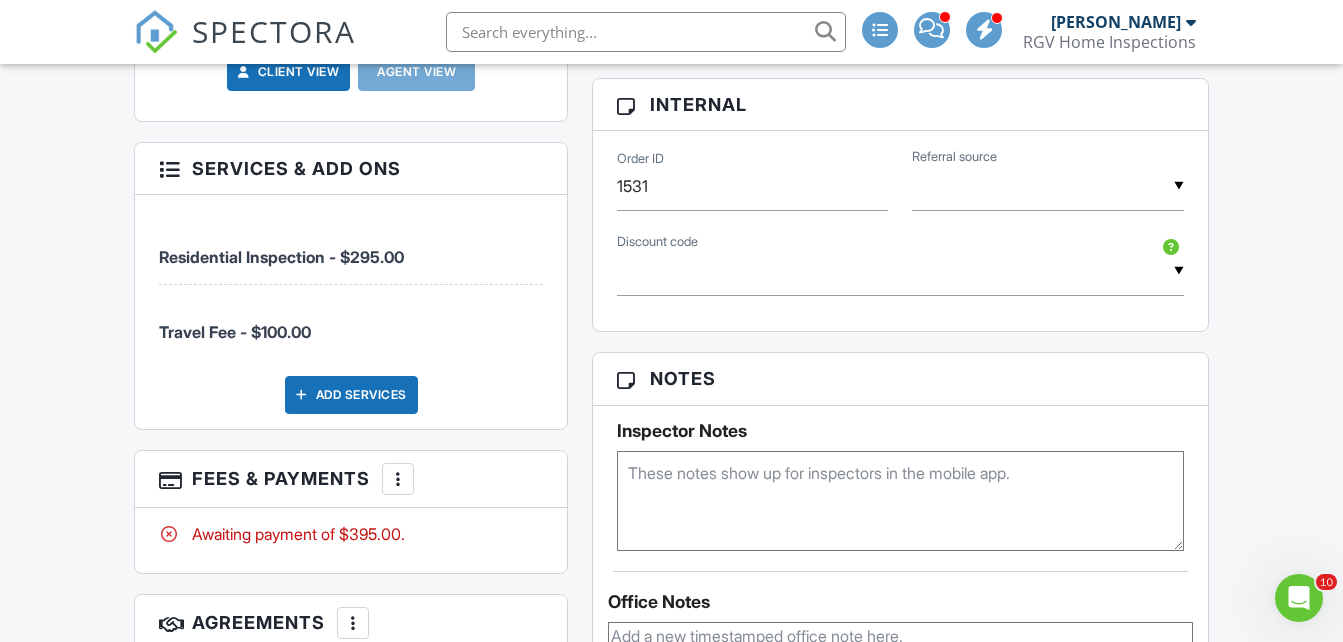 click at bounding box center (398, 479) 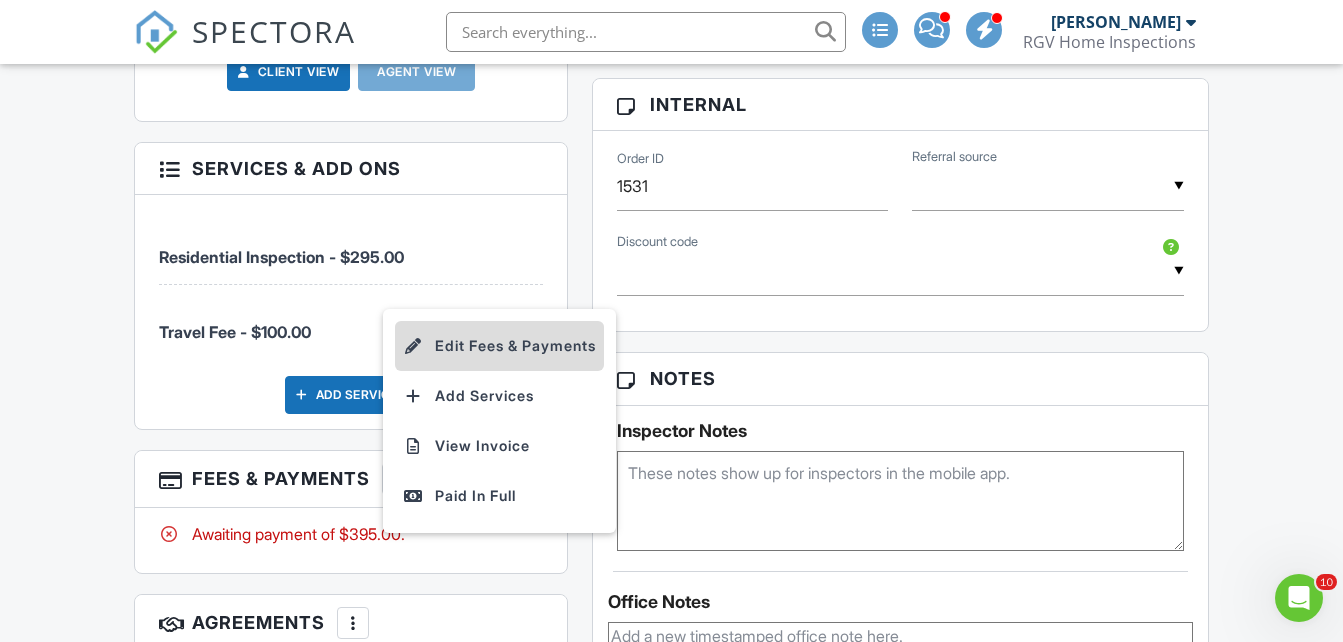 click on "Edit Fees & Payments" at bounding box center (499, 346) 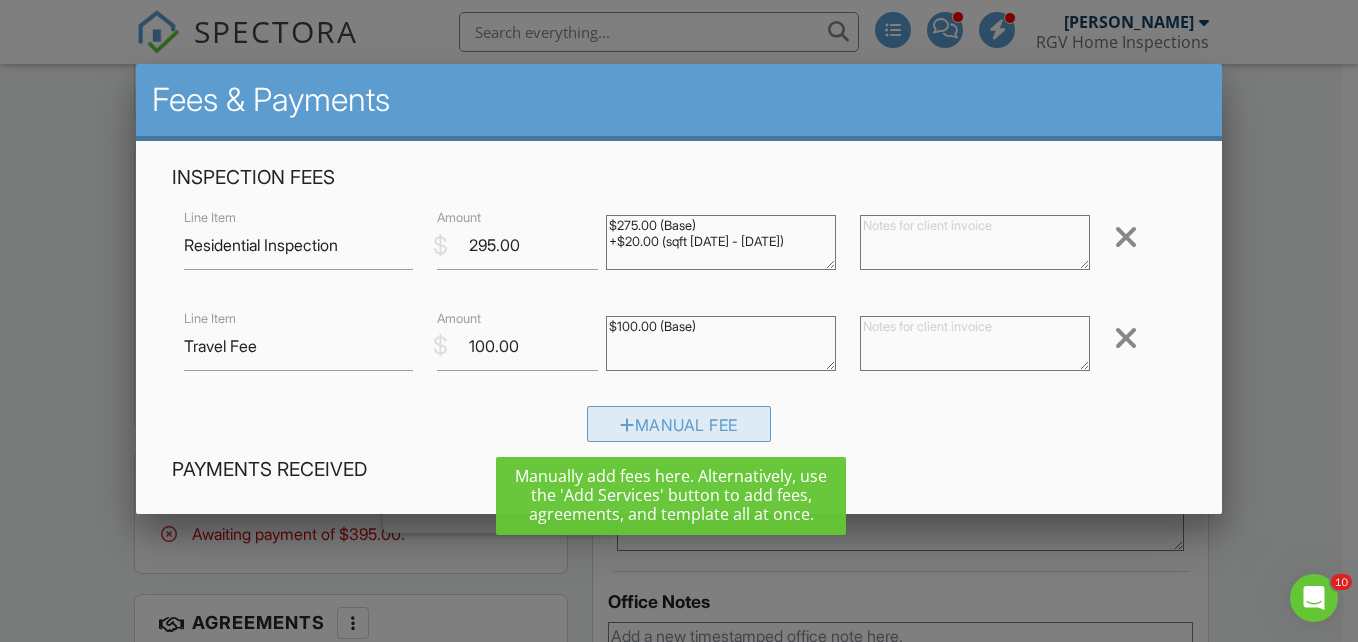 click on "Manual Fee" at bounding box center (679, 424) 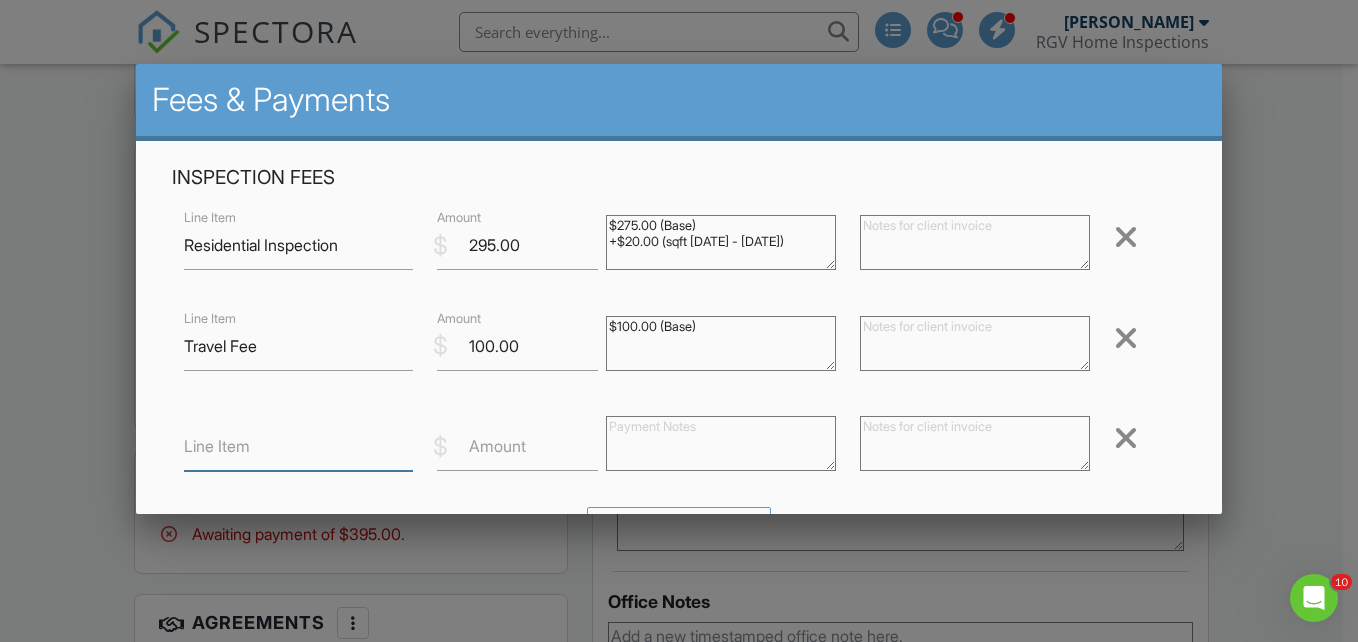 click on "Line Item" at bounding box center [299, 446] 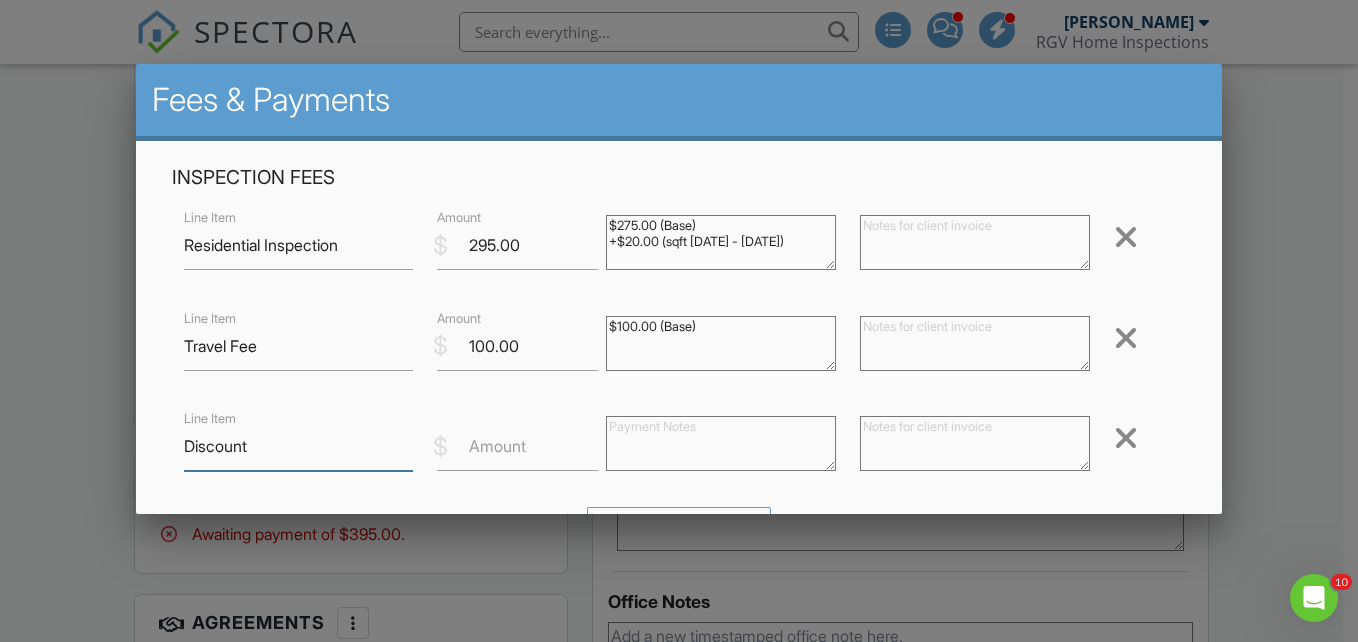 type on "Discount" 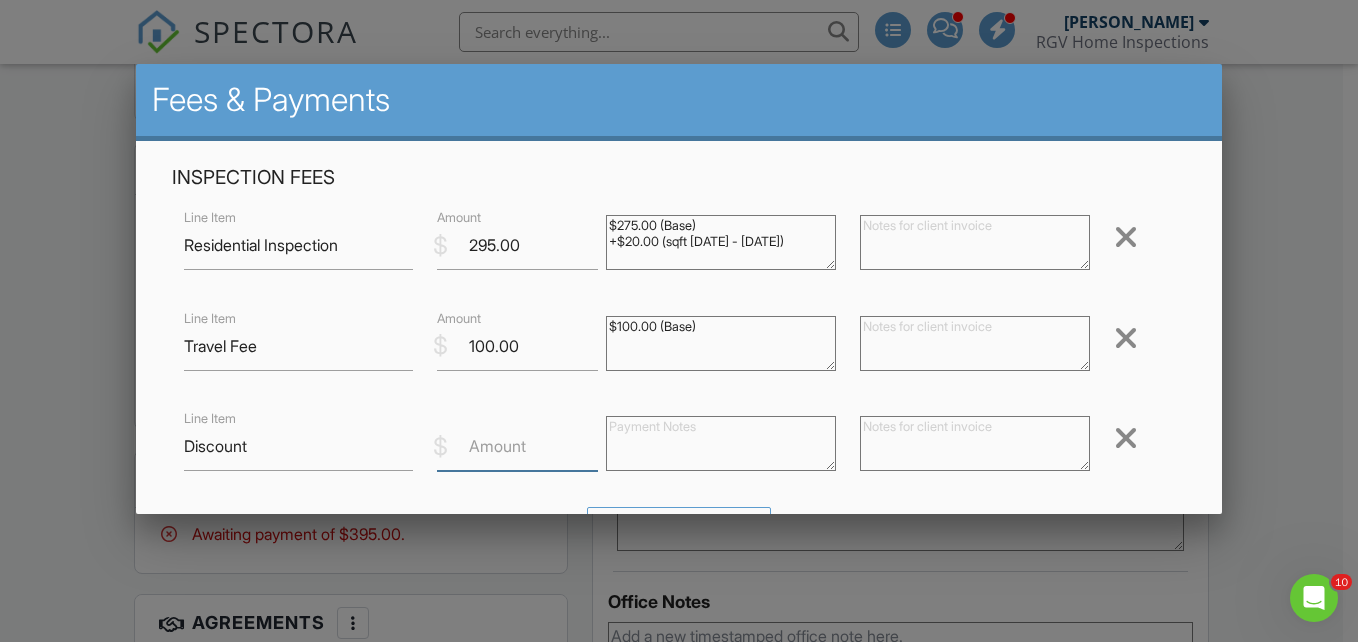 click on "Amount" at bounding box center [517, 446] 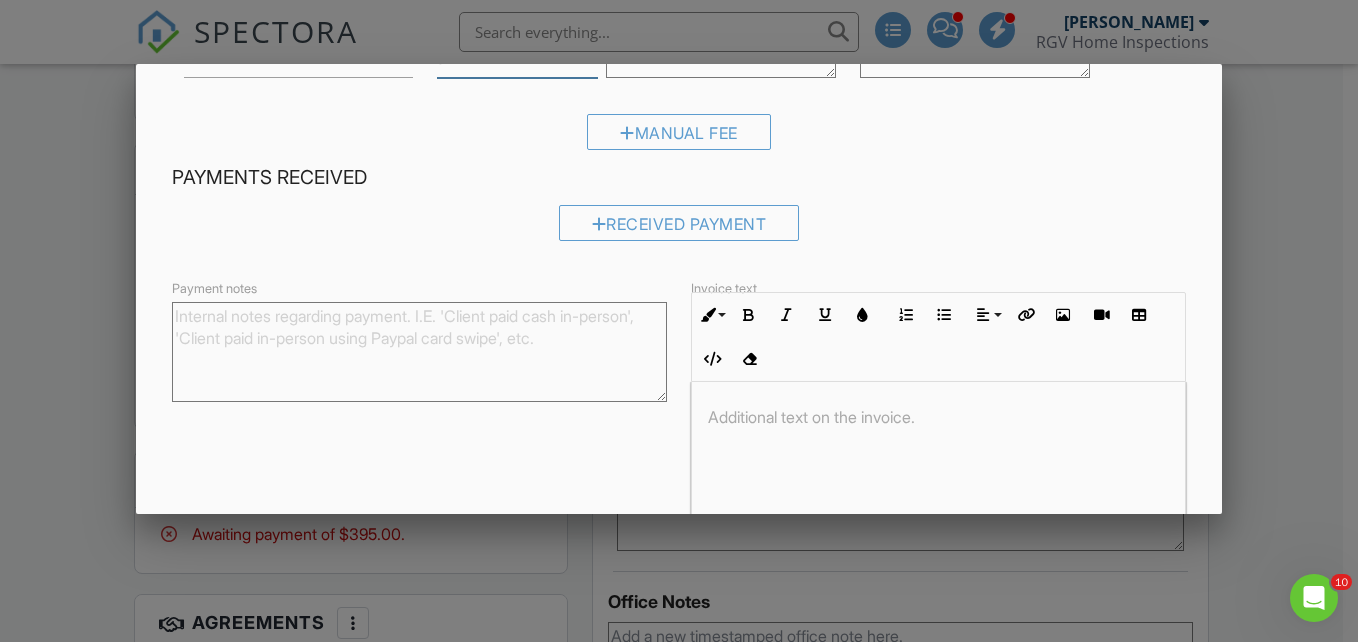 scroll, scrollTop: 506, scrollLeft: 0, axis: vertical 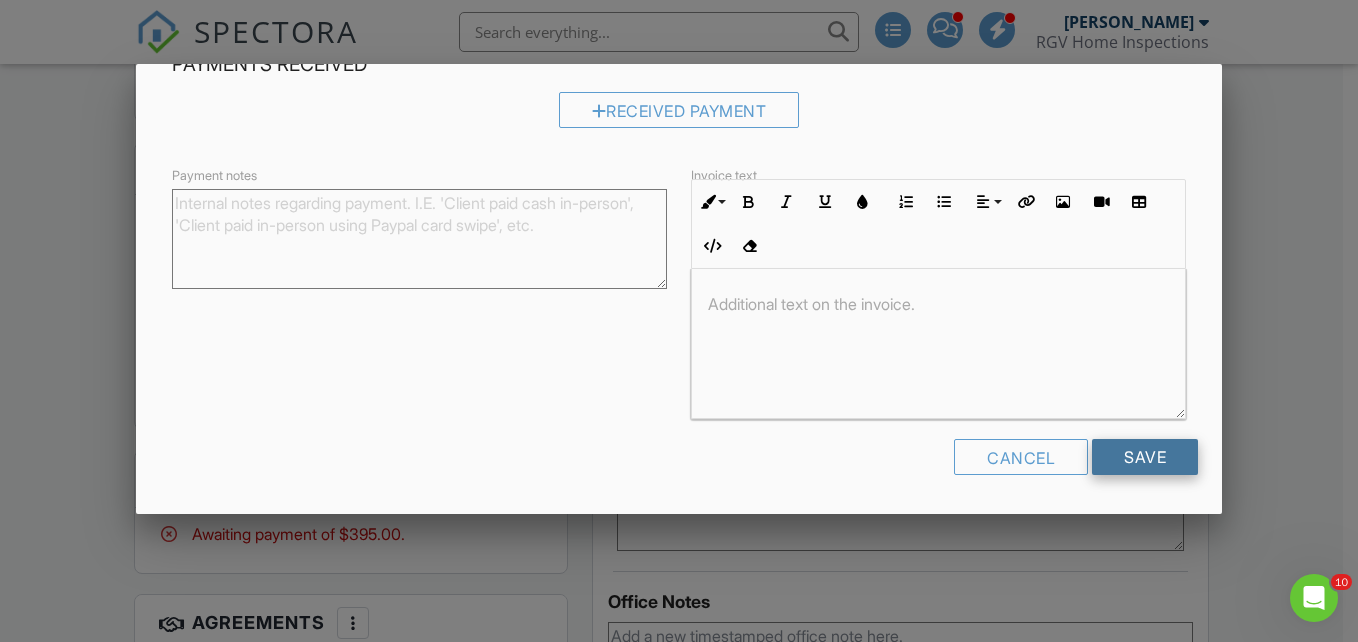 type on "-25.00" 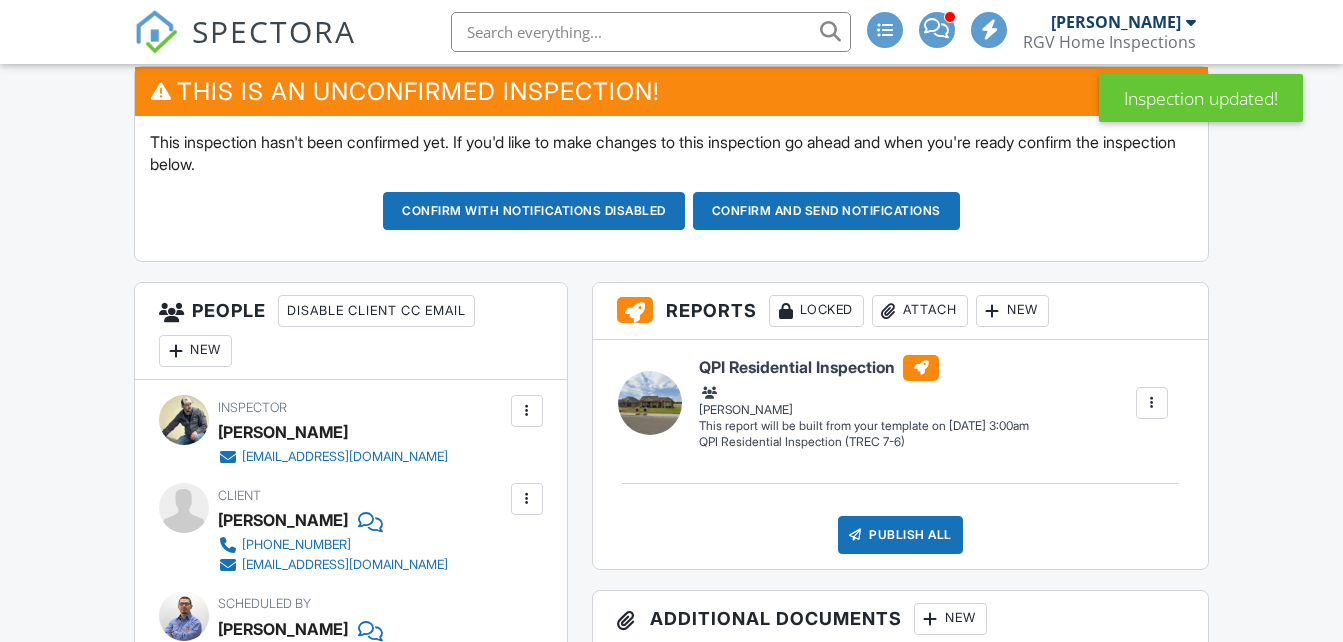 scroll, scrollTop: 1124, scrollLeft: 0, axis: vertical 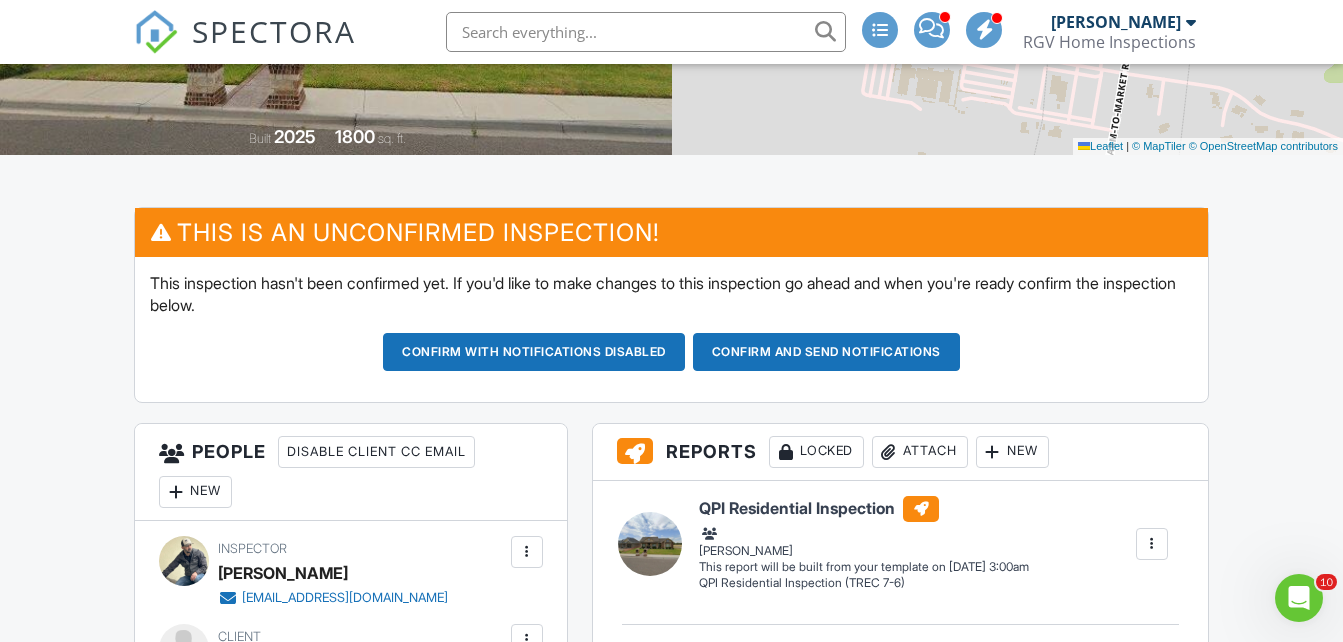click on "Confirm and send notifications" at bounding box center (534, 352) 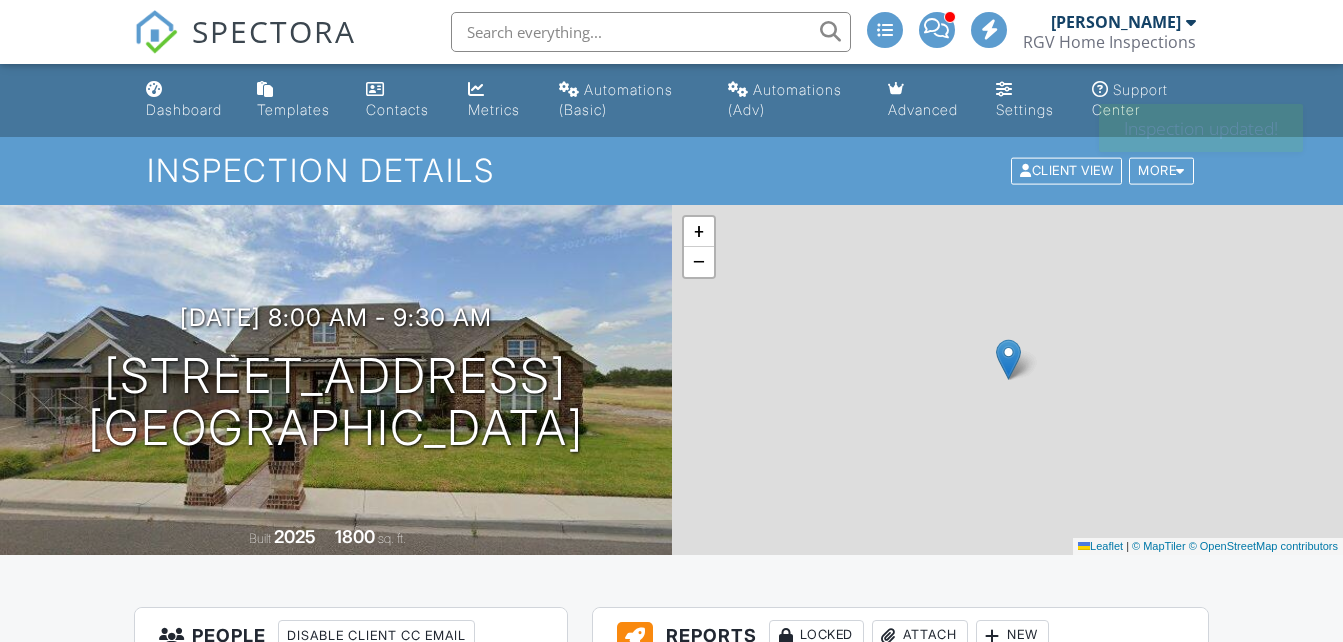 scroll, scrollTop: 0, scrollLeft: 0, axis: both 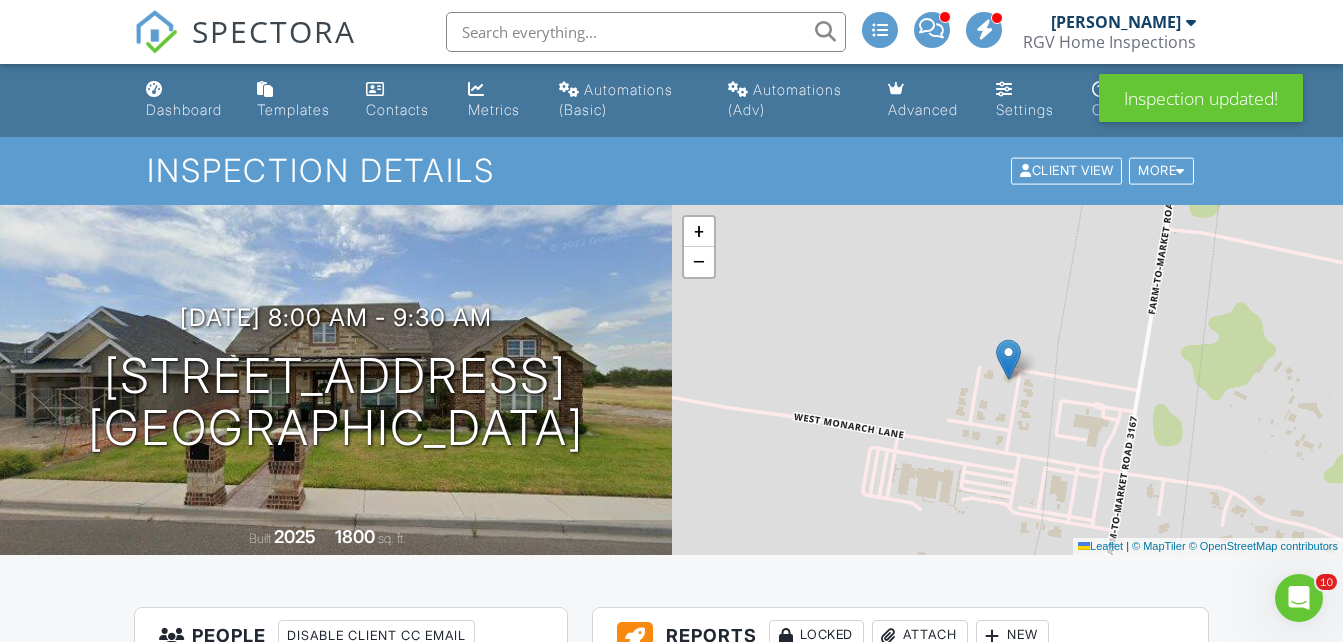click on "SPECTORA" at bounding box center (274, 31) 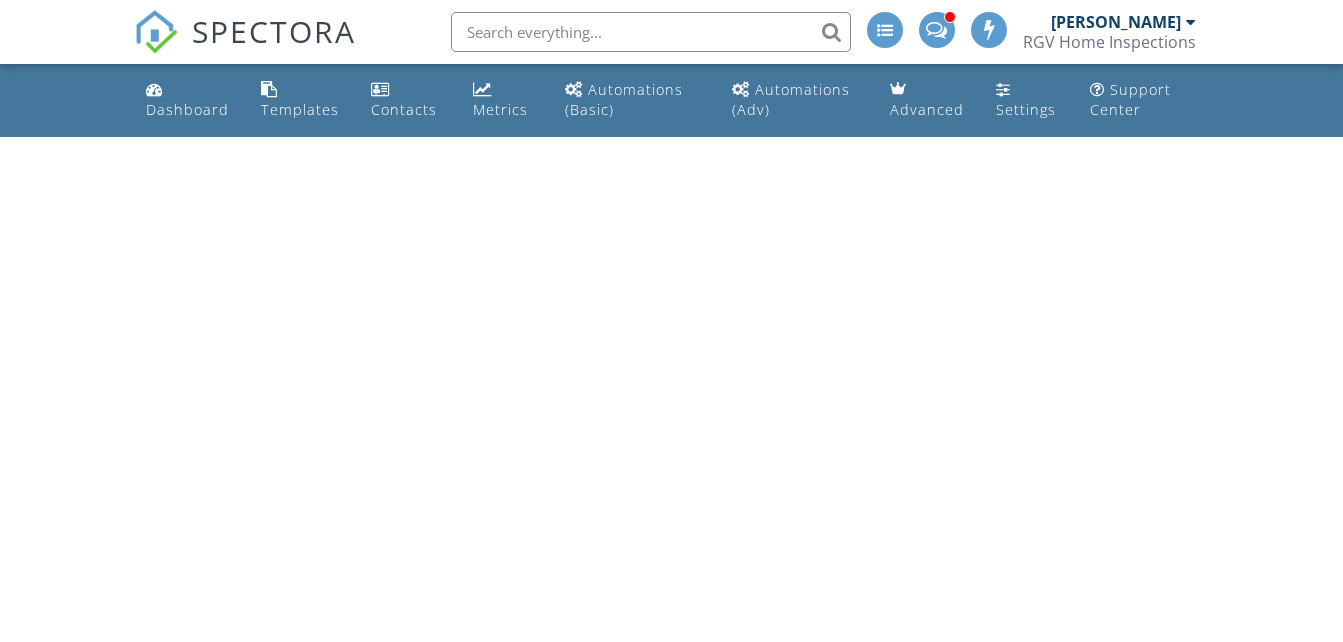 scroll, scrollTop: 0, scrollLeft: 0, axis: both 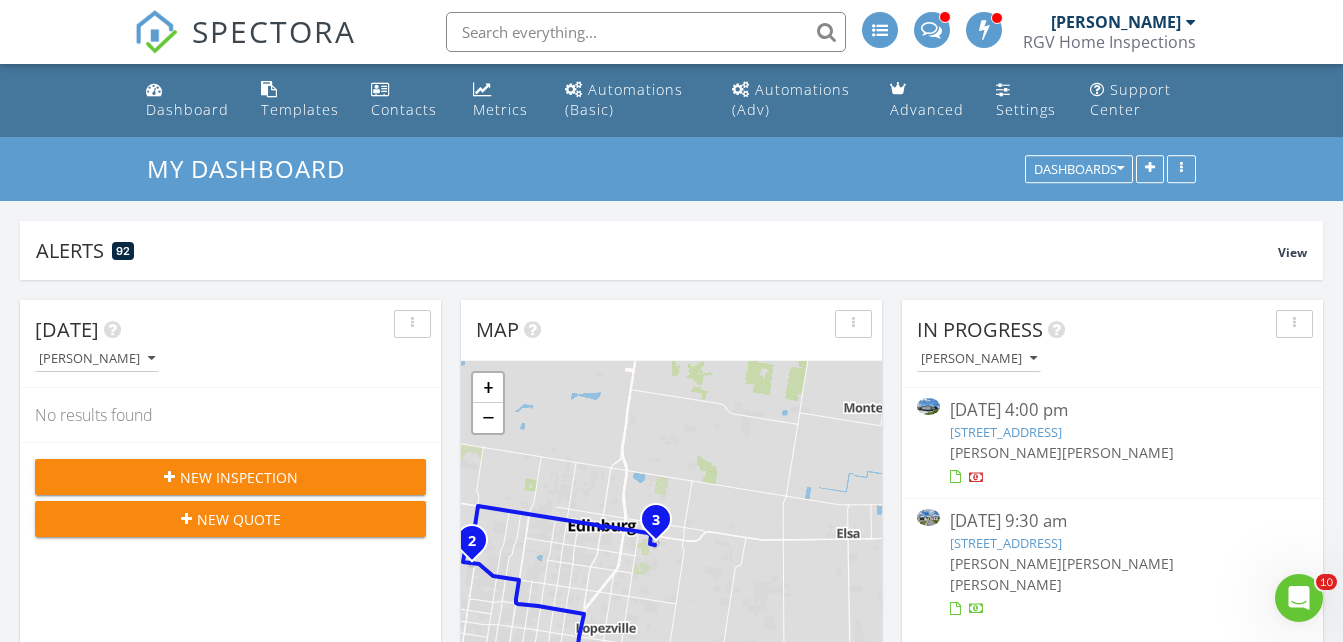 click on "New Inspection" at bounding box center [239, 477] 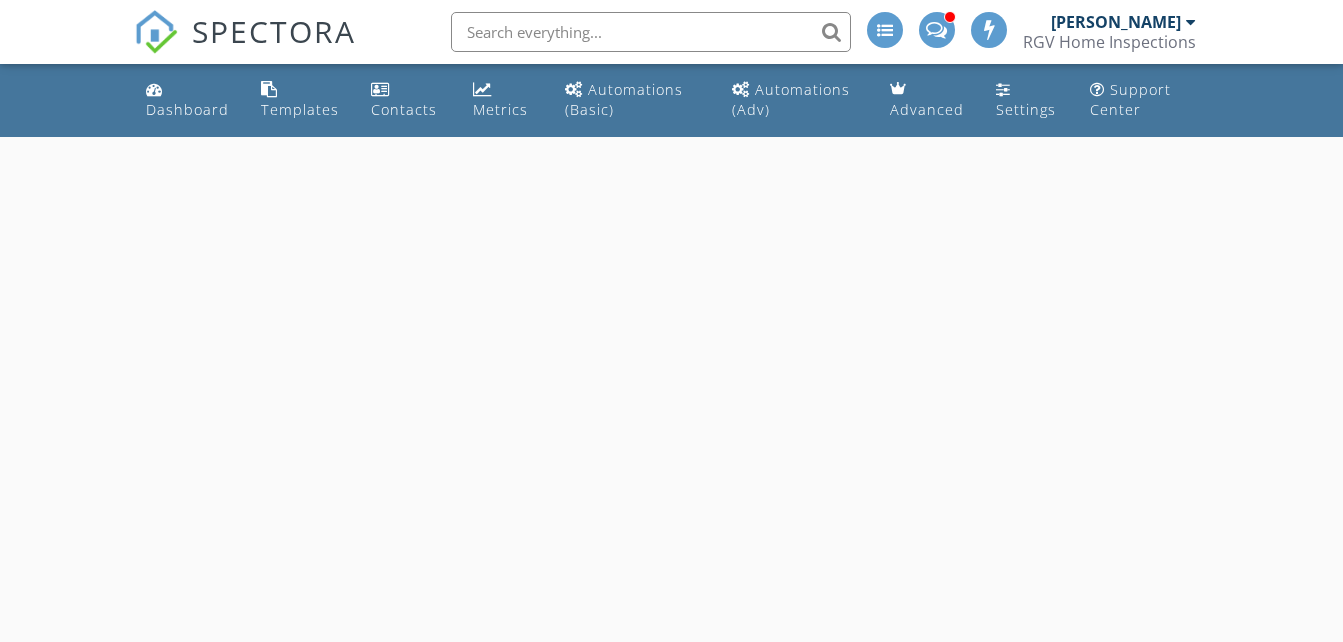 scroll, scrollTop: 0, scrollLeft: 0, axis: both 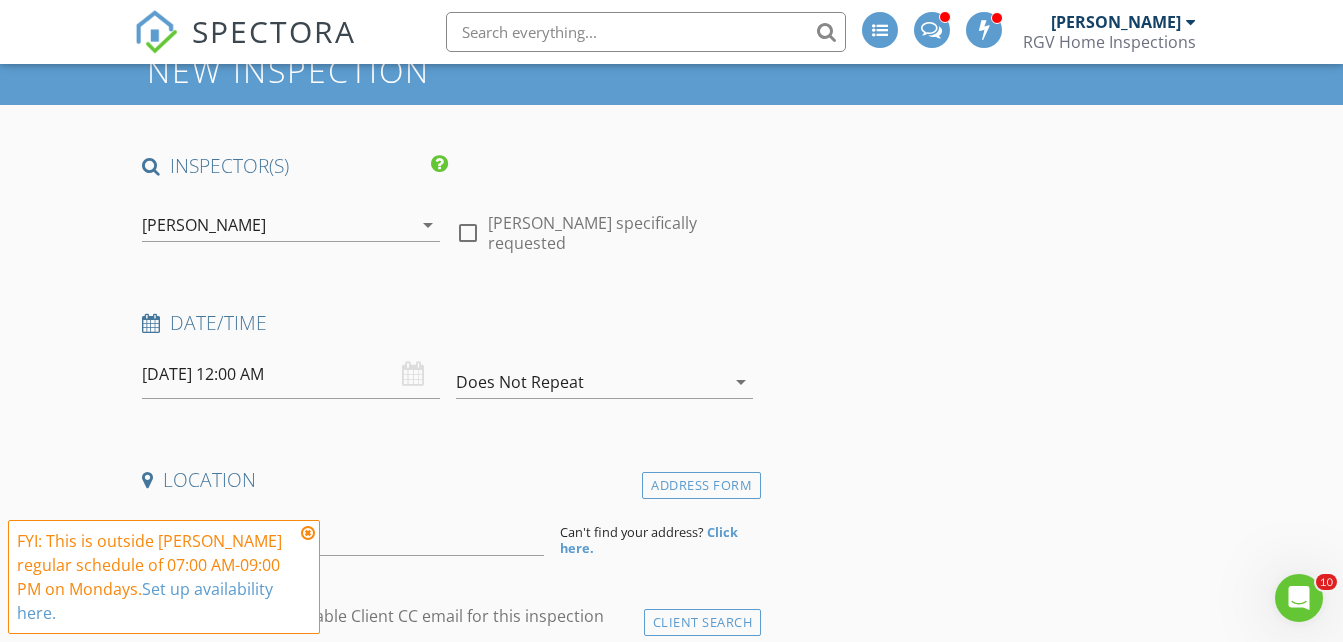 click on "07/14/2025 12:00 AM" at bounding box center (290, 374) 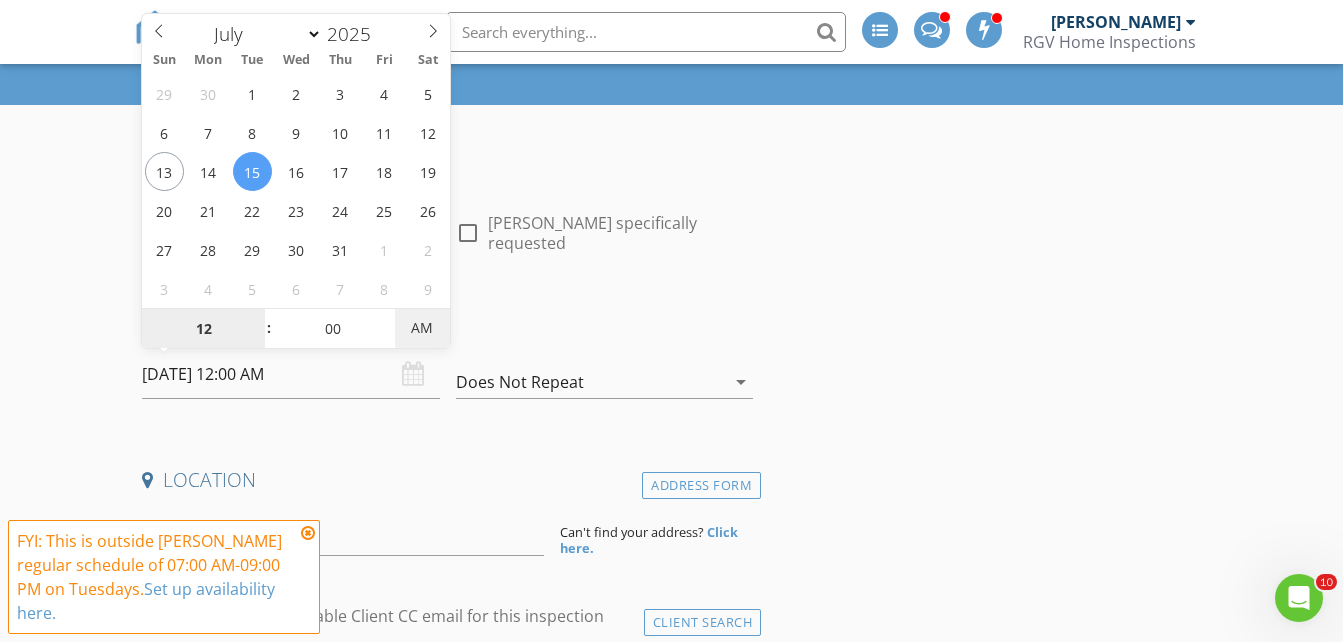 type on "07/15/2025 12:00 PM" 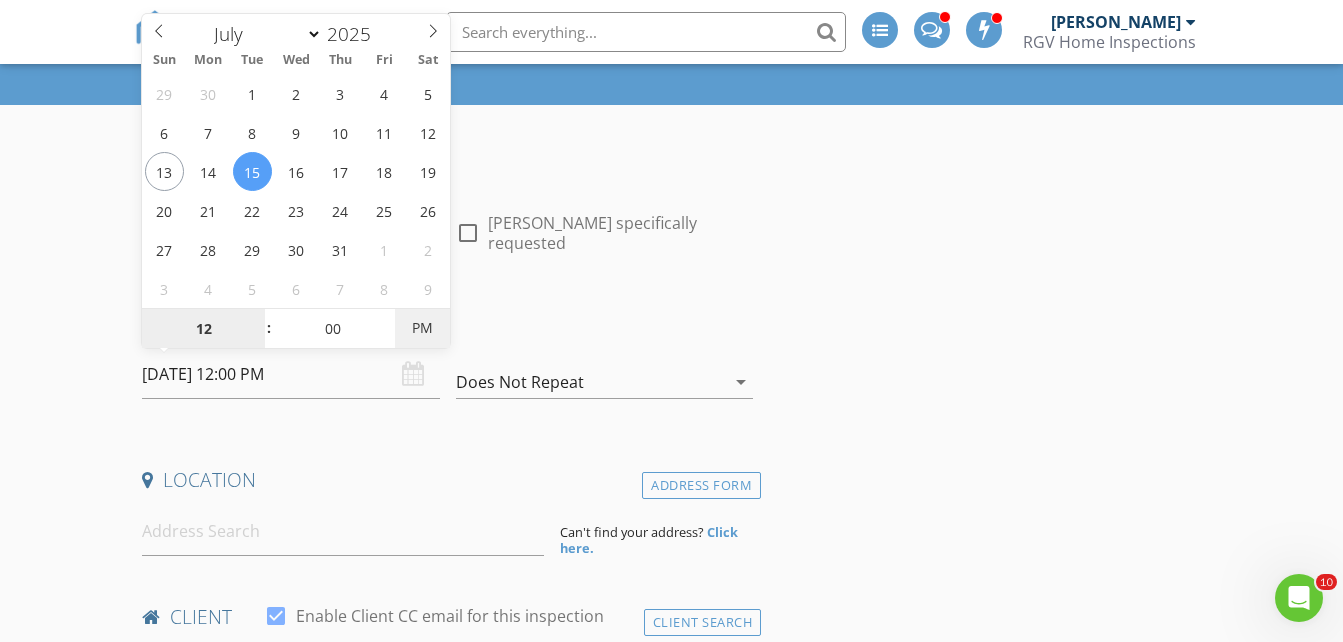 click on "PM" at bounding box center (422, 328) 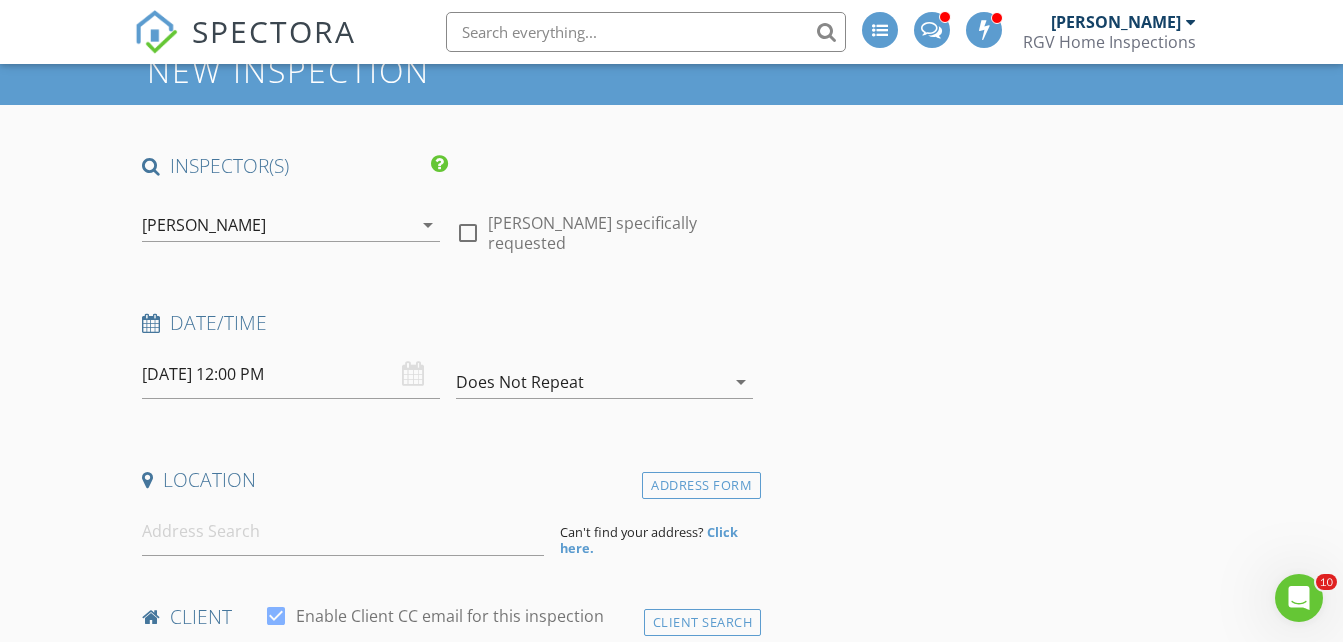 click on "New Inspection
INSPECTOR(S)
check_box   Donnie Quintanilla   PRIMARY   check_box_outline_blank   Fernando Valbuena     check_box_outline_blank   Nick De Santos     Donnie Quintanilla arrow_drop_down   check_box_outline_blank Donnie Quintanilla specifically requested
Date/Time
07/15/2025 12:00 PM   Does Not Repeat arrow_drop_down
Location
Address Form       Can't find your address?   Click here.
client
check_box Enable Client CC email for this inspection   Client Search     check_box_outline_blank Client is a Company/Organization     First Name   Last Name   Email   CC Email   Phone         Tags         Notes   Private Notes
ADD ADDITIONAL client
SERVICES
check_box_outline_blank   Residential Inspection   Residential Home Inspection 750-1500 sq ft check_box_outline_blank" at bounding box center (671, 1779) 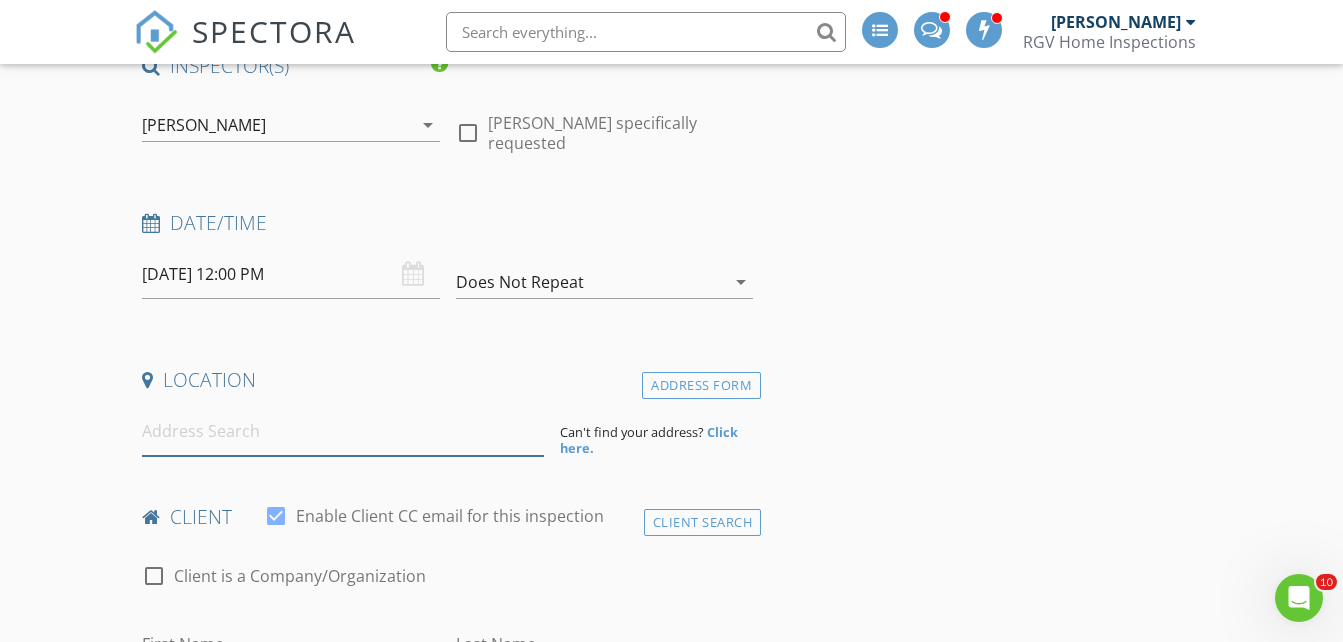 click at bounding box center [343, 431] 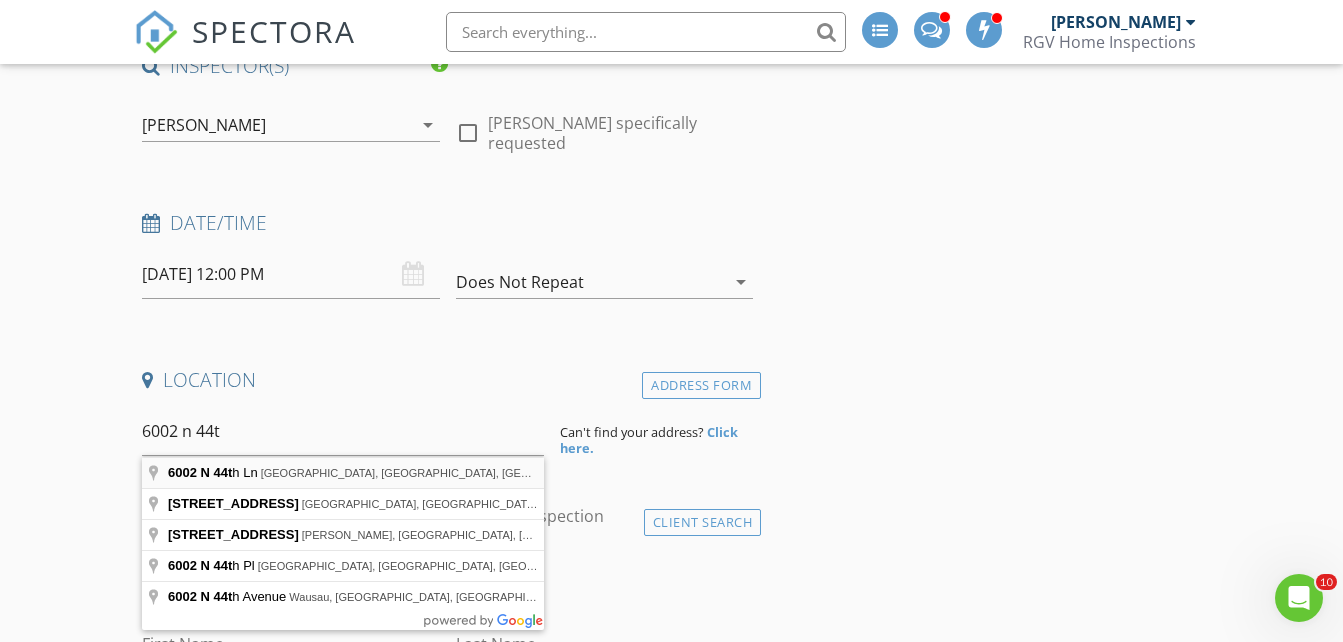 type on "6002 N 44th Ln, McAllen, TX, USA" 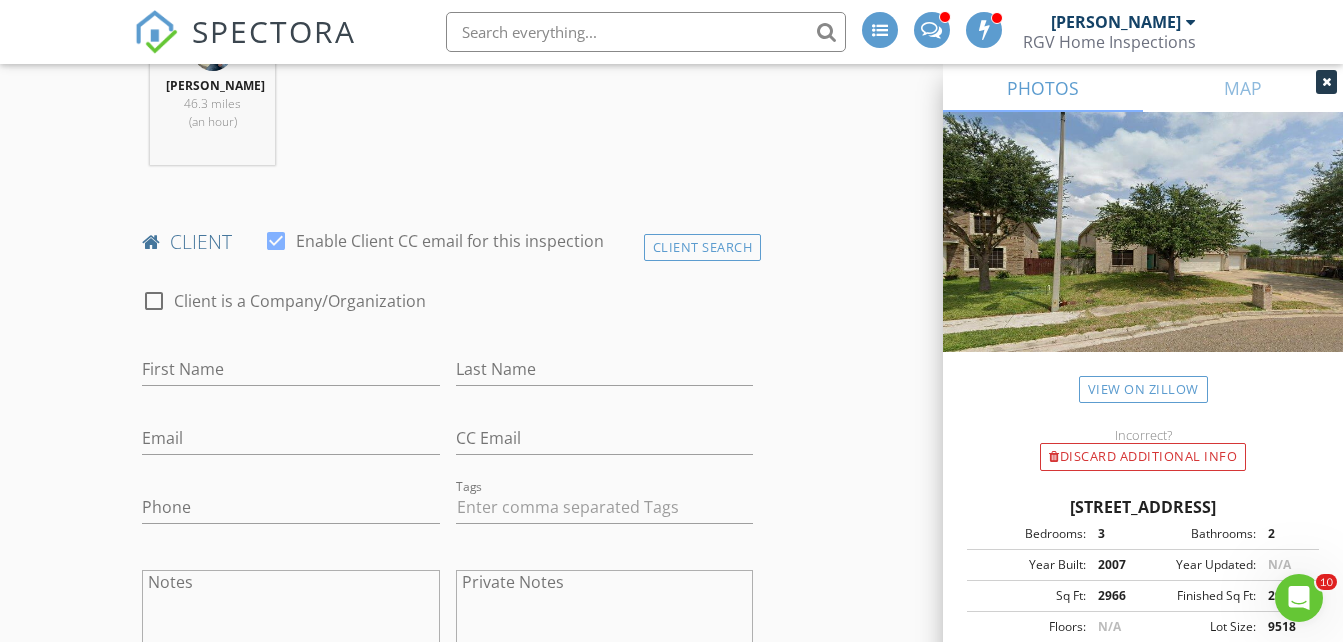 scroll, scrollTop: 900, scrollLeft: 0, axis: vertical 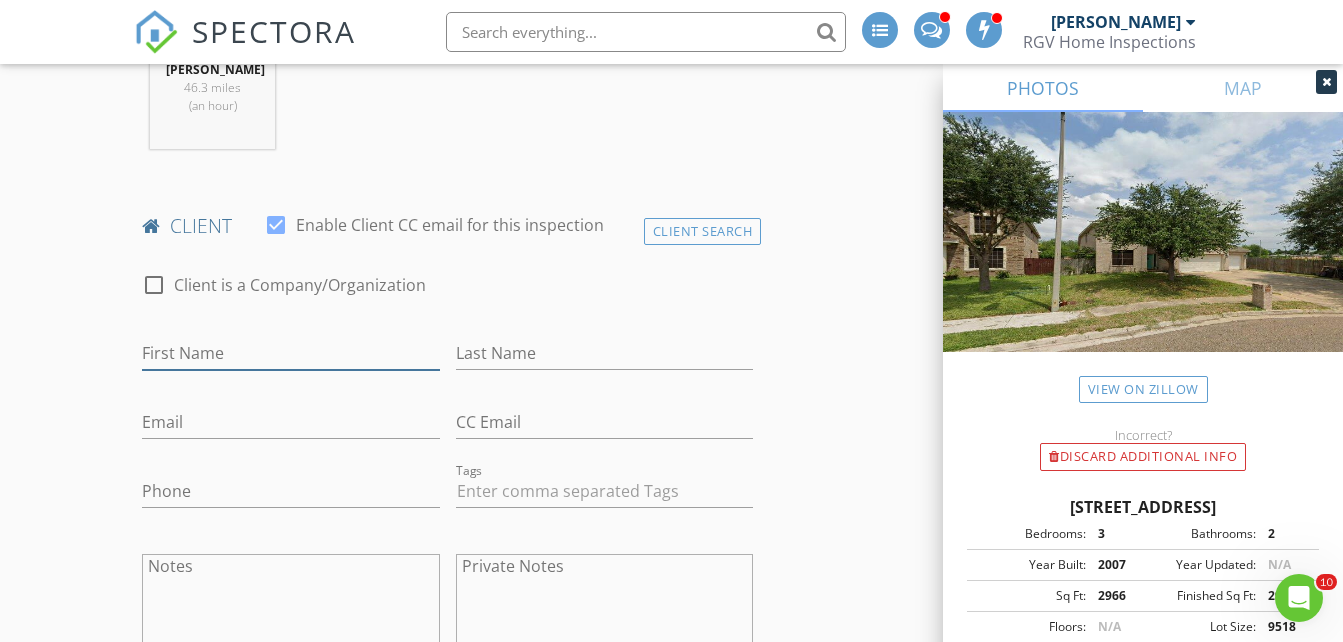 click on "First Name" at bounding box center (290, 353) 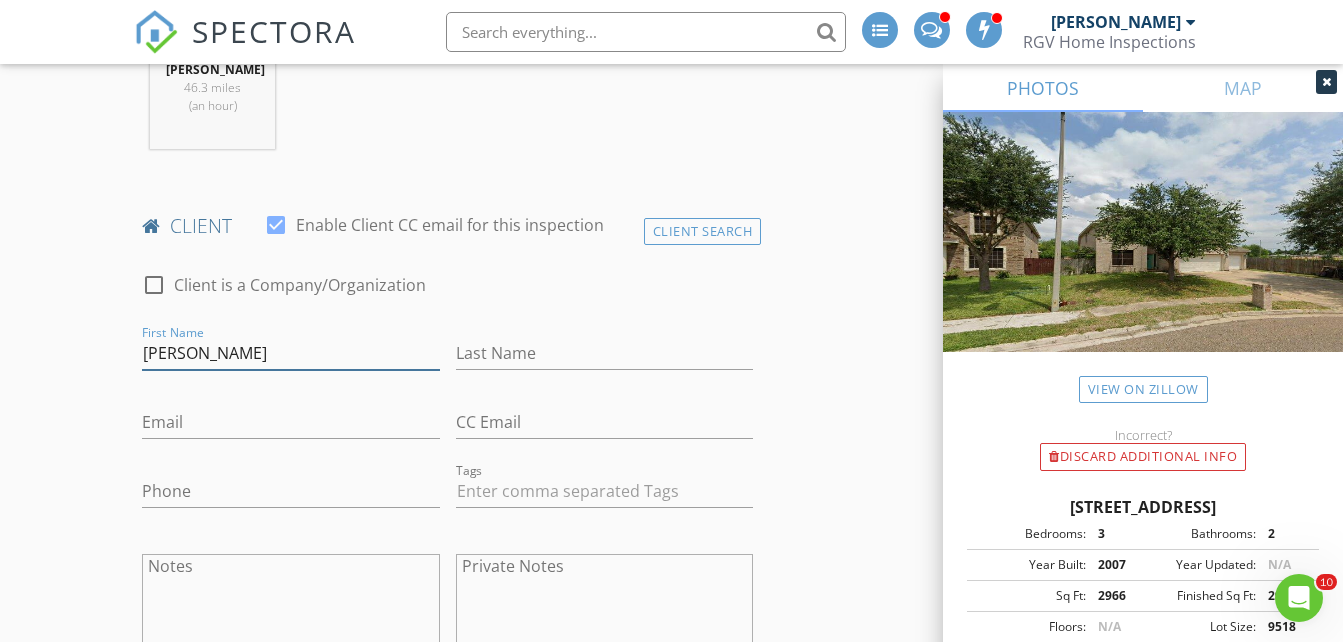 type on "Nathan" 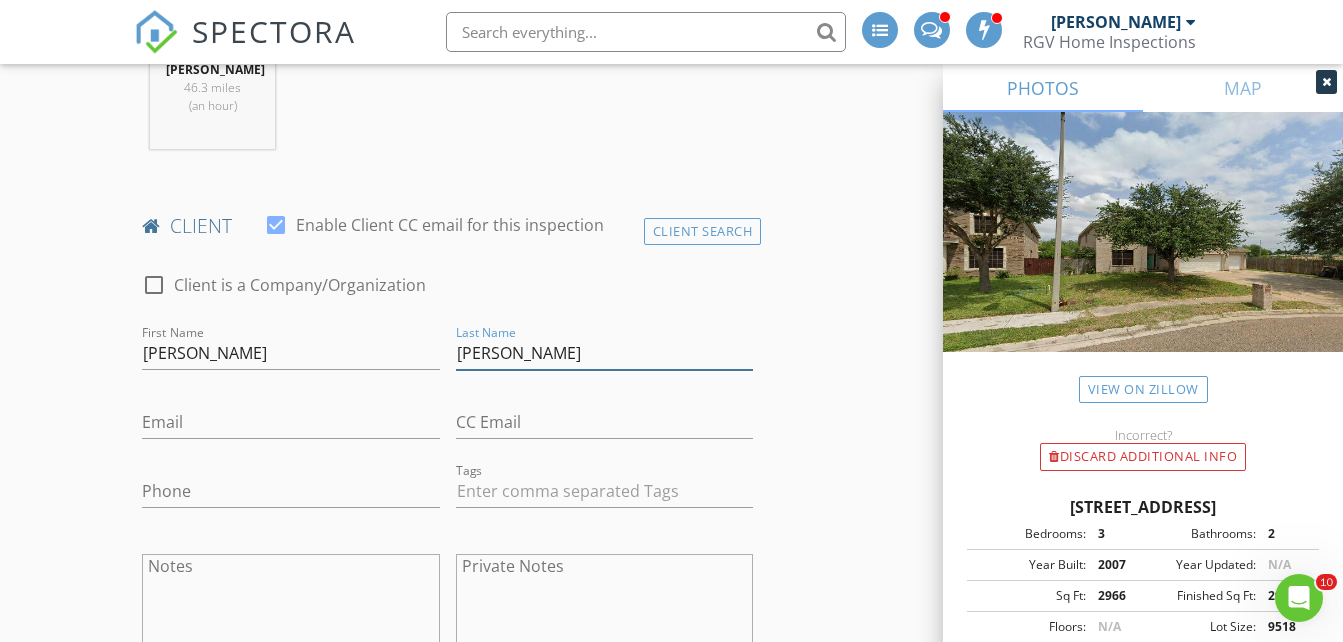 type on "Vanderbeek" 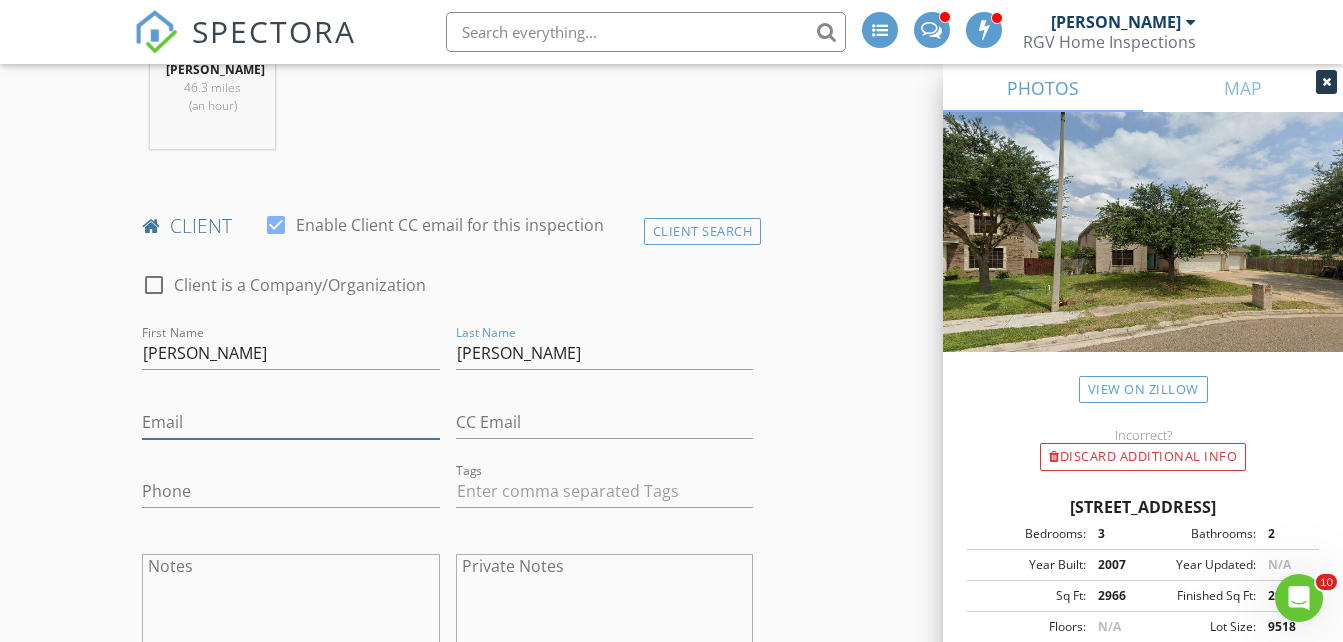 click on "Email" at bounding box center (290, 422) 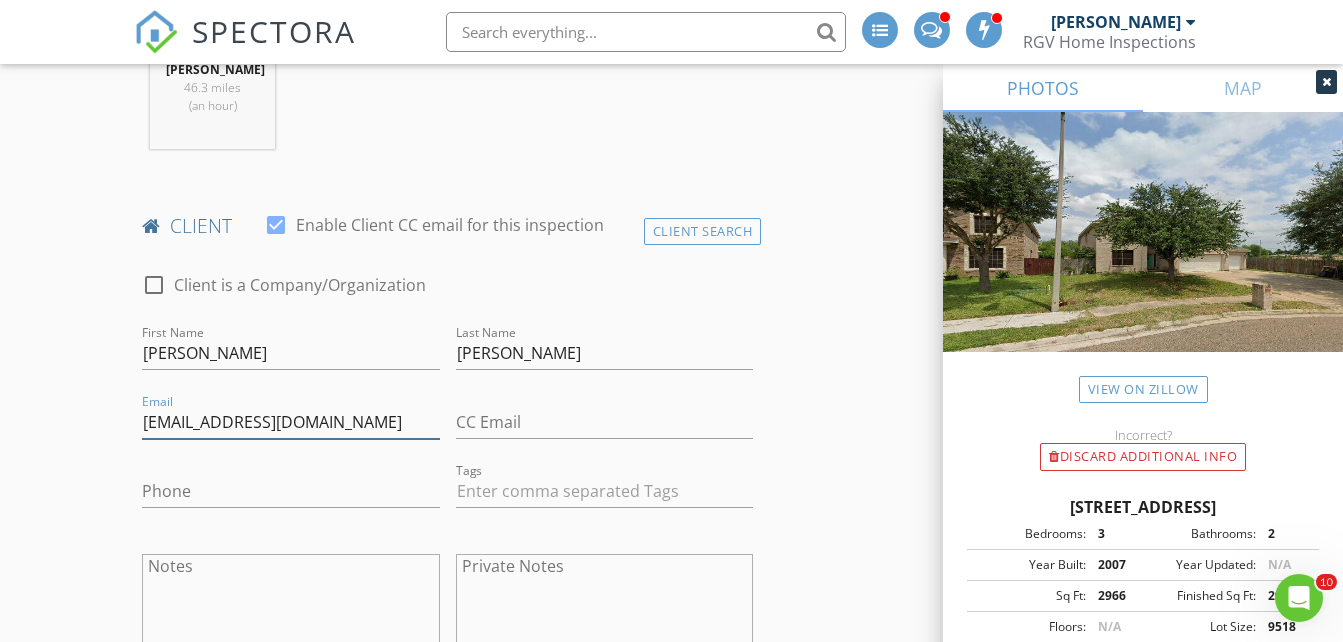 type on "beeknae@gmail.com" 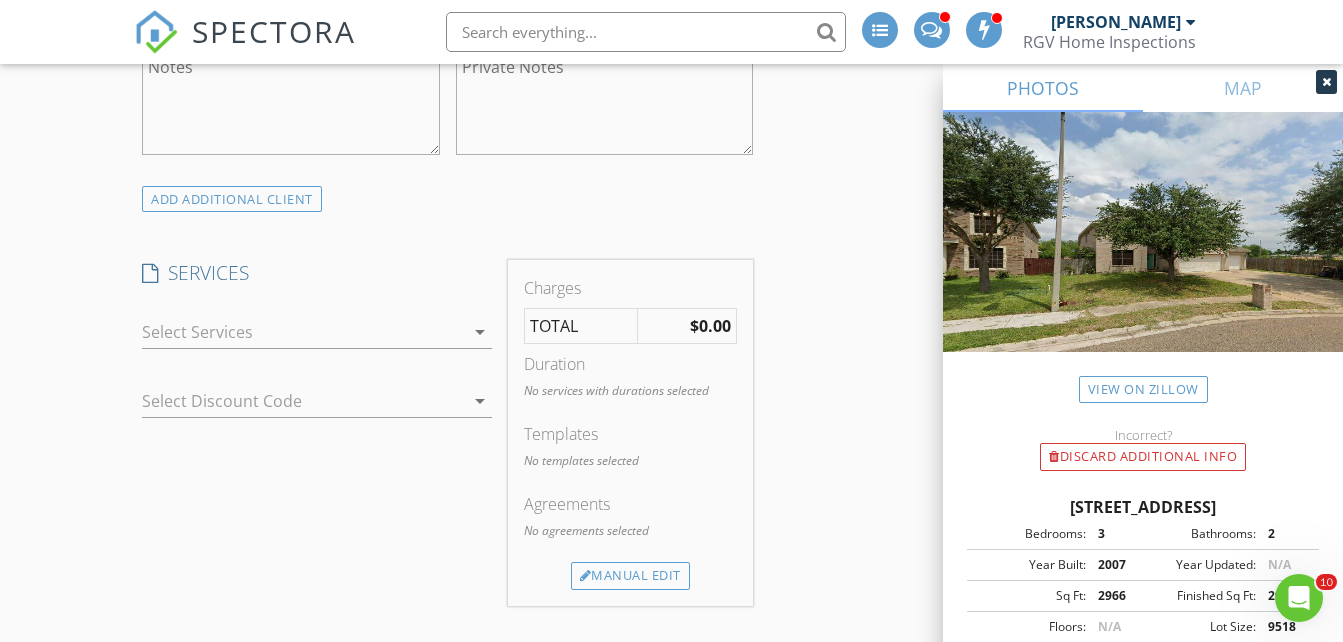 scroll, scrollTop: 1400, scrollLeft: 0, axis: vertical 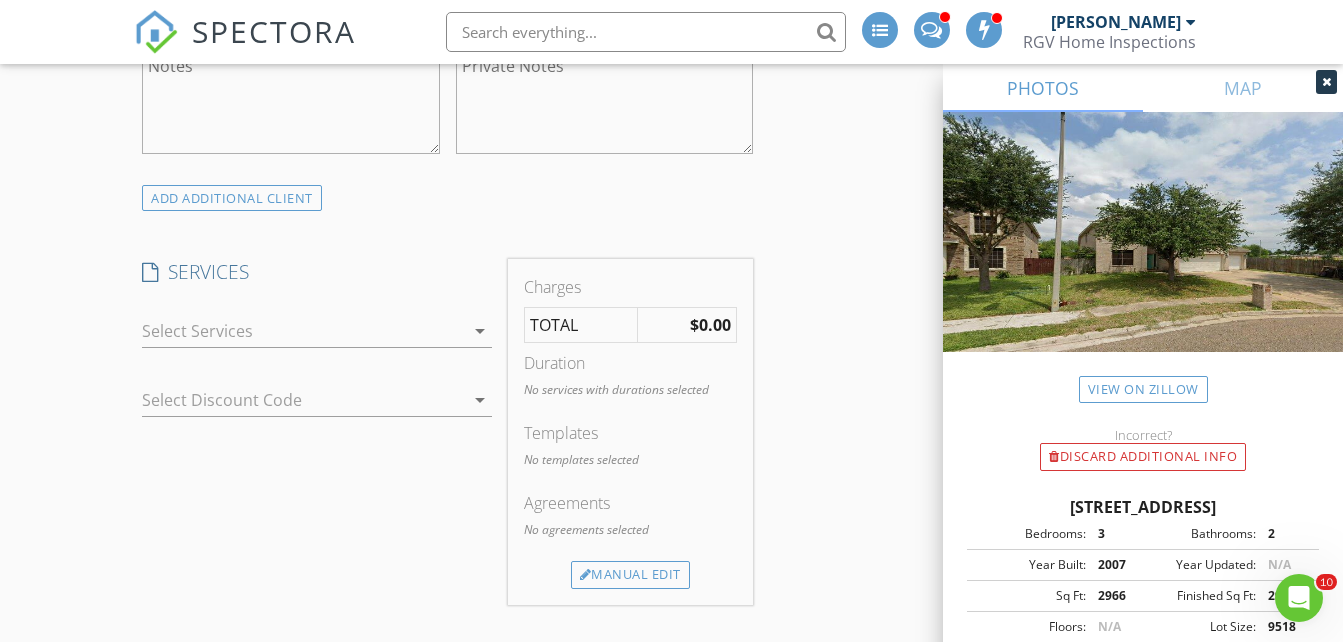 type on "406-407-4989" 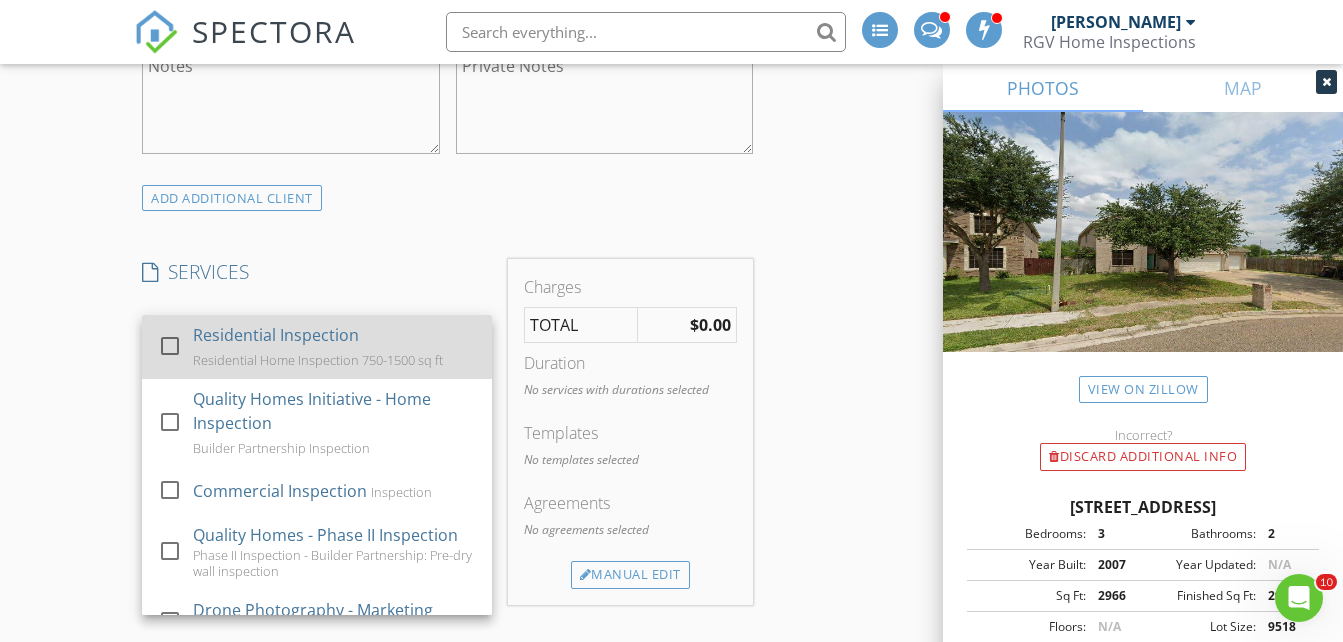 click on "Residential Inspection" at bounding box center (276, 335) 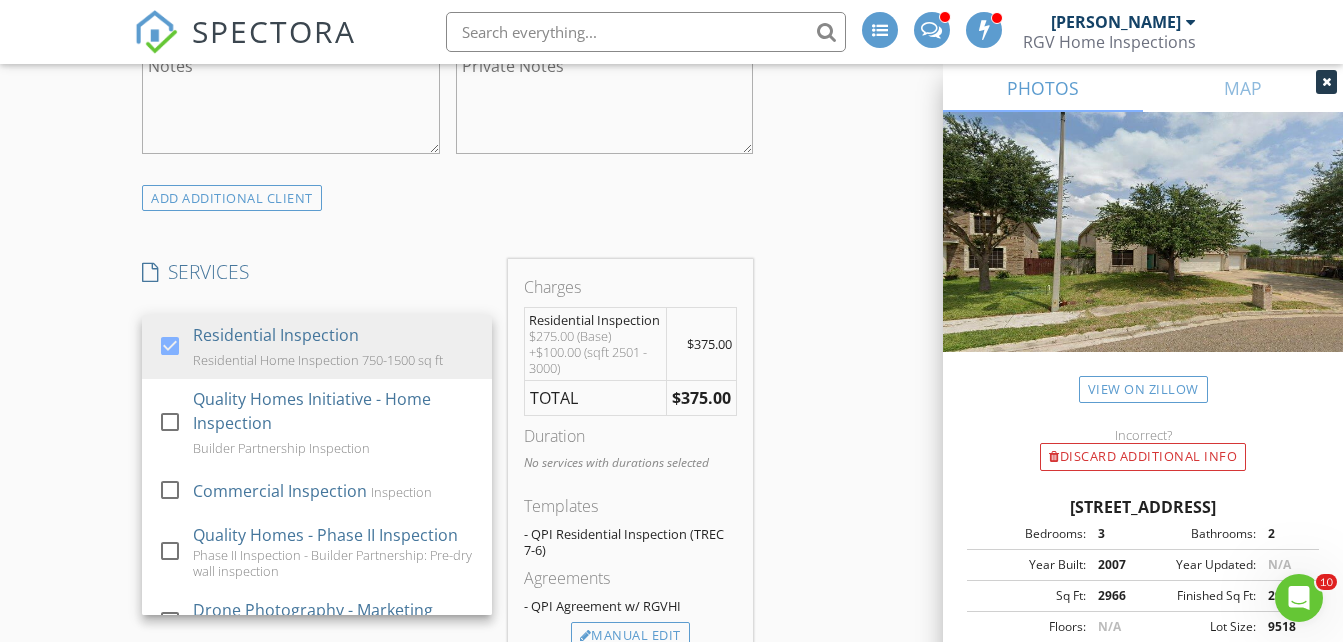 click on "INSPECTOR(S)
check_box   Donnie Quintanilla   PRIMARY   check_box_outline_blank   Fernando Valbuena     check_box_outline_blank   Nick De Santos     Donnie Quintanilla arrow_drop_down   check_box_outline_blank Donnie Quintanilla specifically requested
Date/Time
07/15/2025 12:00 PM   Does Not Repeat arrow_drop_down
Location
Address Search       Address 6002 N 44th Ln   Unit   City McAllen   State TX   Zip 78504   Hidalgo Hidalgo     Square Feet 2966   Year Built 2007   Foundation arrow_drop_down     Donnie Quintanilla     46.3 miles     (an hour)
client
check_box Enable Client CC email for this inspection   Client Search     check_box_outline_blank Client is a Company/Organization     First Name Nathan   Last Name Vanderbeek   Email beeknae@gmail.com   CC Email   Phone 406-407-4989         Tags         Notes   Private Notes          check_box" at bounding box center (671, 748) 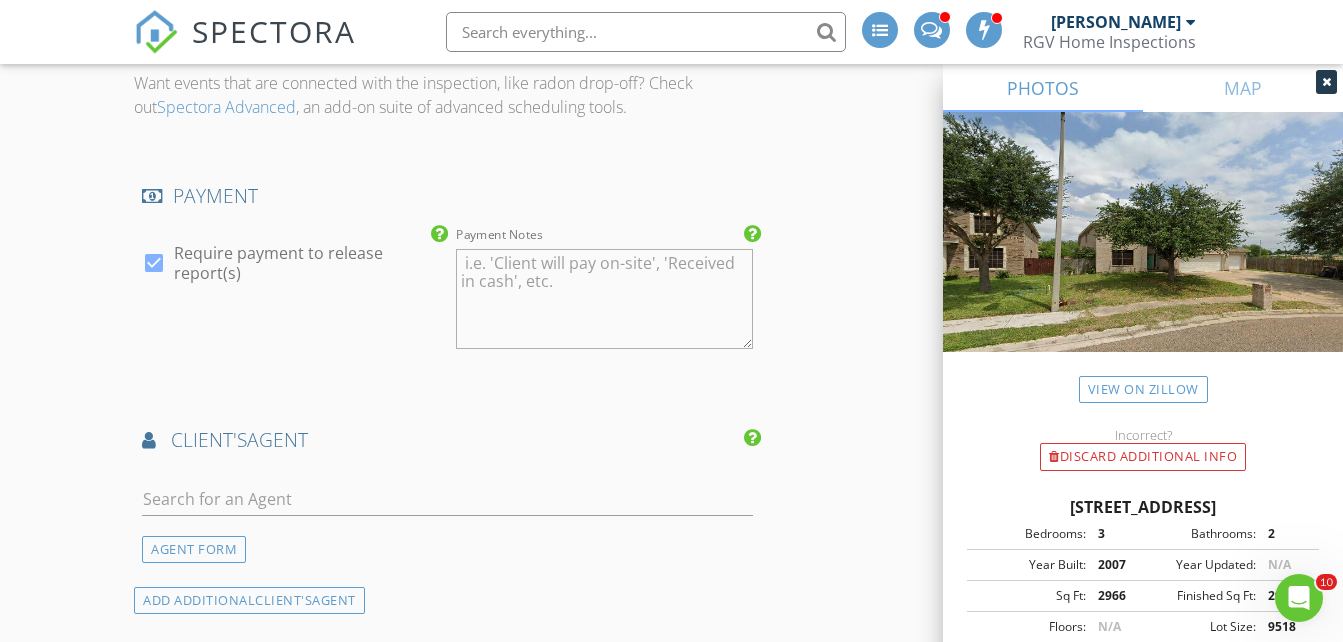 scroll, scrollTop: 2100, scrollLeft: 0, axis: vertical 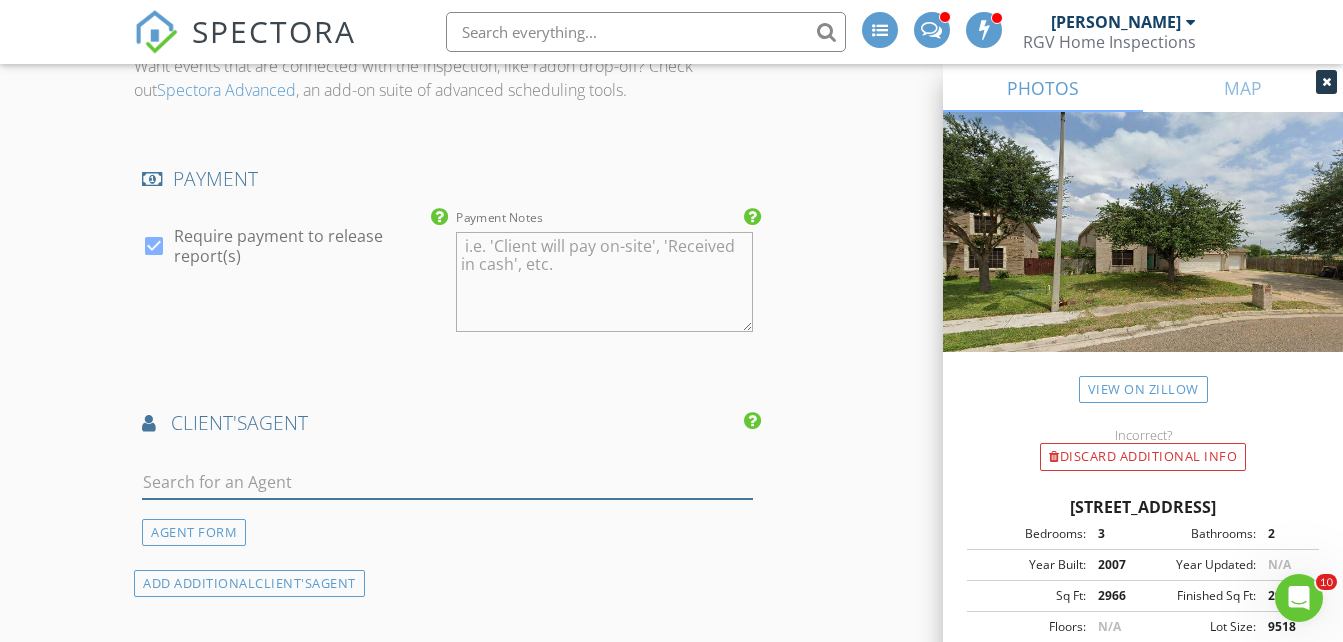 click at bounding box center [447, 482] 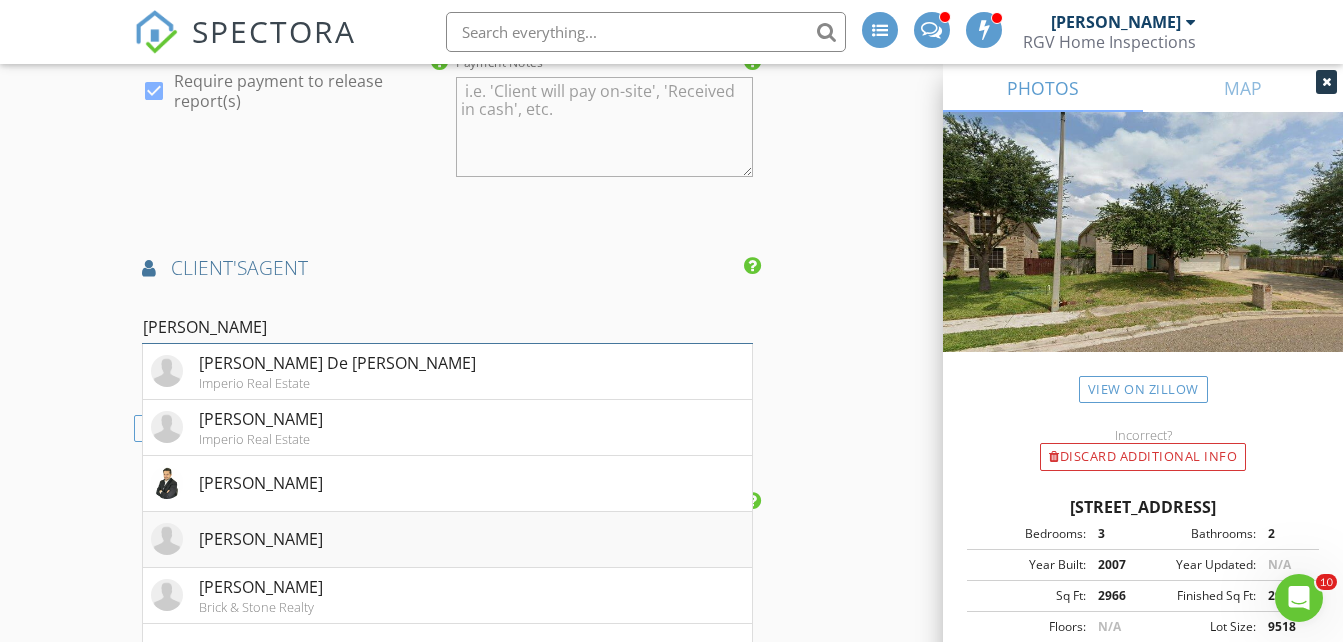scroll, scrollTop: 2300, scrollLeft: 0, axis: vertical 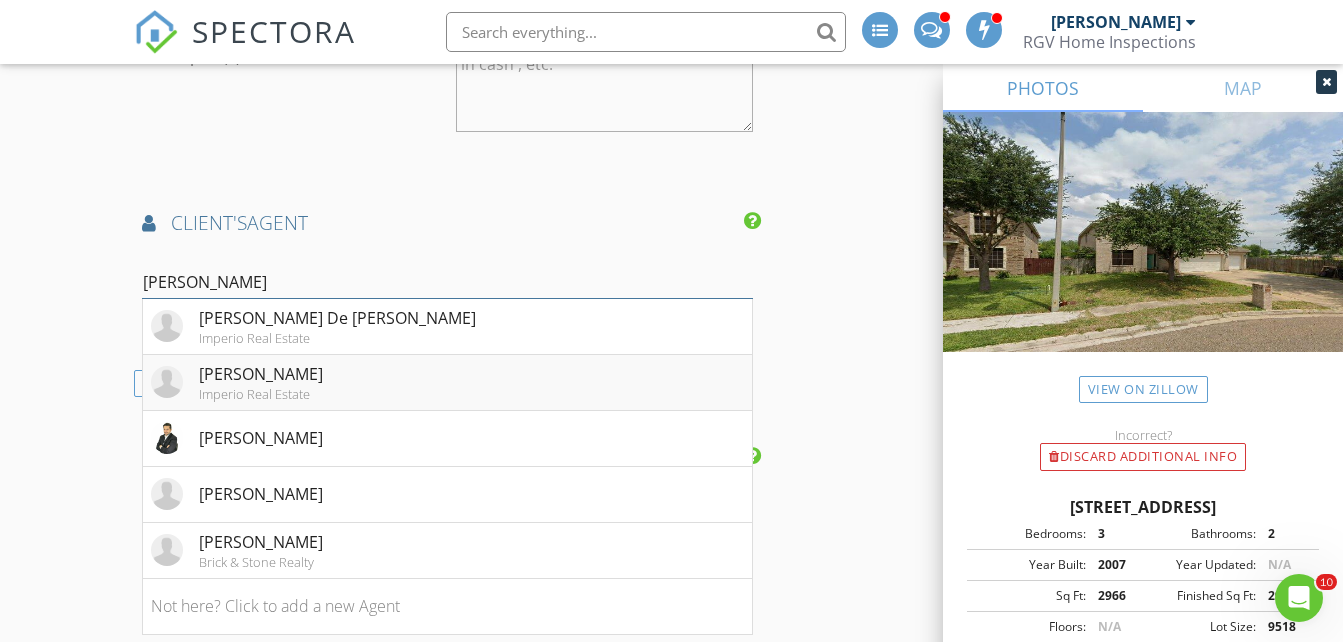 type on "robert" 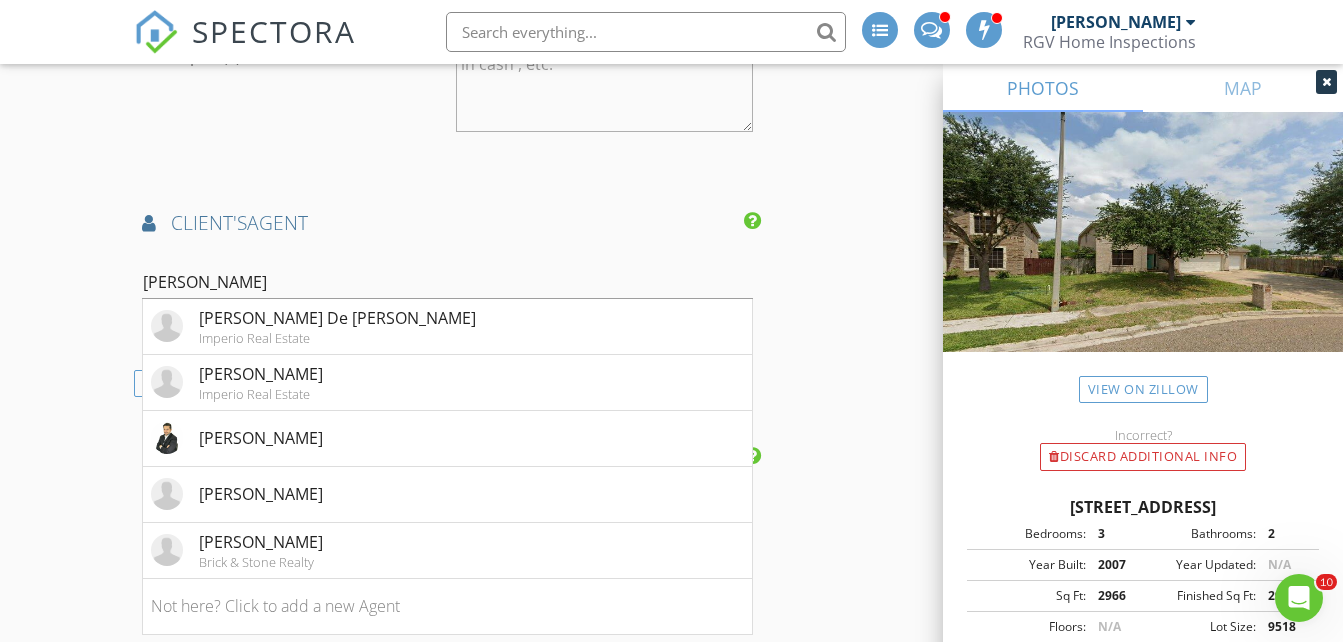 click on "Robert Elizondo" at bounding box center [261, 374] 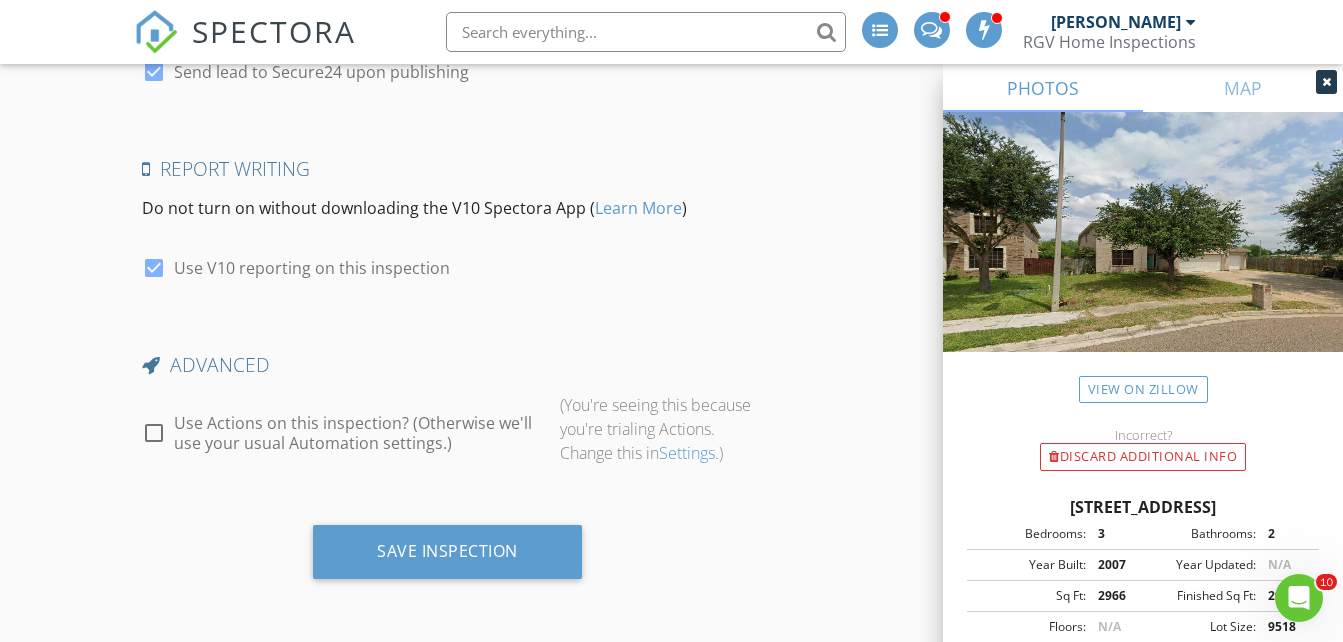 scroll, scrollTop: 3860, scrollLeft: 0, axis: vertical 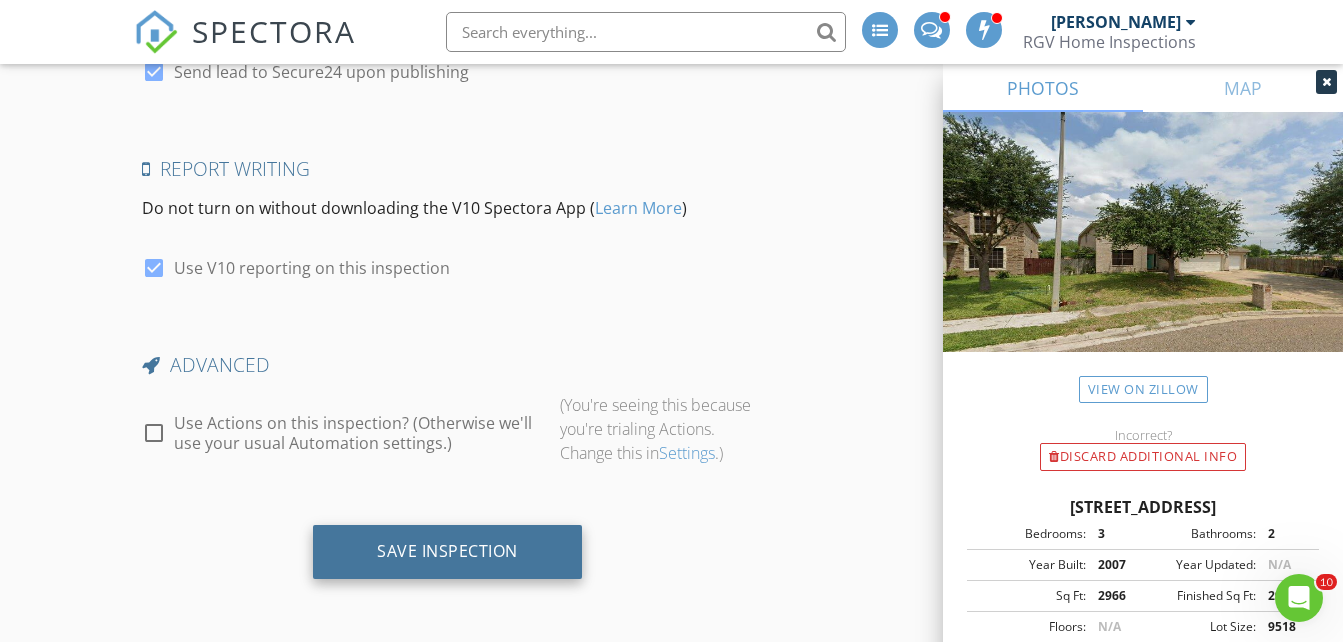 click on "Save Inspection" at bounding box center [447, 551] 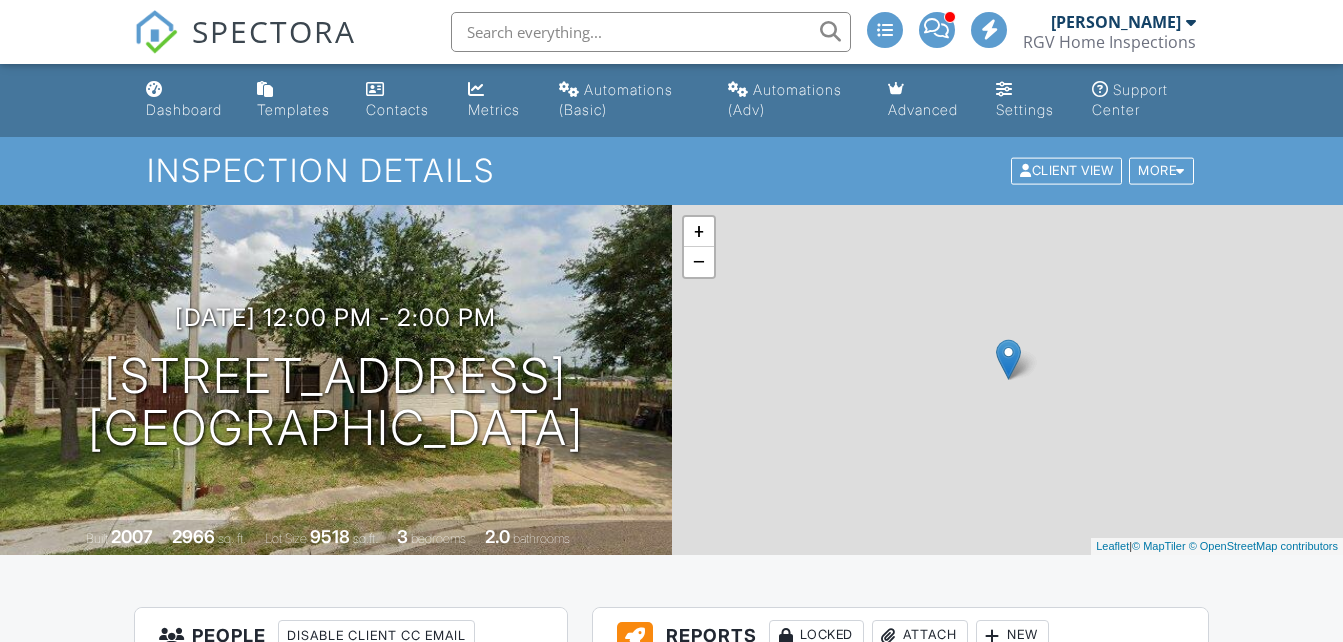 scroll, scrollTop: 0, scrollLeft: 0, axis: both 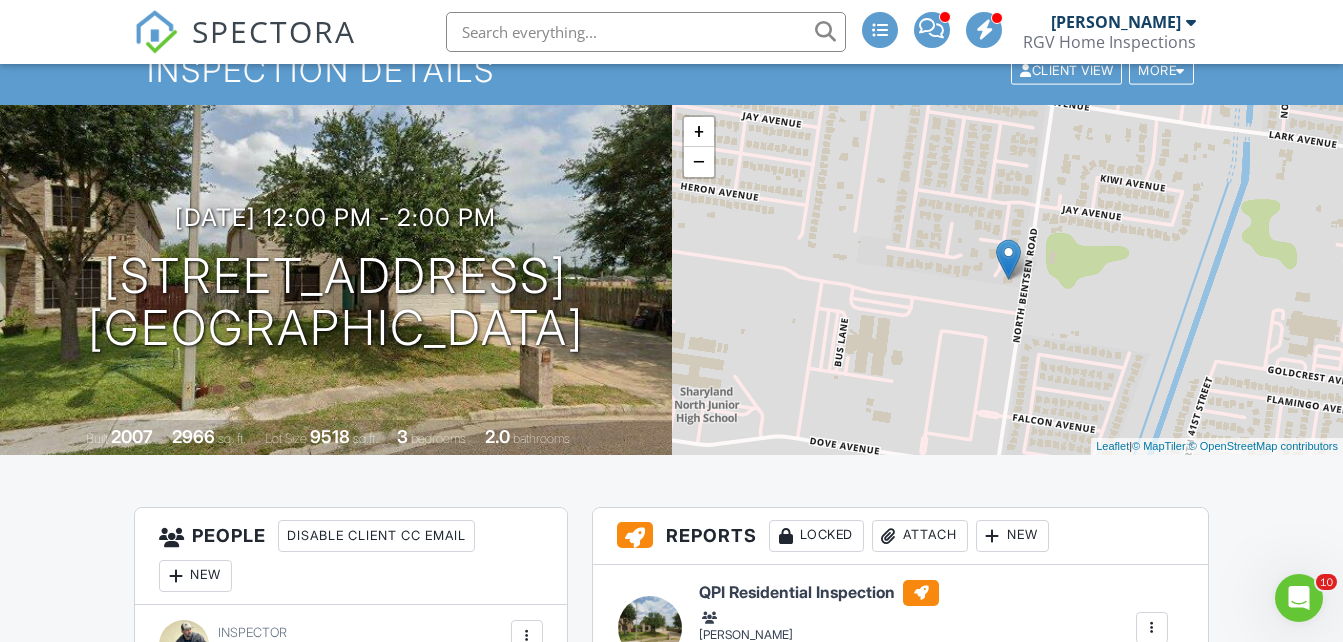 click on "SPECTORA" at bounding box center [274, 31] 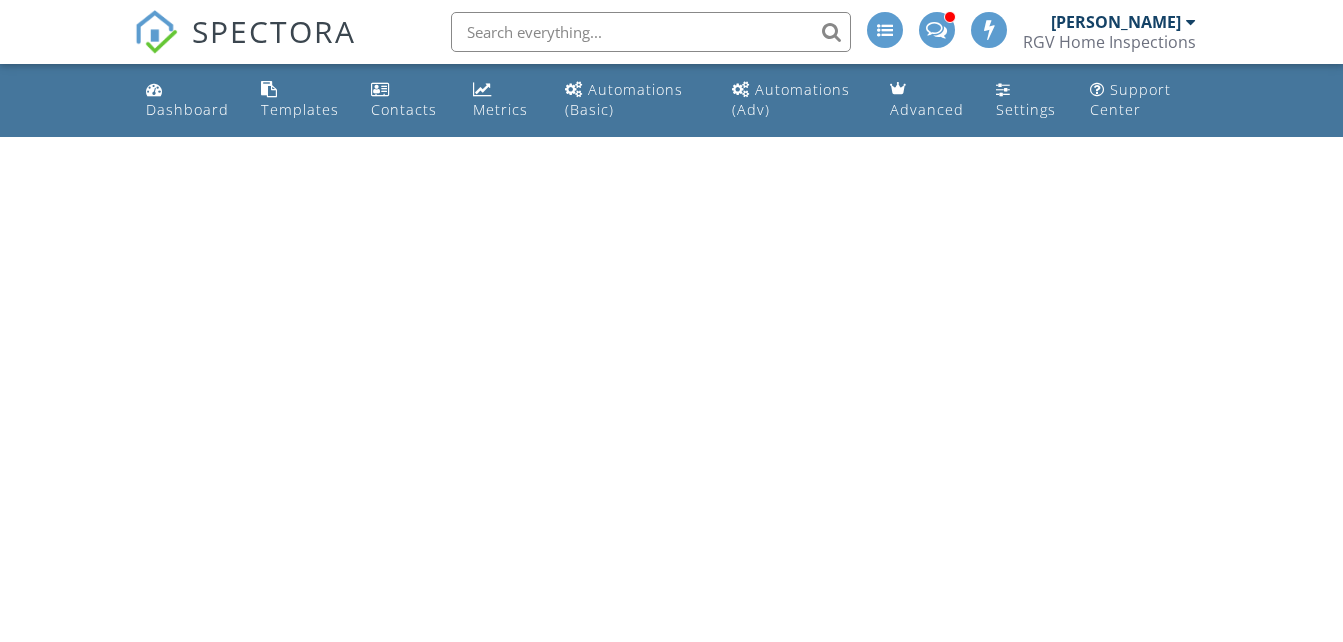 scroll, scrollTop: 0, scrollLeft: 0, axis: both 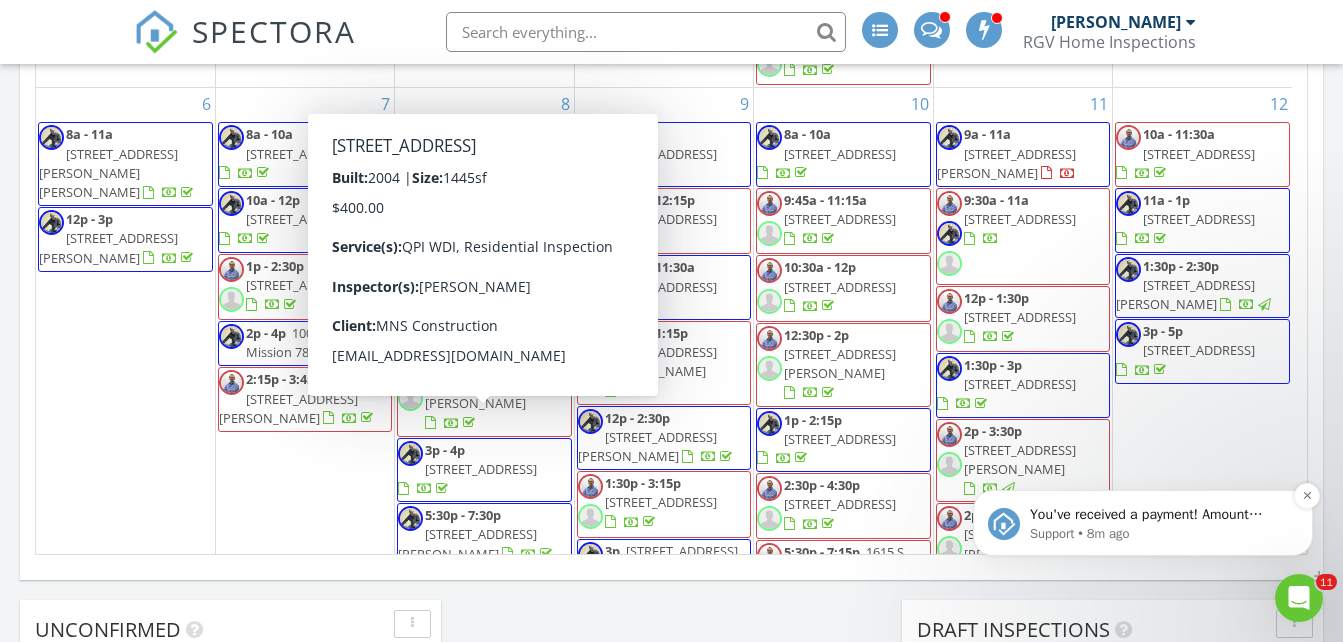 click on "You've received a payment!  Amount  $370.00  Fee  $0.00  Net  $370.00  Transaction #  pi_3RkU3ZK7snlDGpRF0xSFjv2i  Inspection  [STREET_ADDRESS] Payouts to your bank or debit card occur on a daily basis. Each payment usually takes two business days to process. You can view your pending payout amount here. If you have any questions reach out on our chat bubble at [DOMAIN_NAME]." at bounding box center [1159, 515] 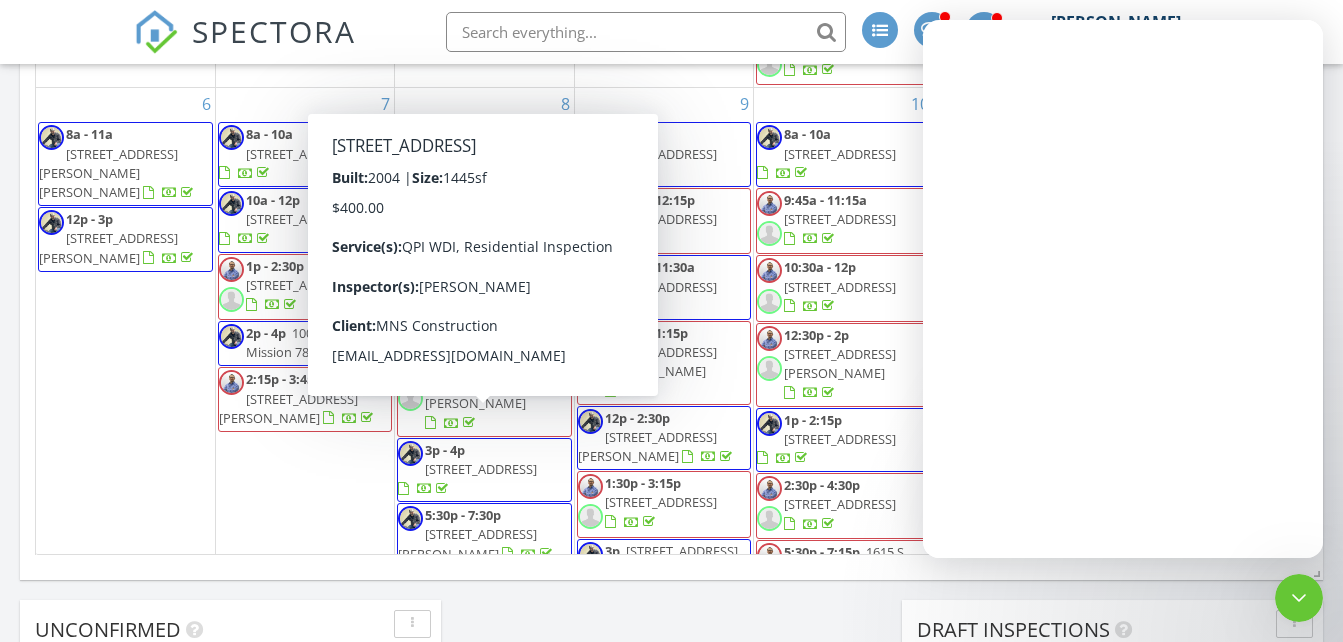 scroll, scrollTop: 0, scrollLeft: 0, axis: both 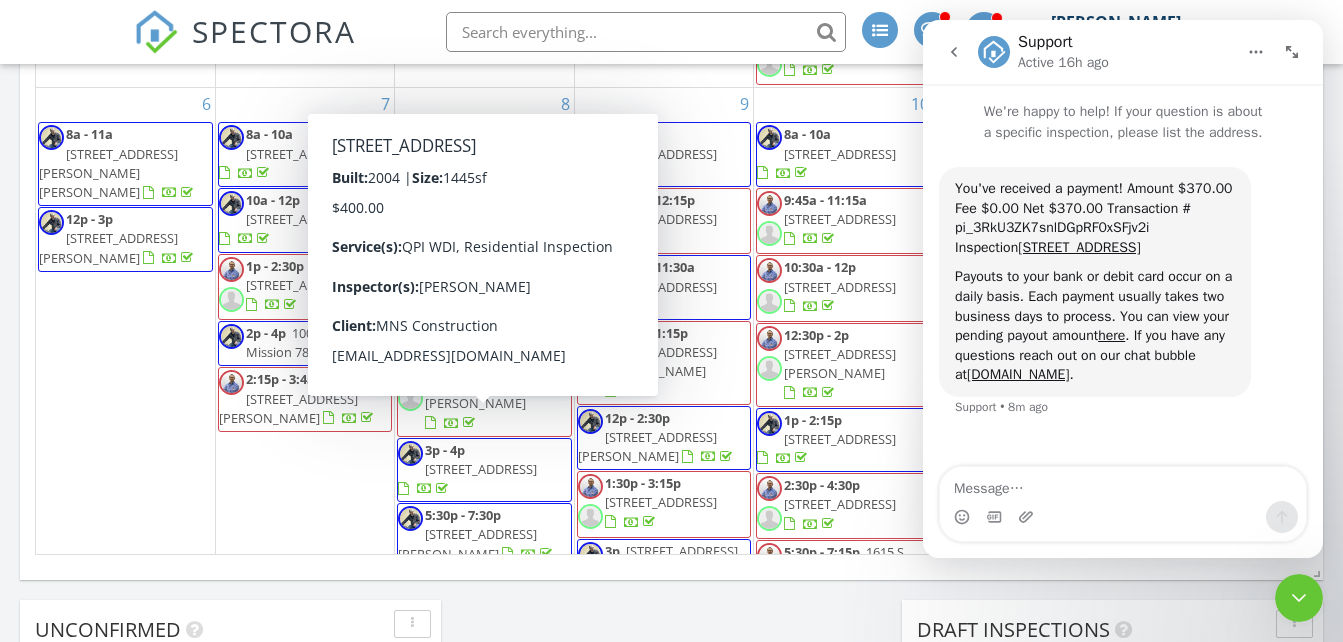 click 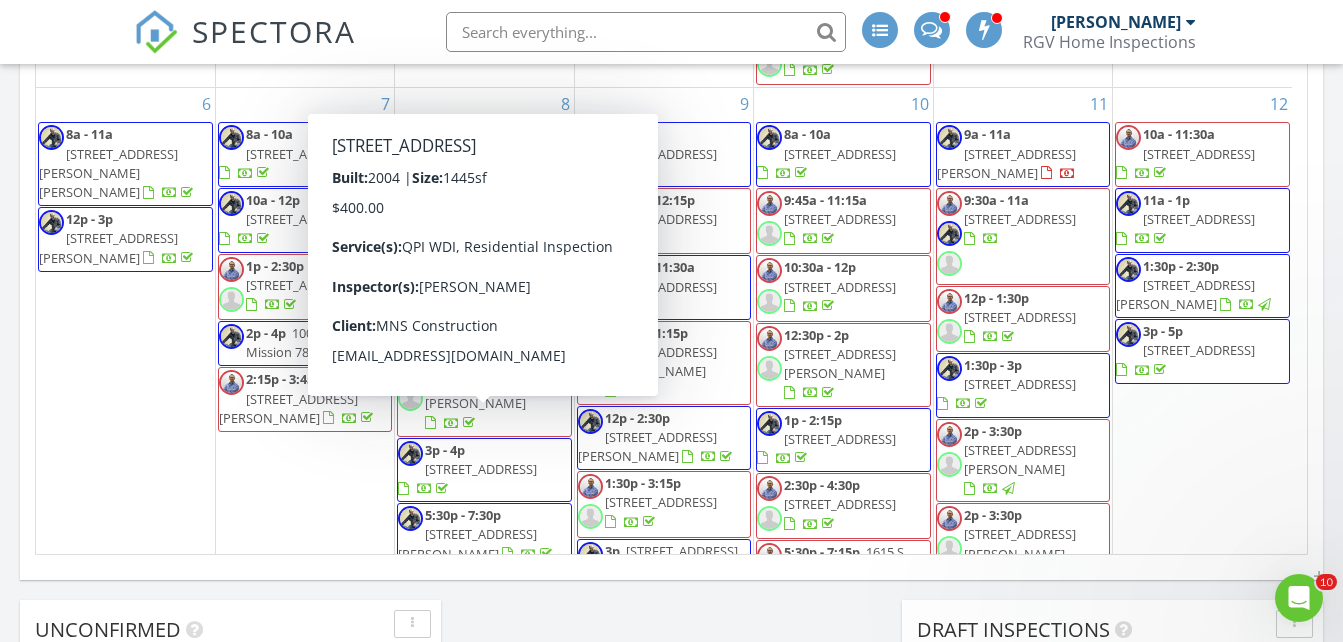 scroll, scrollTop: 0, scrollLeft: 0, axis: both 